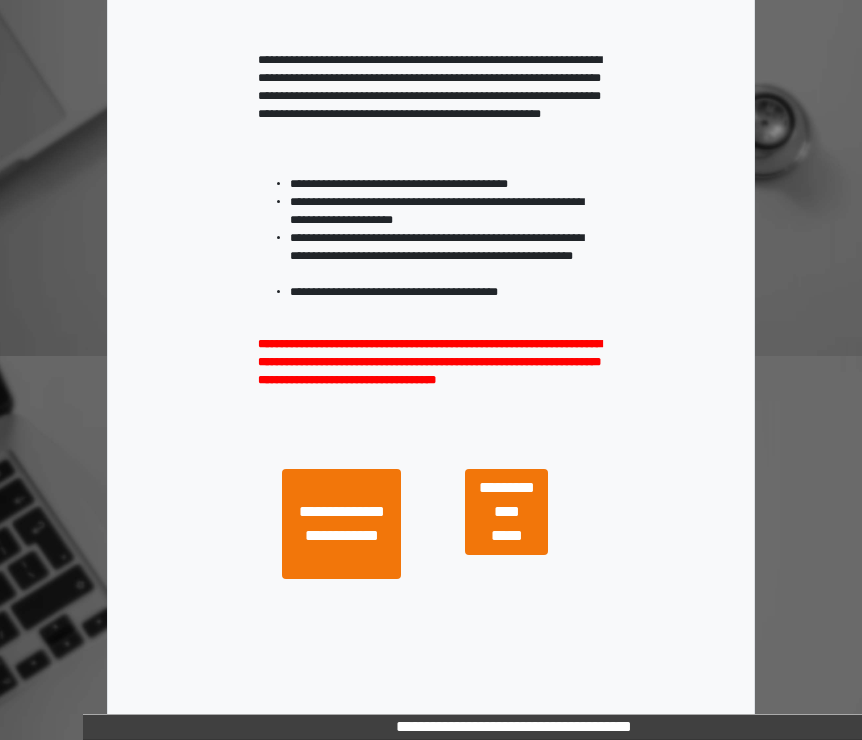 scroll, scrollTop: 400, scrollLeft: 0, axis: vertical 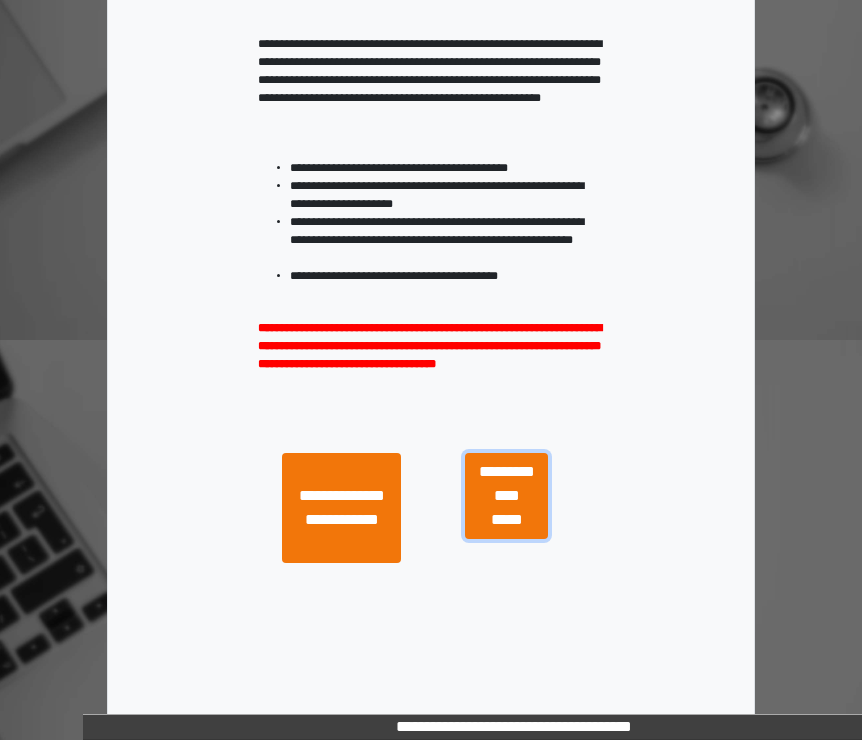 click on "**********" at bounding box center (506, 496) 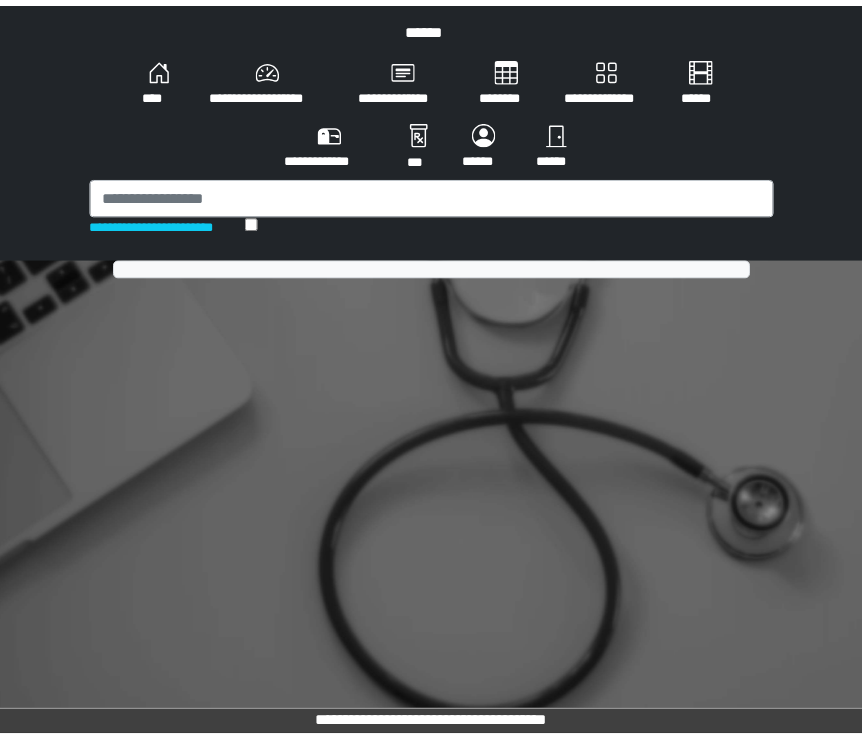 scroll, scrollTop: 0, scrollLeft: 0, axis: both 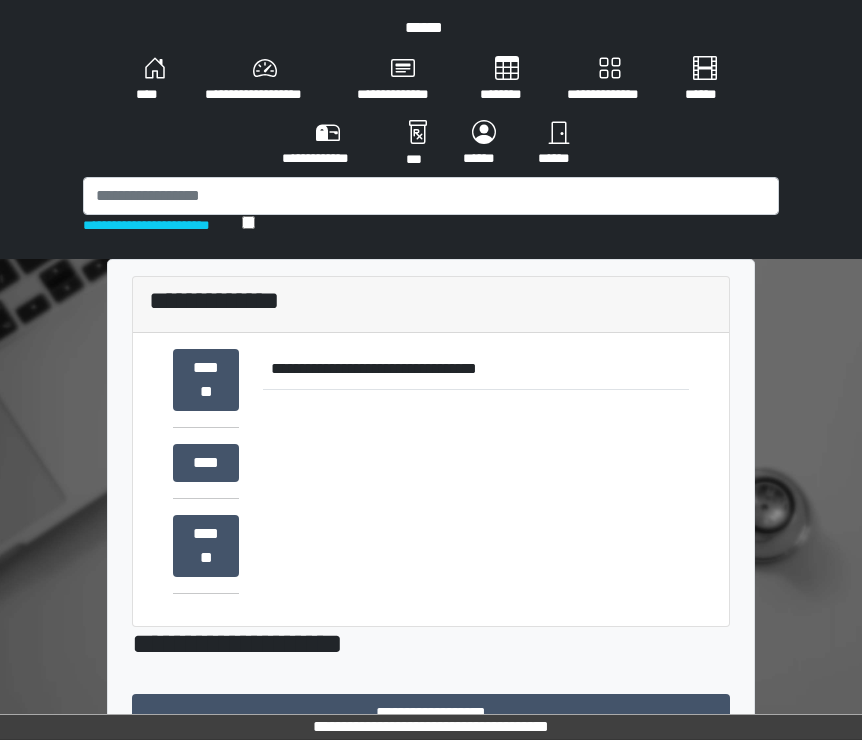 click on "**********" at bounding box center [431, 909] 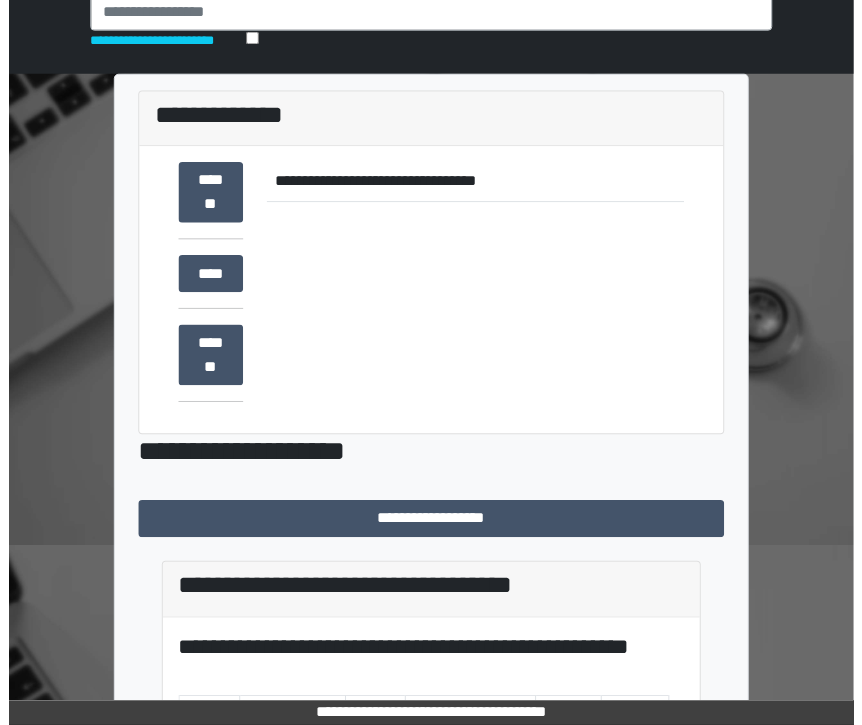 scroll, scrollTop: 0, scrollLeft: 0, axis: both 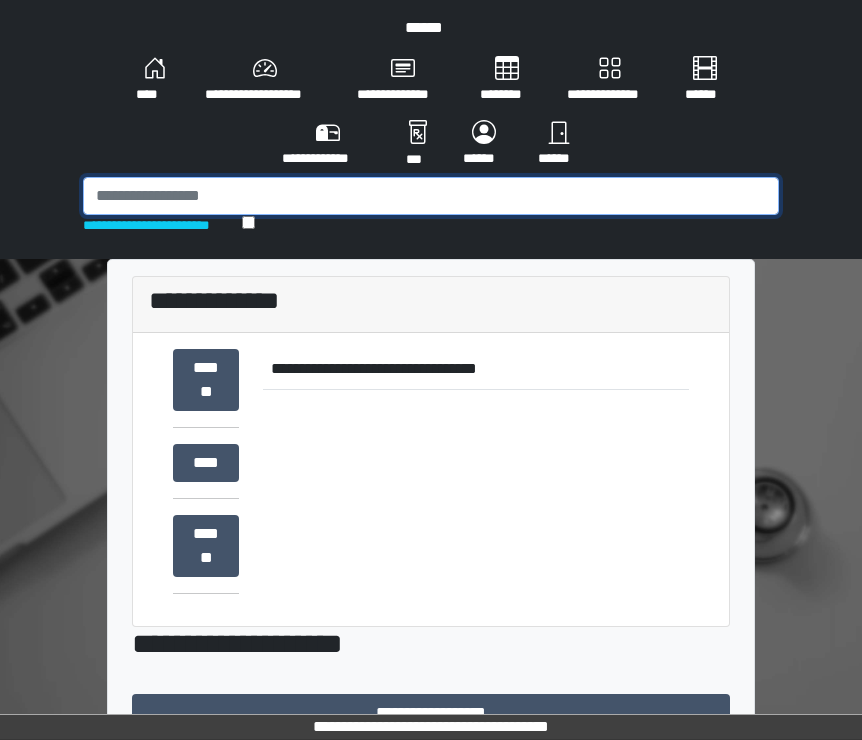 click at bounding box center (431, 196) 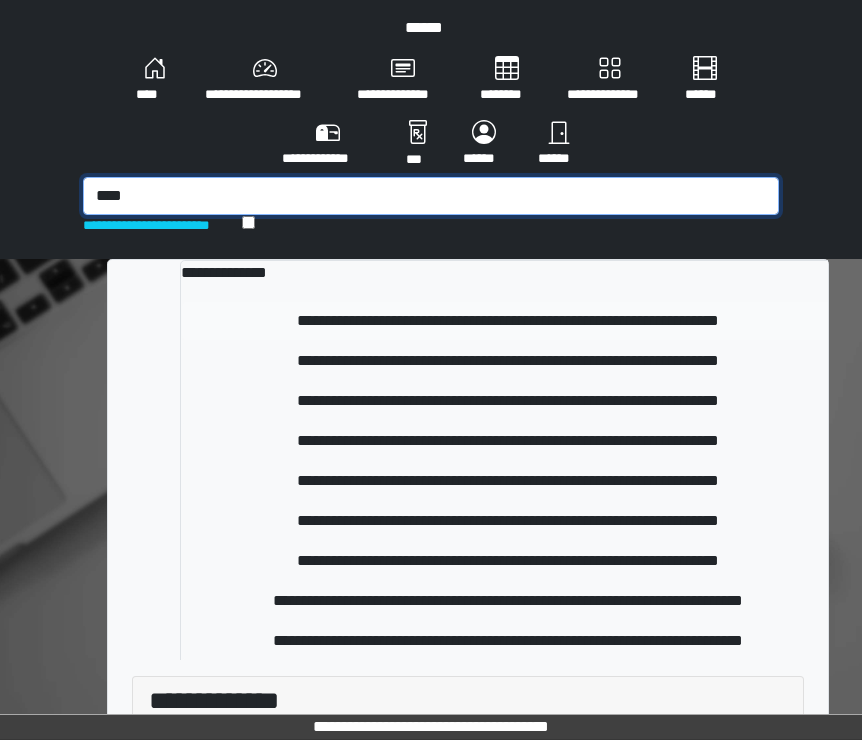 type on "****" 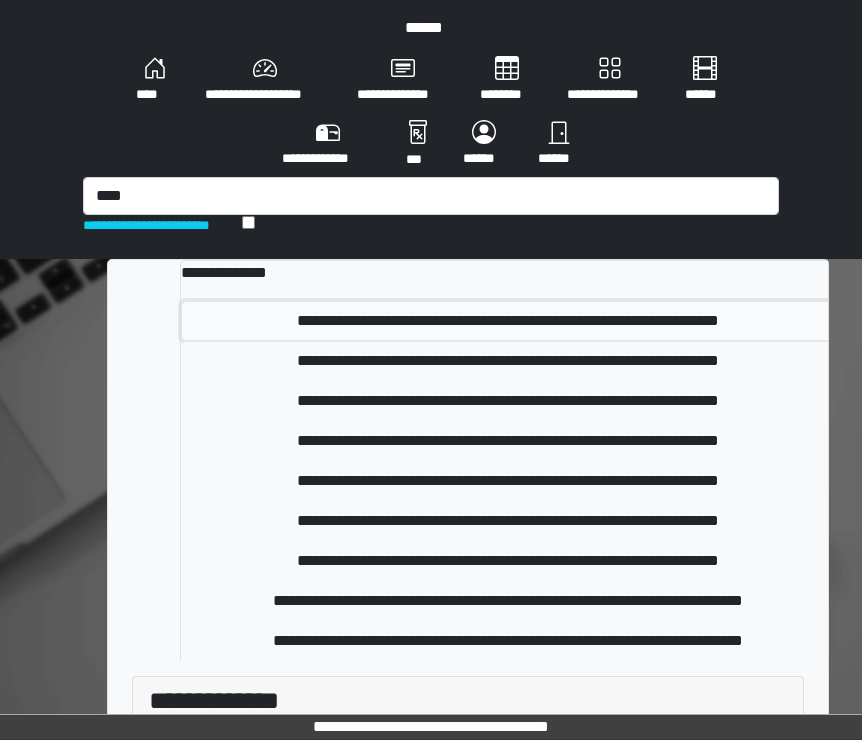 click on "**********" at bounding box center (508, 321) 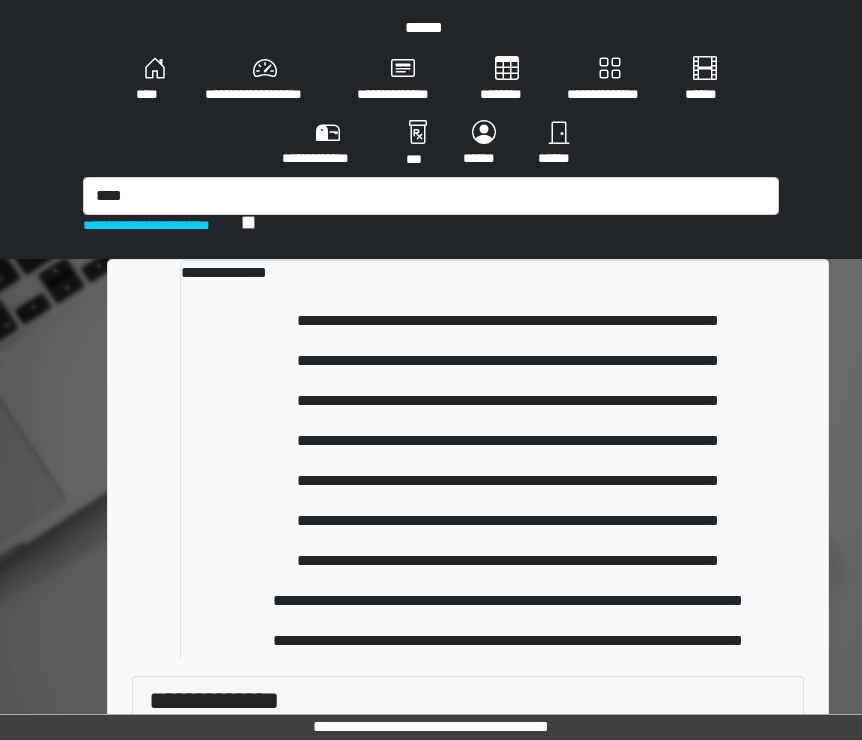 type 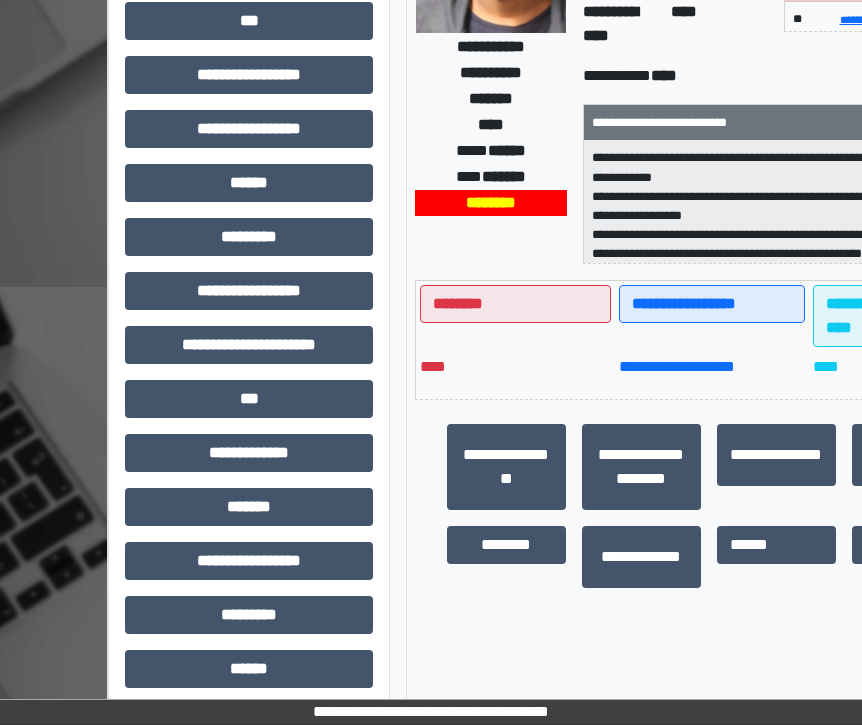 scroll, scrollTop: 600, scrollLeft: 0, axis: vertical 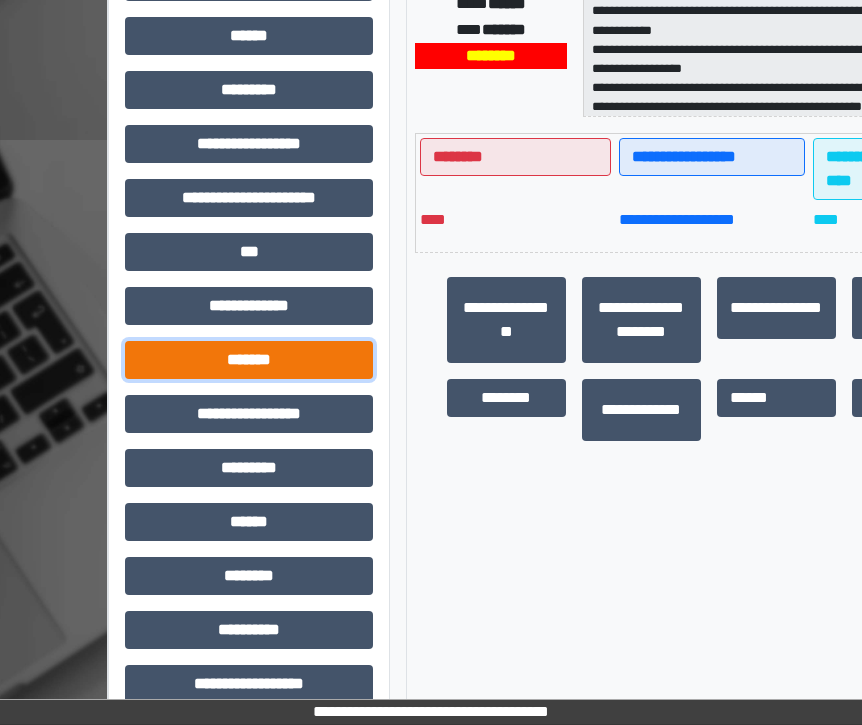 click on "*******" at bounding box center (249, 360) 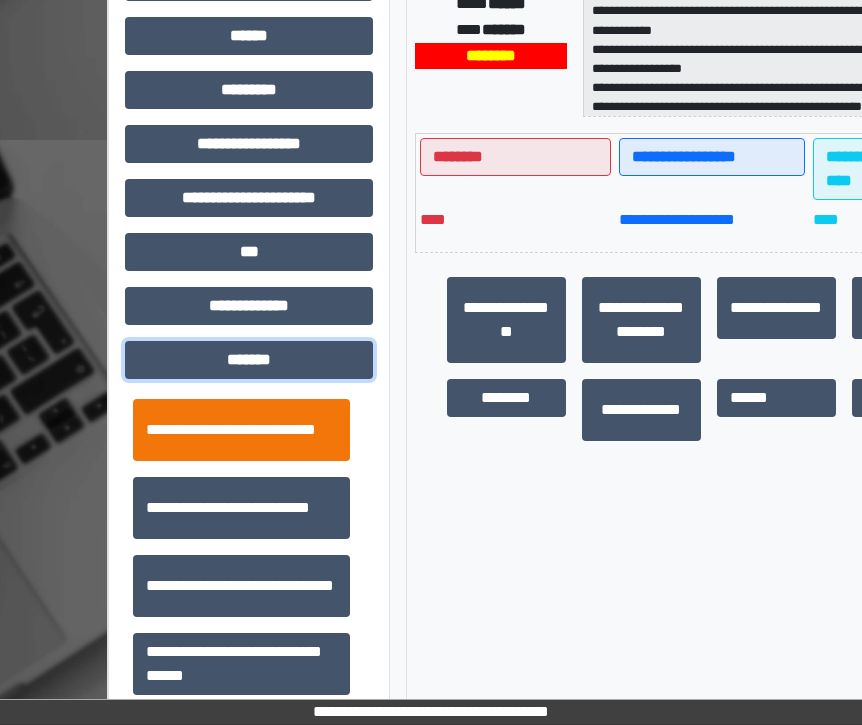 scroll, scrollTop: 600, scrollLeft: 0, axis: vertical 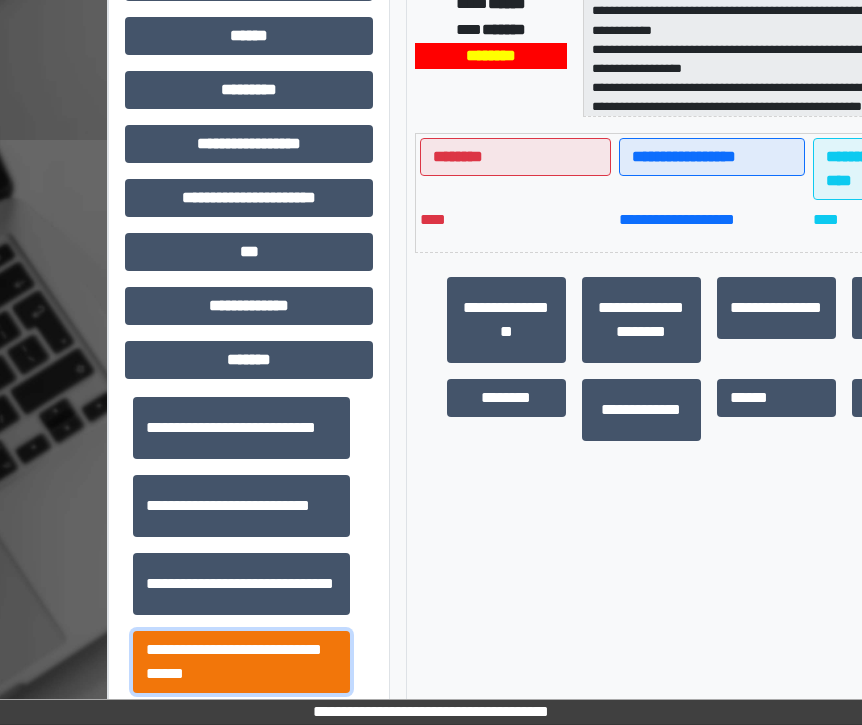click on "**********" at bounding box center (241, 662) 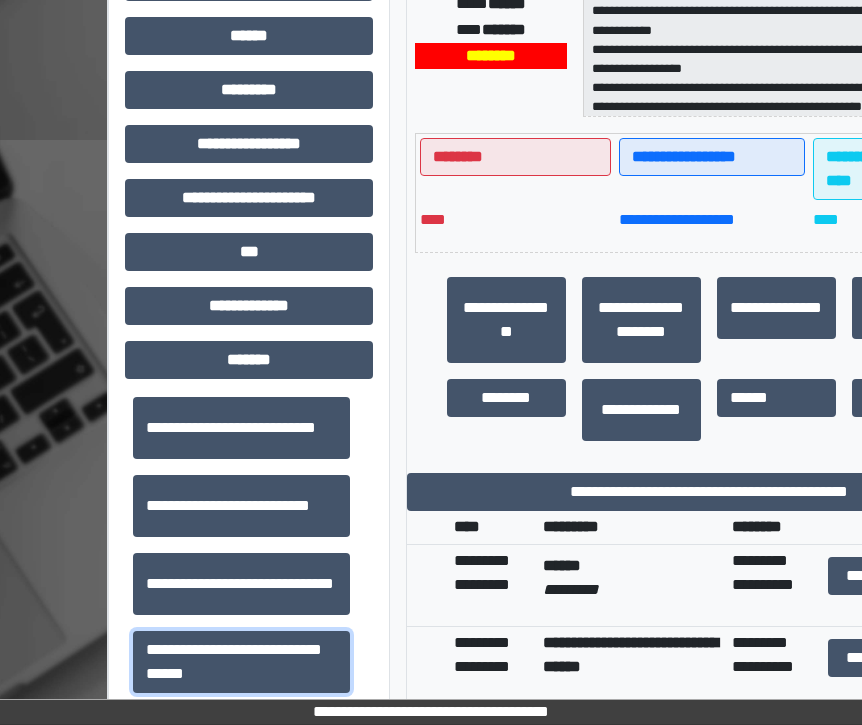 scroll, scrollTop: 24, scrollLeft: 0, axis: vertical 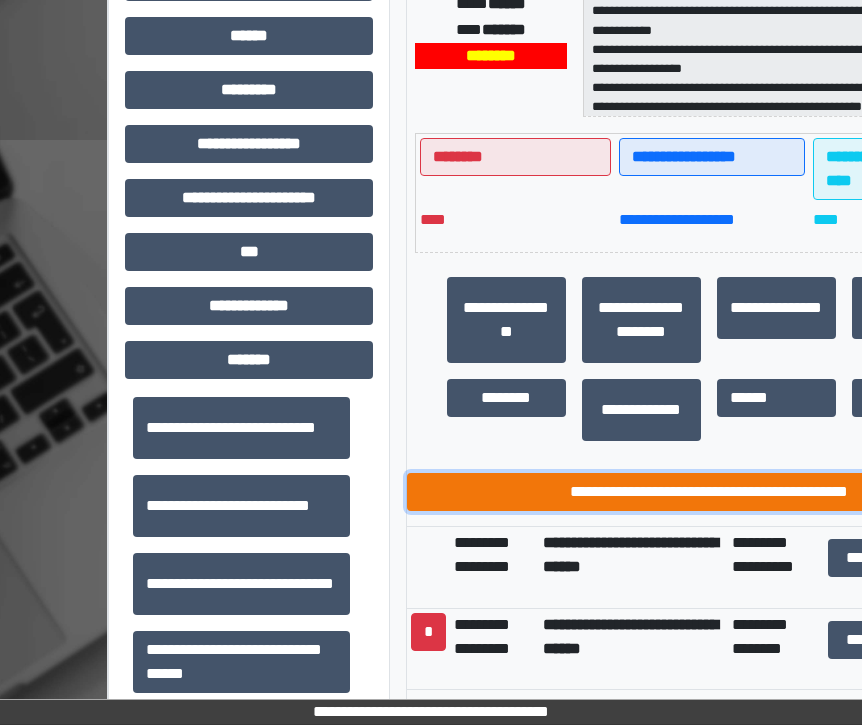 click on "**********" at bounding box center (709, 492) 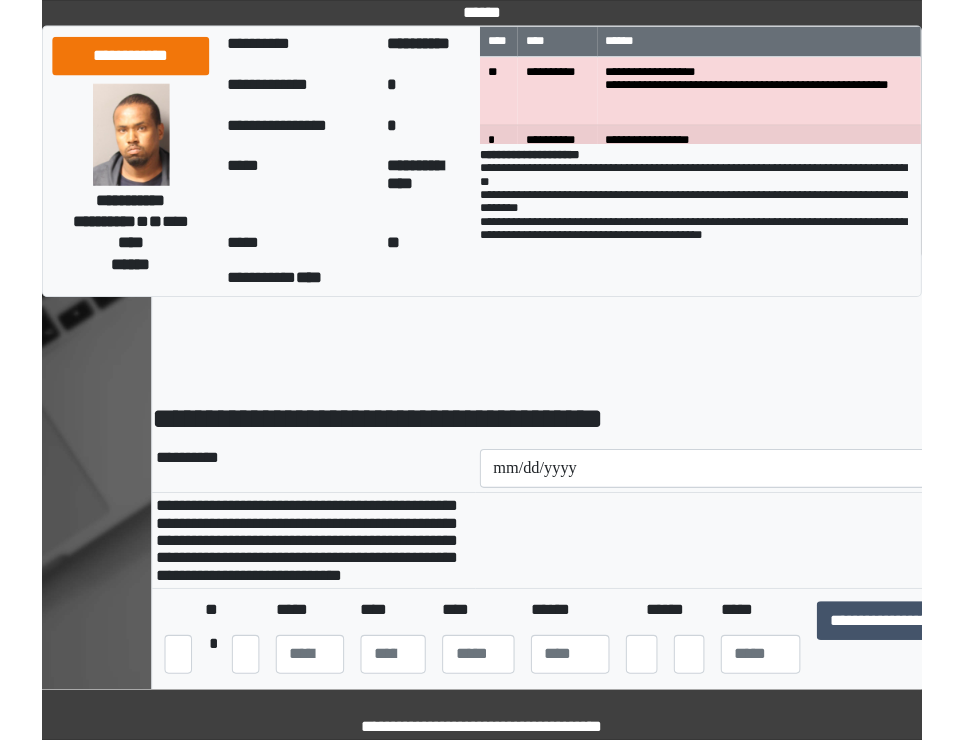 scroll, scrollTop: 0, scrollLeft: 0, axis: both 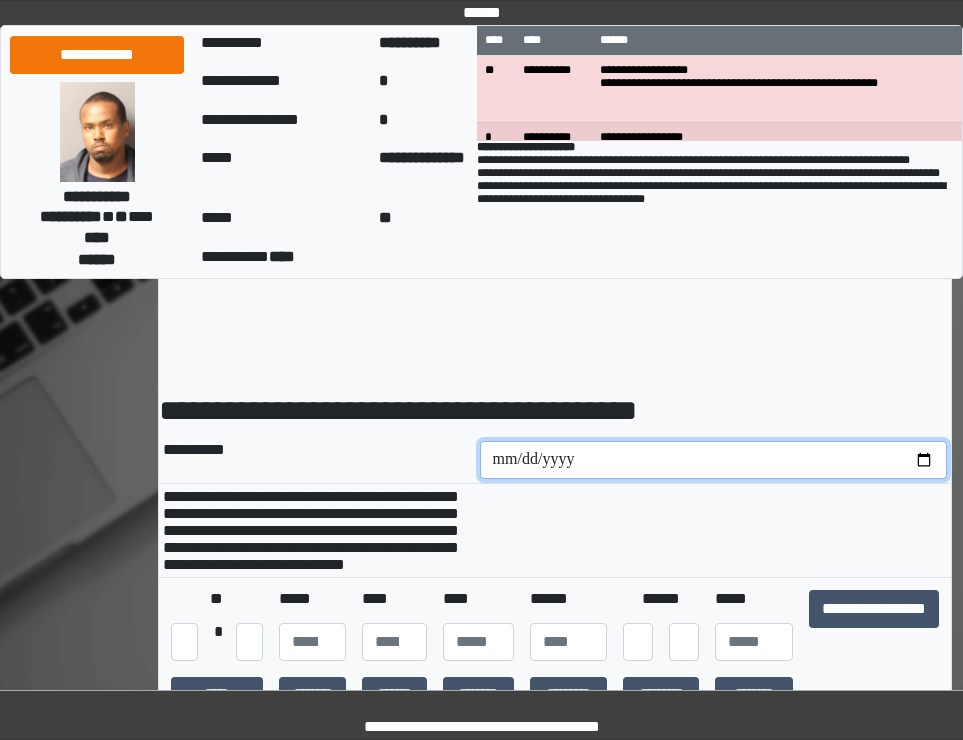 click at bounding box center [714, 460] 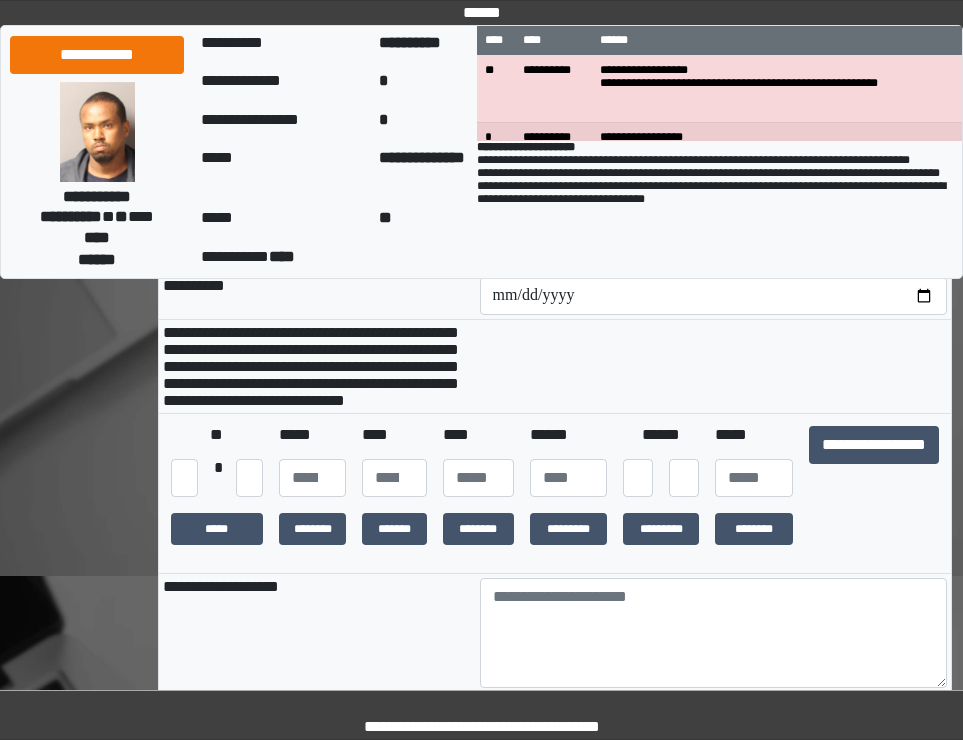 scroll, scrollTop: 200, scrollLeft: 0, axis: vertical 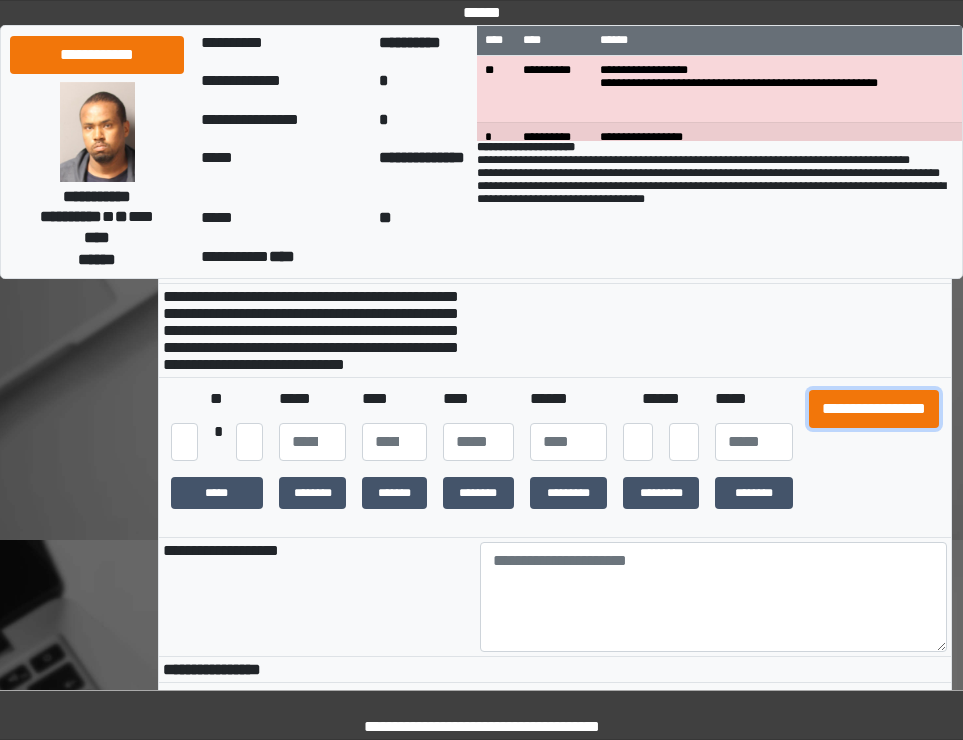 click on "**********" at bounding box center [874, 409] 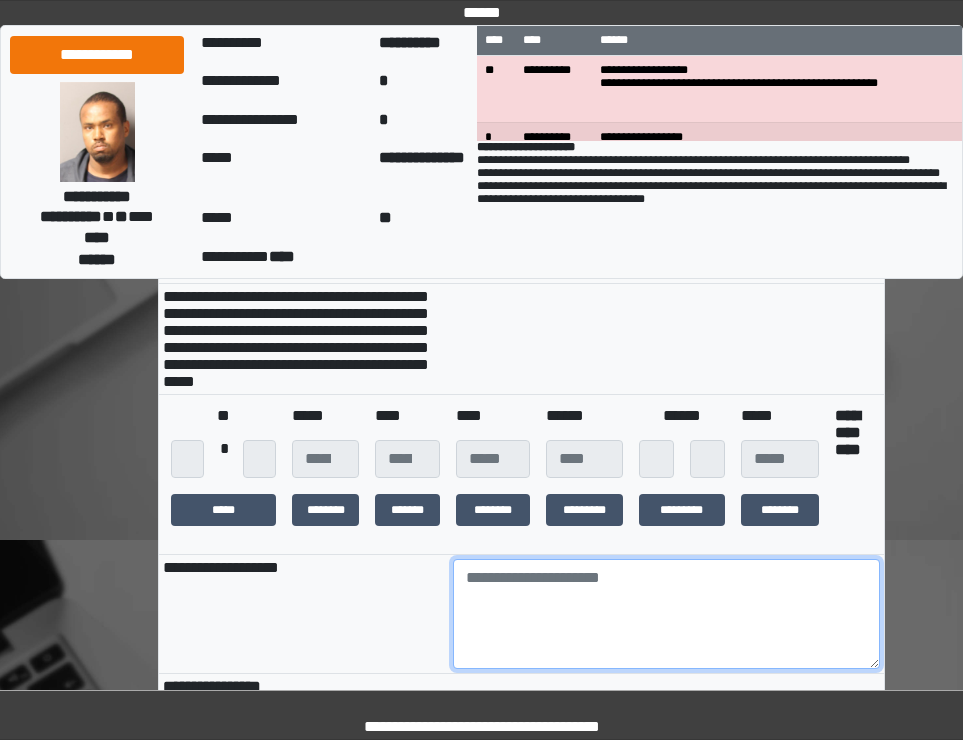 click at bounding box center [666, 614] 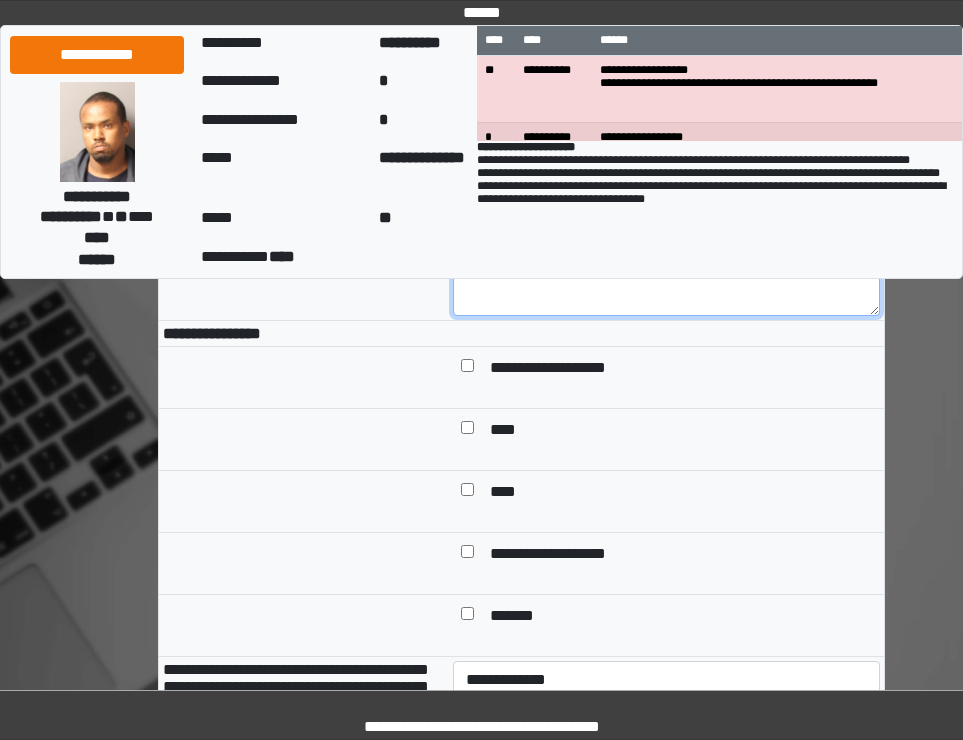 scroll, scrollTop: 600, scrollLeft: 0, axis: vertical 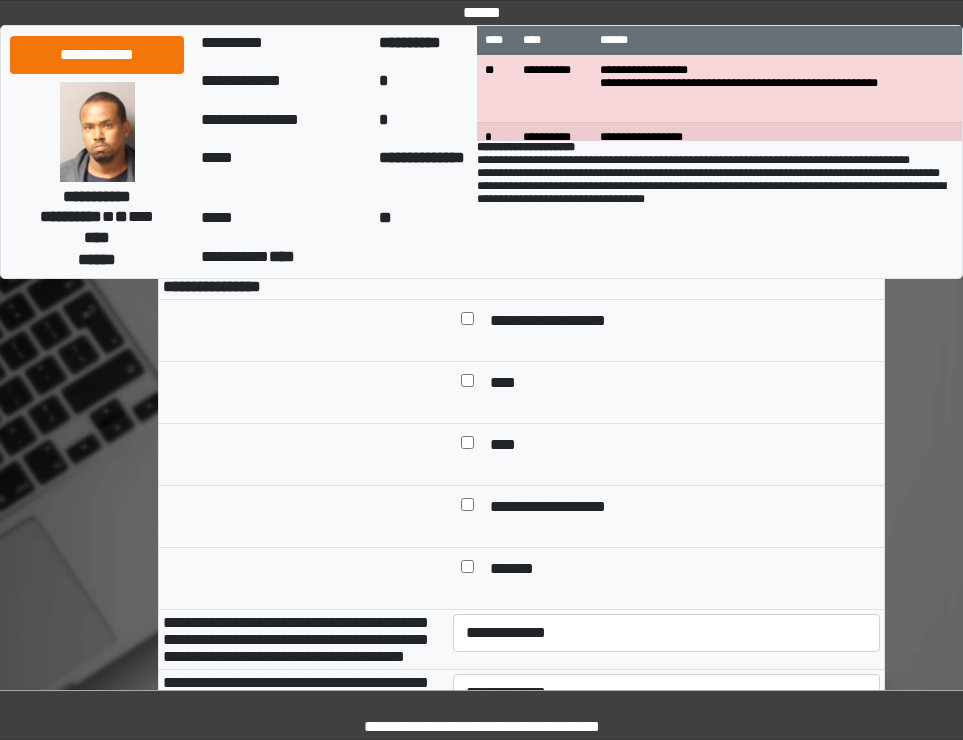 type on "***" 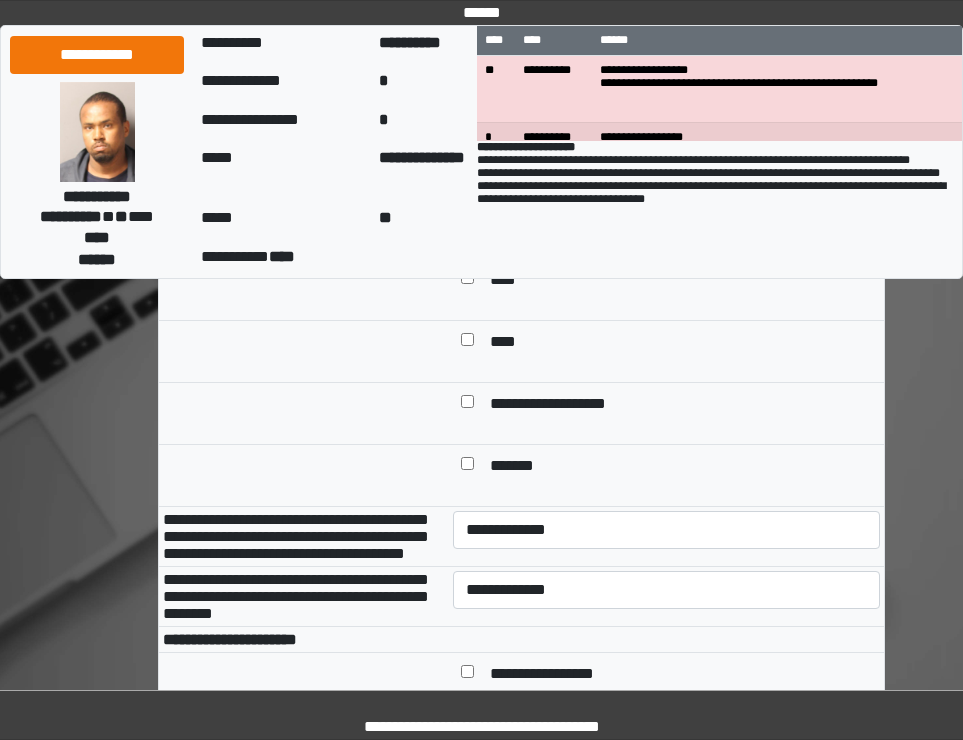 scroll, scrollTop: 800, scrollLeft: 0, axis: vertical 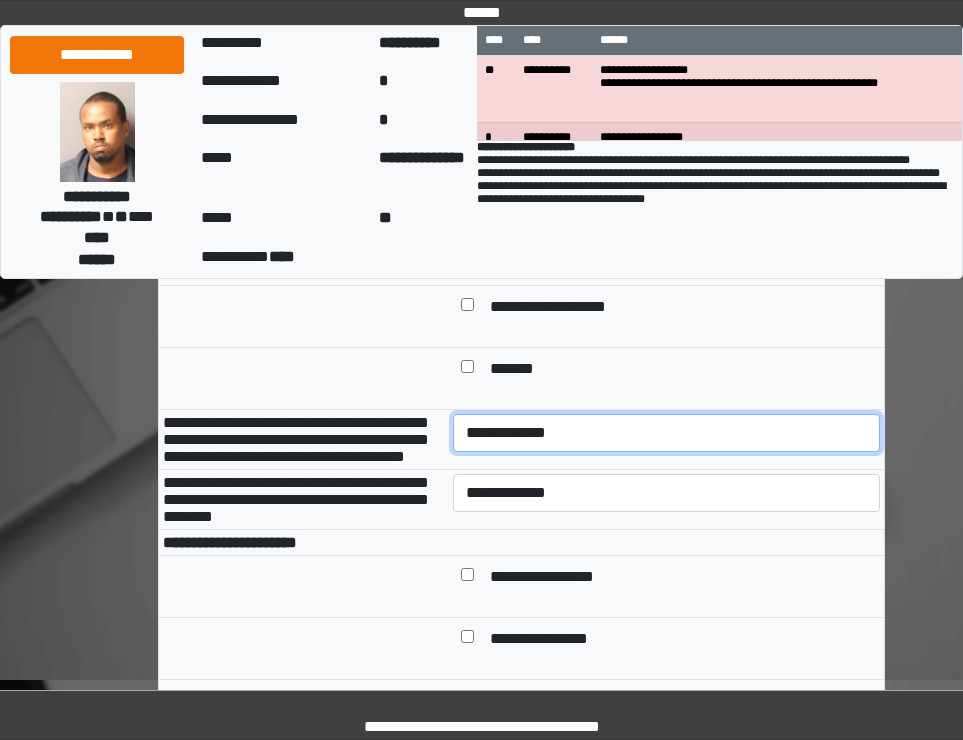 click on "**********" at bounding box center [666, 433] 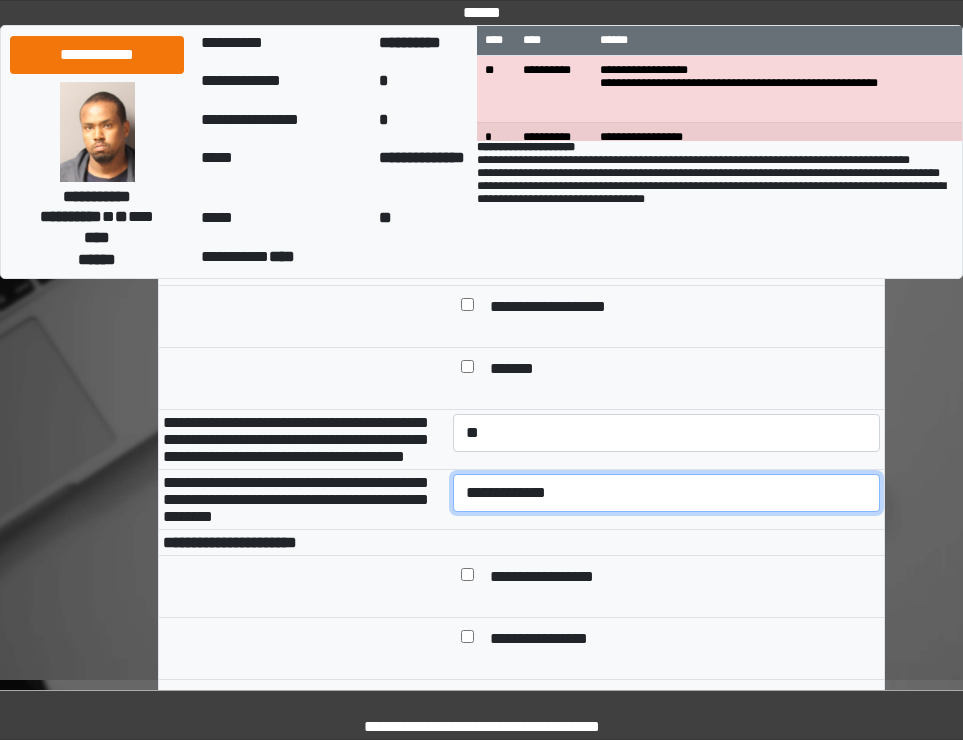 click on "**********" at bounding box center (666, 493) 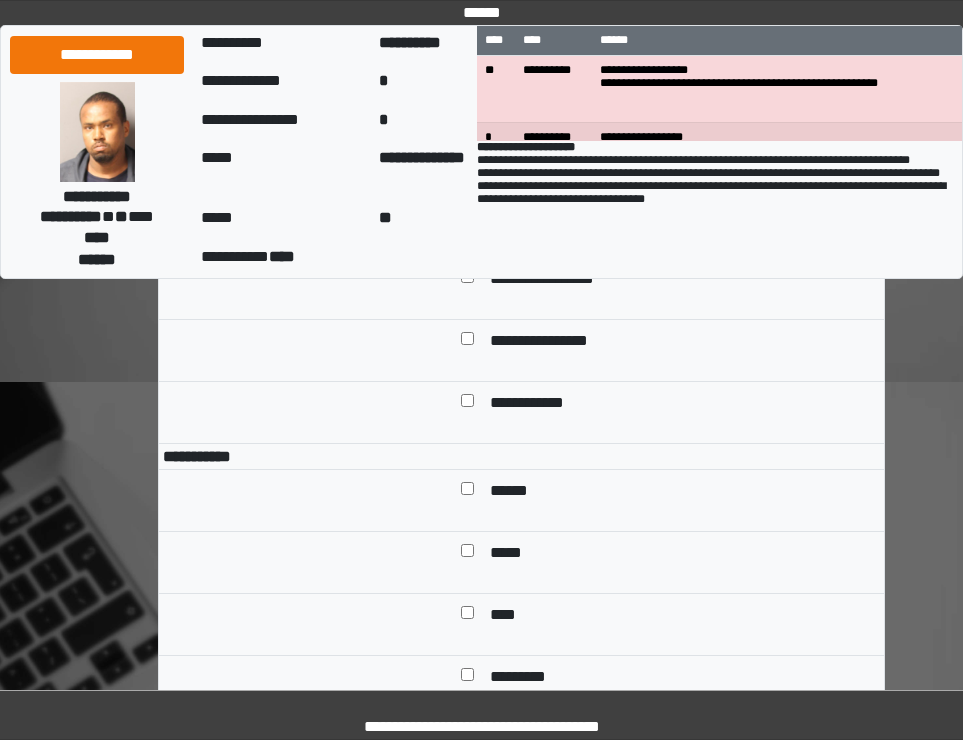 scroll, scrollTop: 1100, scrollLeft: 0, axis: vertical 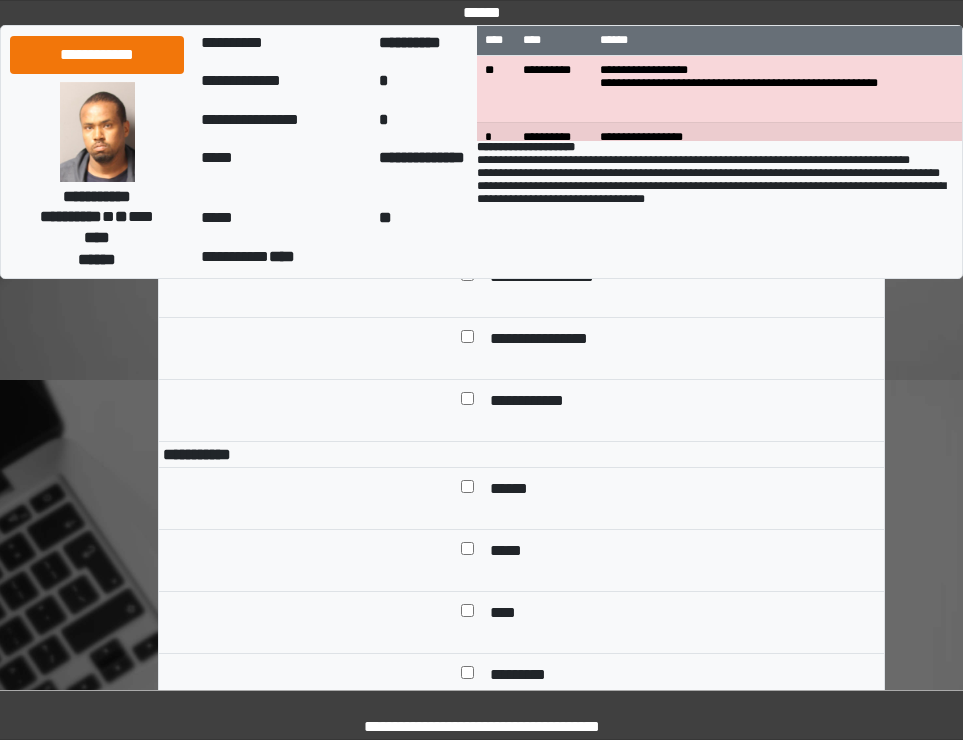 click at bounding box center (467, 490) 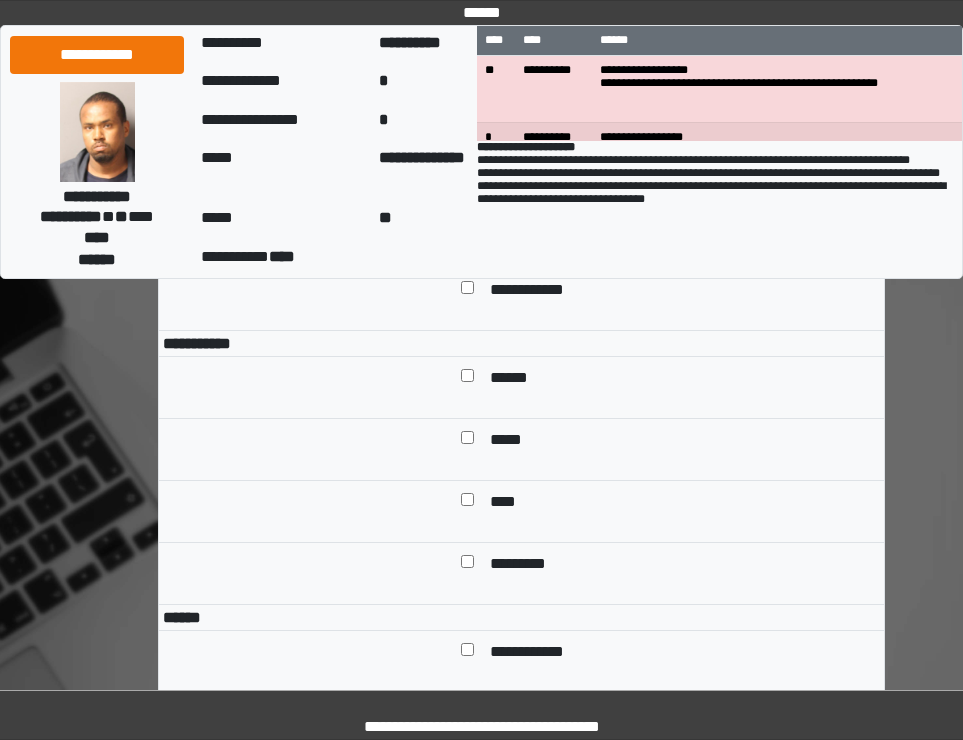scroll, scrollTop: 1400, scrollLeft: 0, axis: vertical 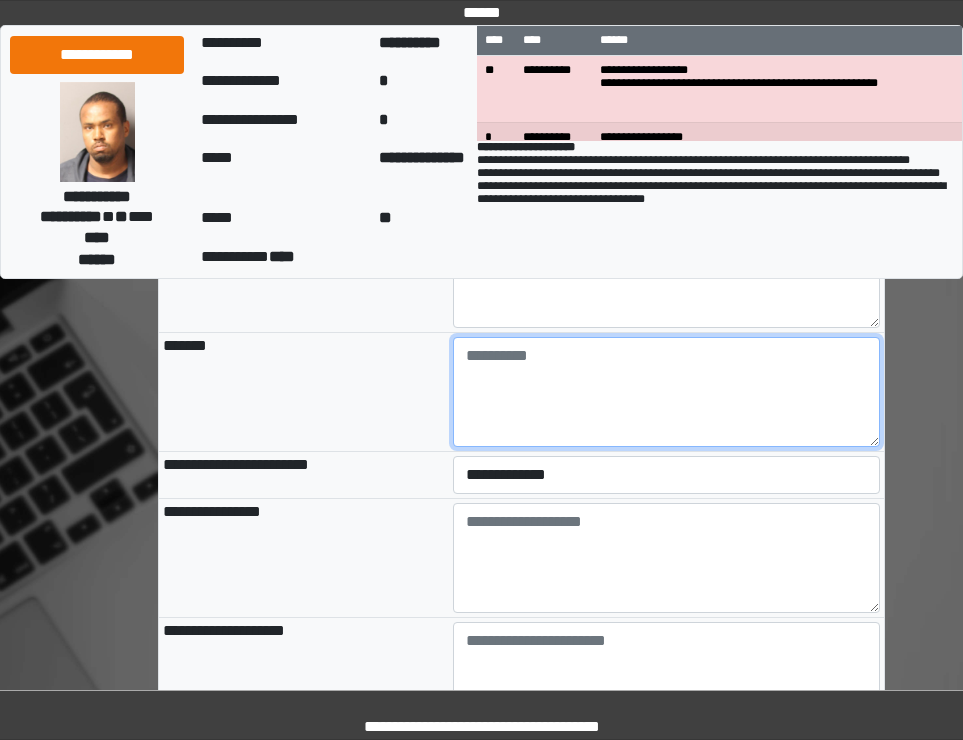 click at bounding box center (666, 392) 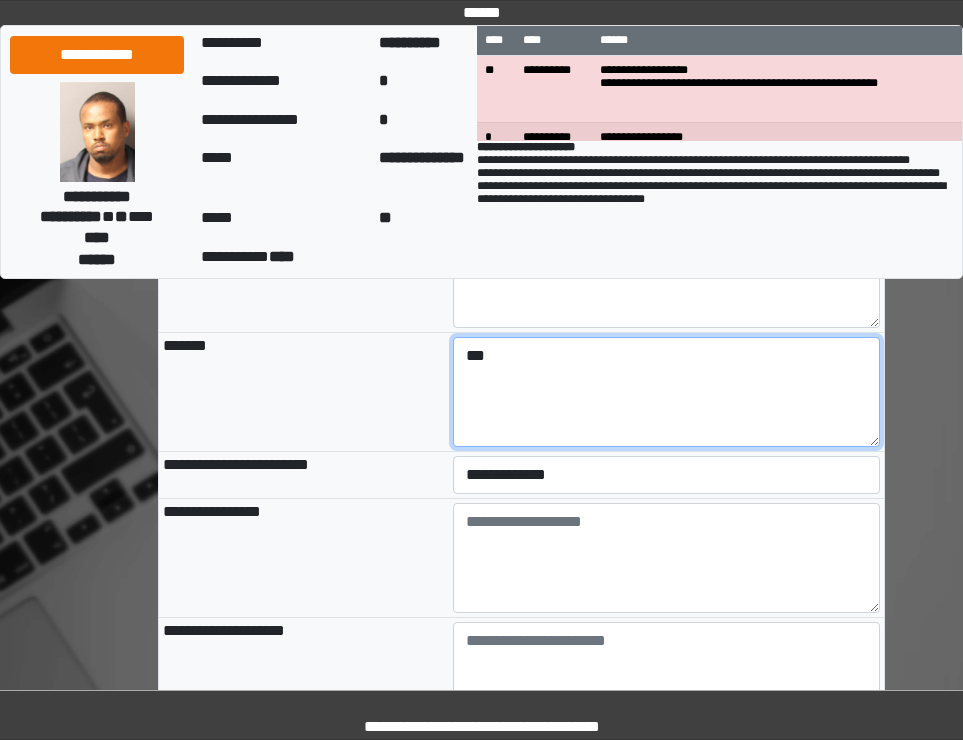 type on "***" 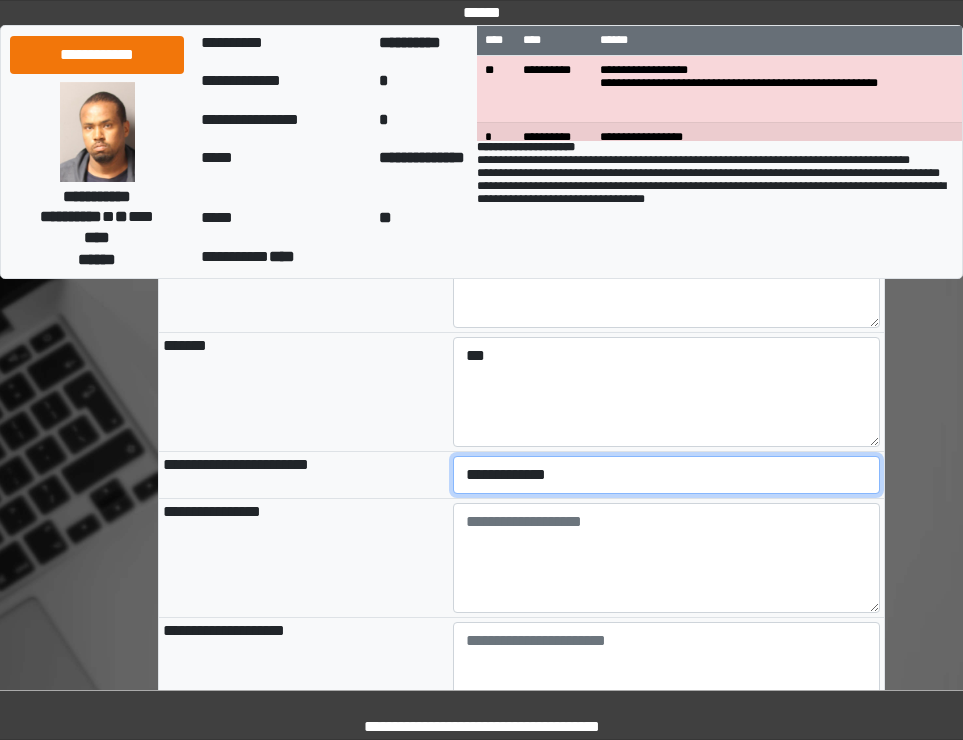 click on "**********" at bounding box center (666, 475) 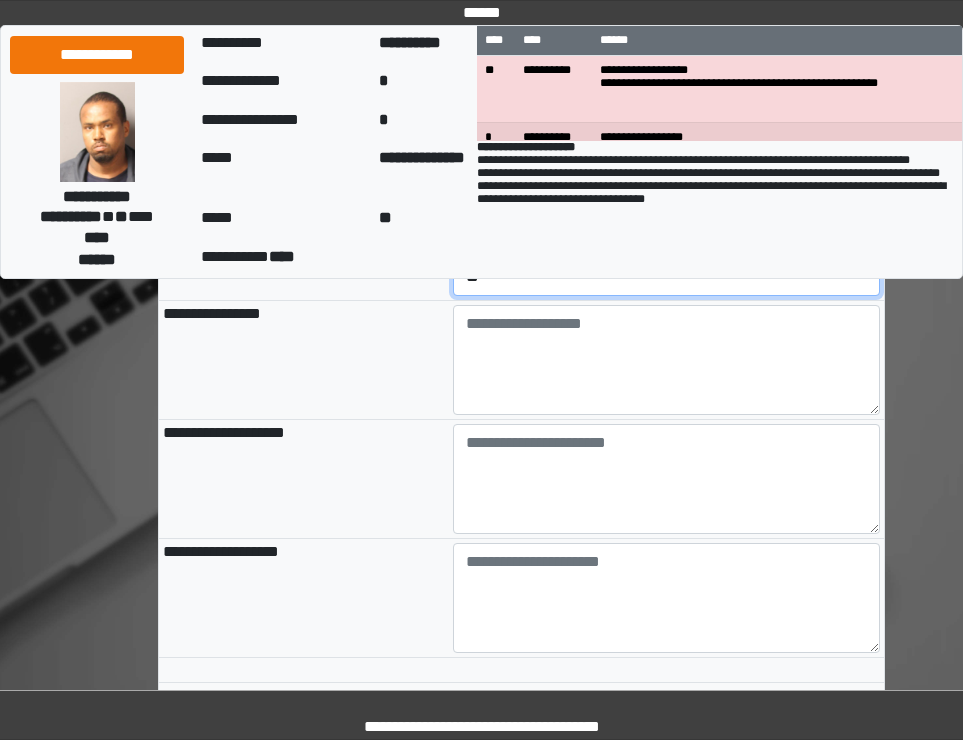 scroll, scrollTop: 2200, scrollLeft: 0, axis: vertical 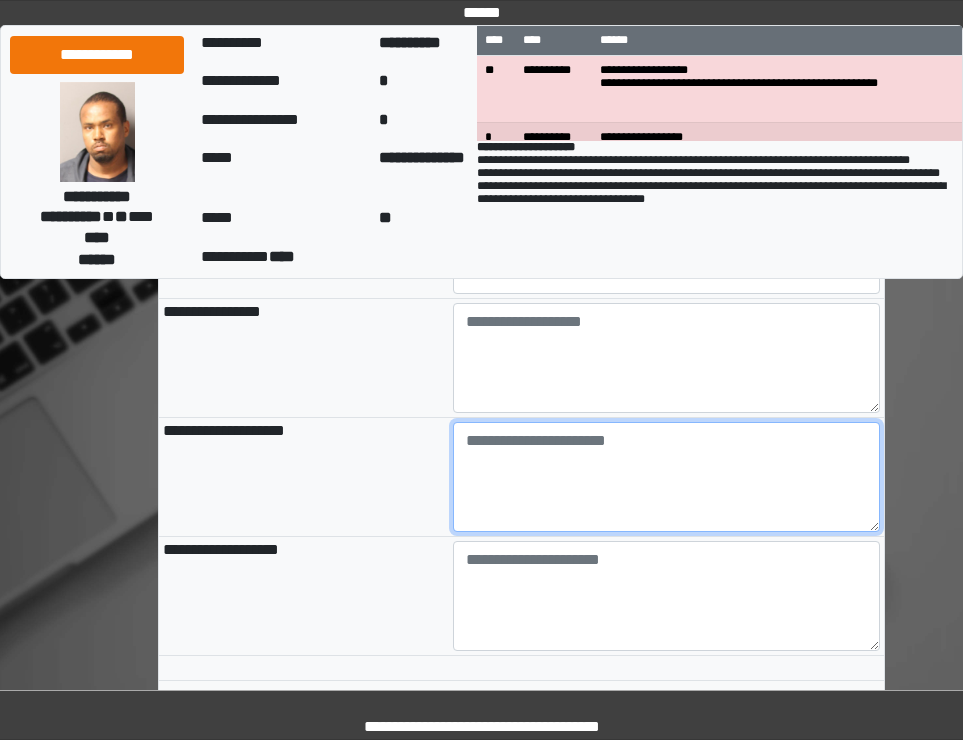 click at bounding box center (666, 477) 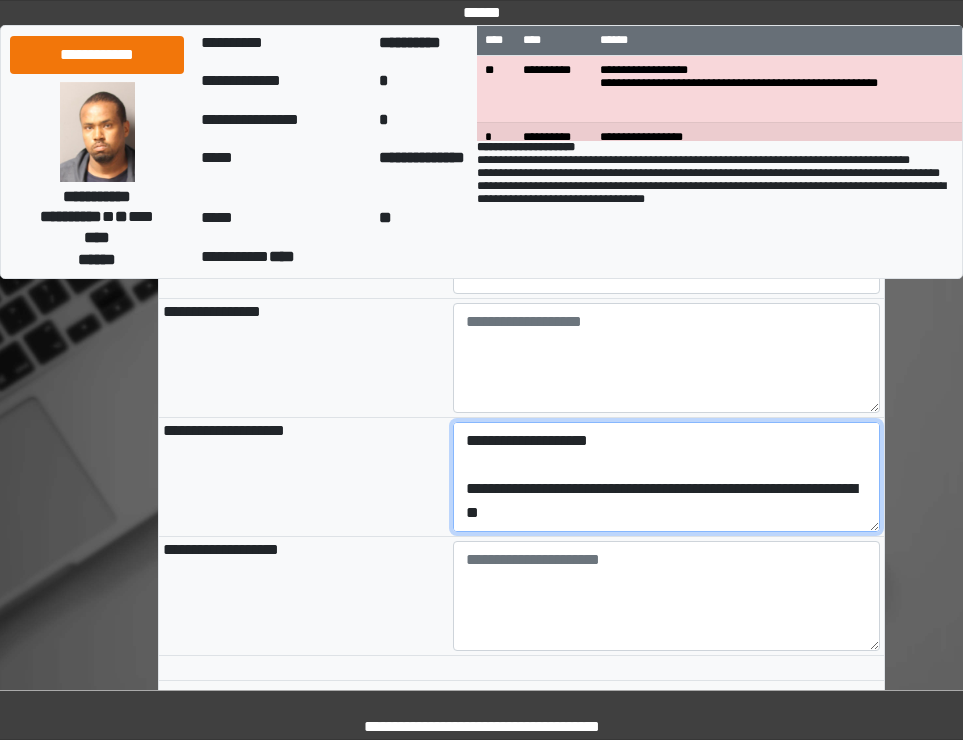 scroll, scrollTop: 256, scrollLeft: 0, axis: vertical 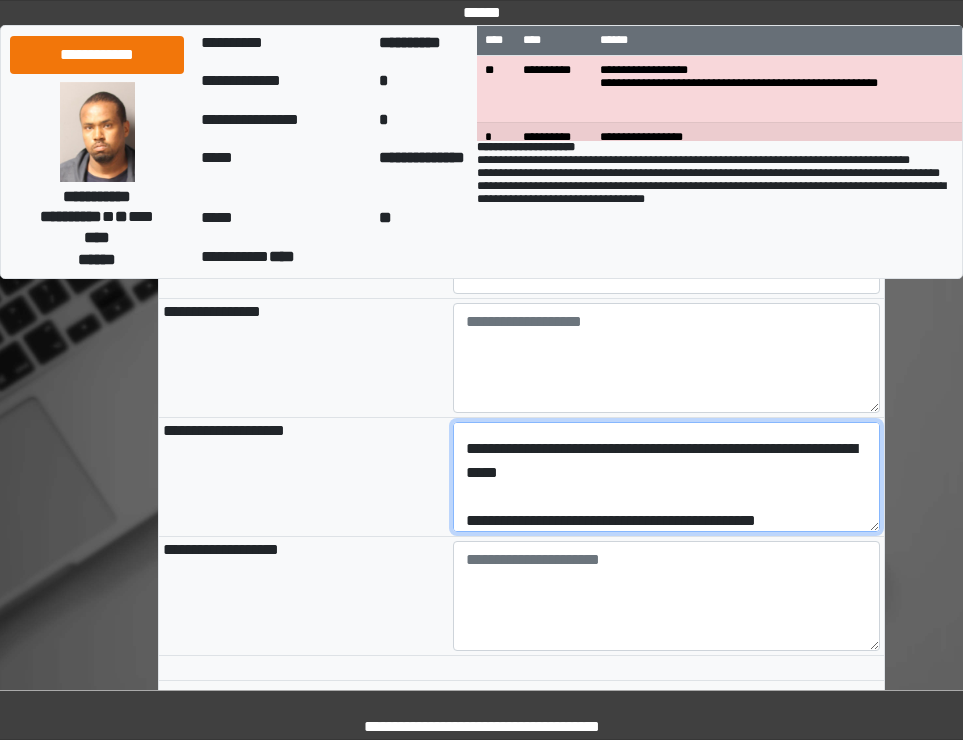 click on "**********" at bounding box center (666, 477) 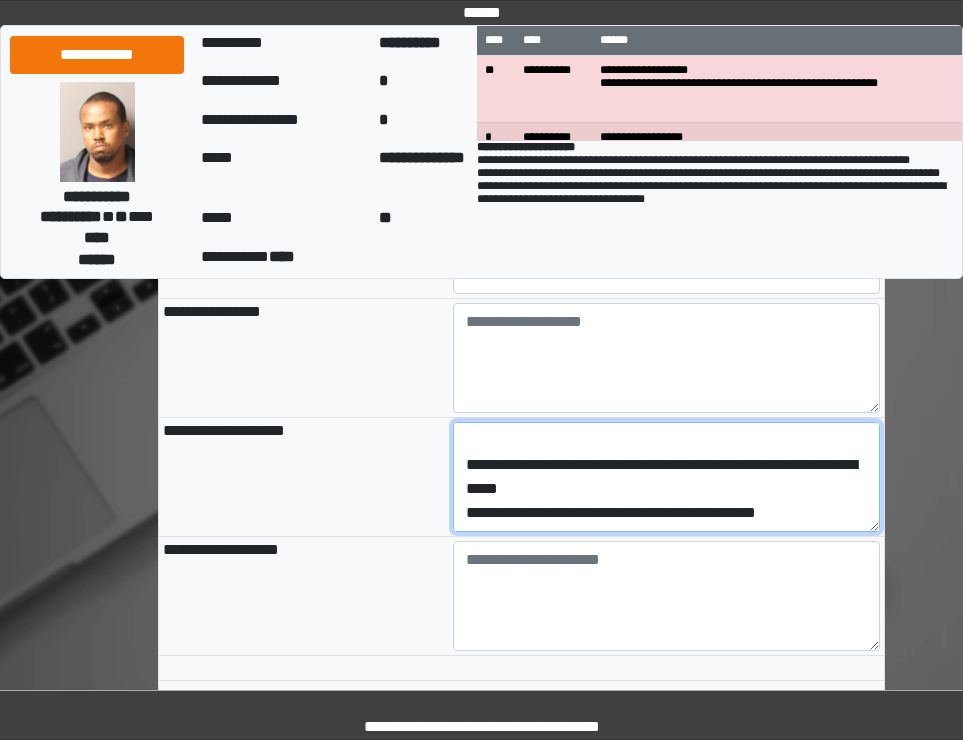 scroll, scrollTop: 232, scrollLeft: 0, axis: vertical 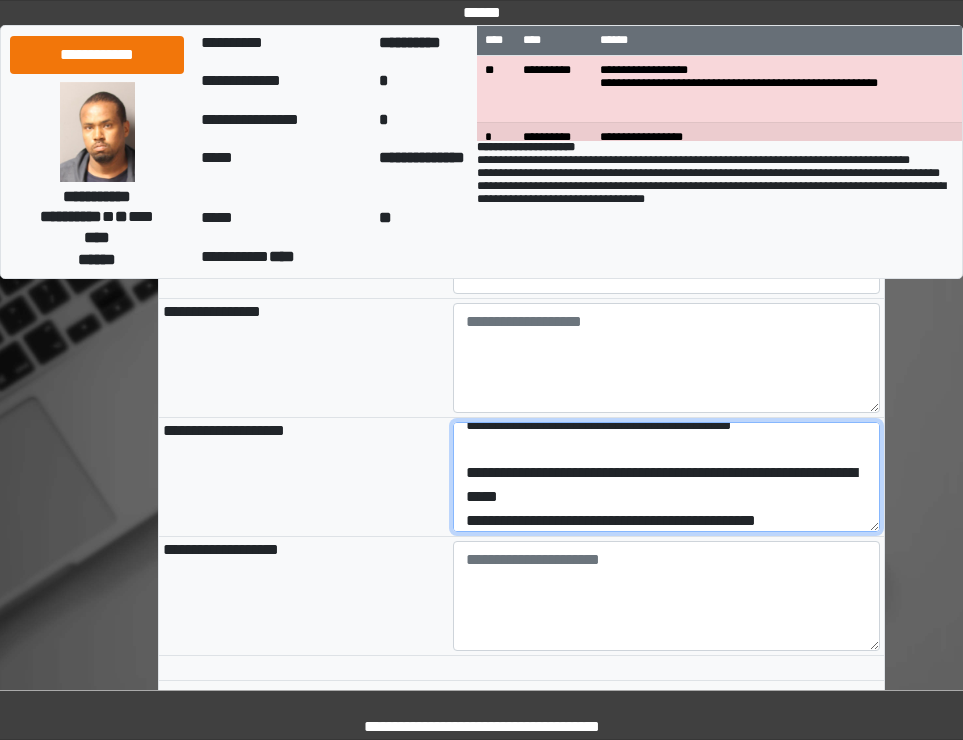 click on "**********" at bounding box center (666, 477) 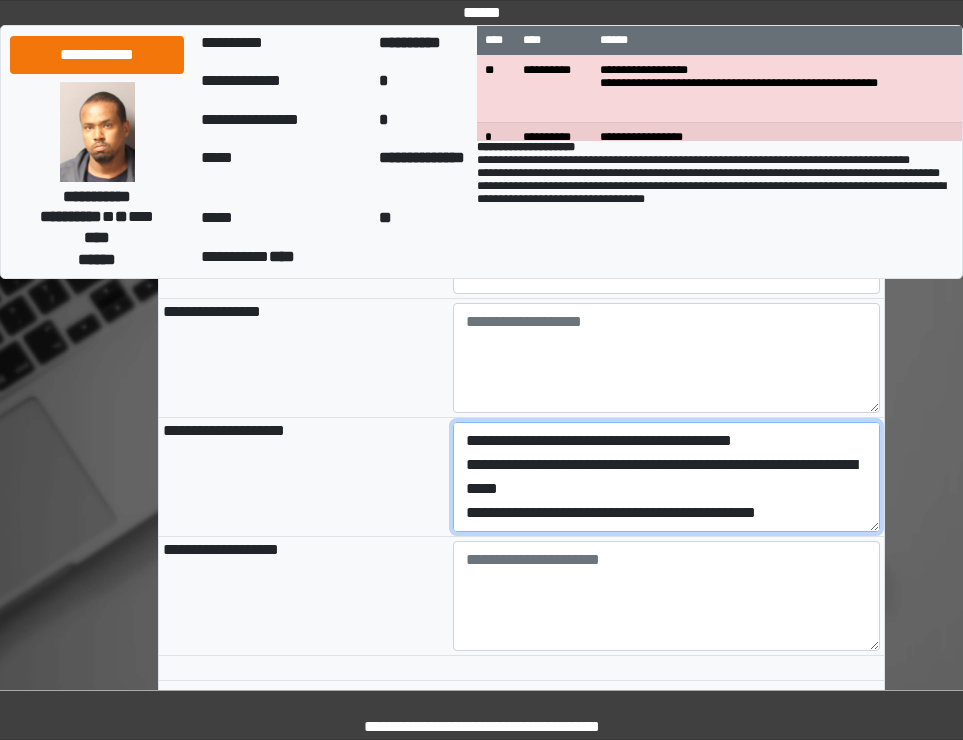scroll, scrollTop: 208, scrollLeft: 0, axis: vertical 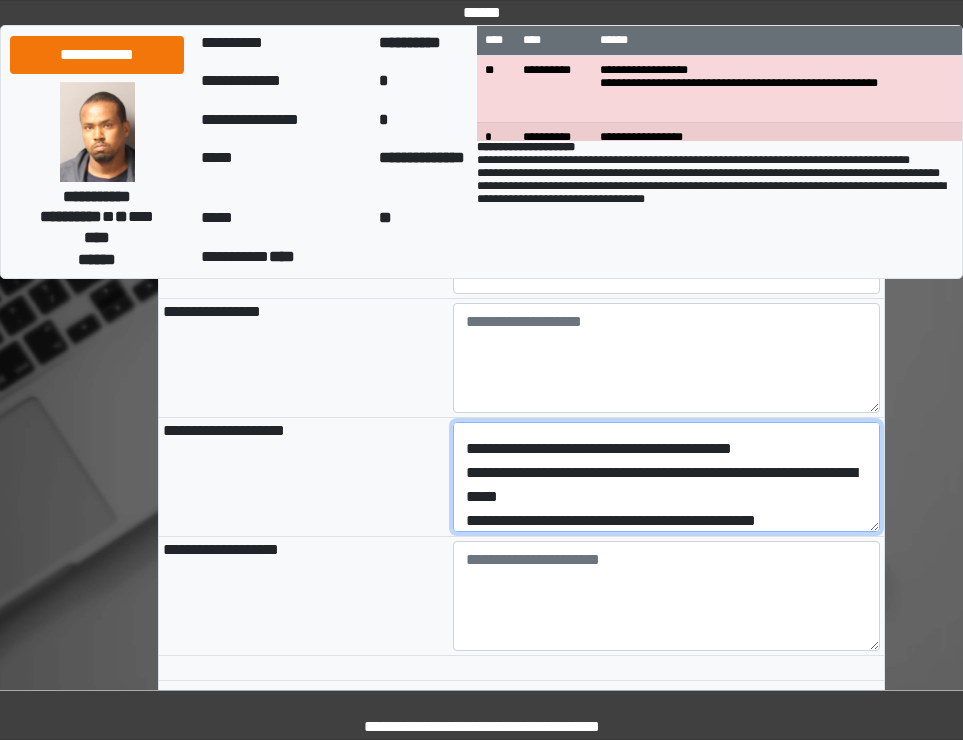 click on "**********" at bounding box center (666, 477) 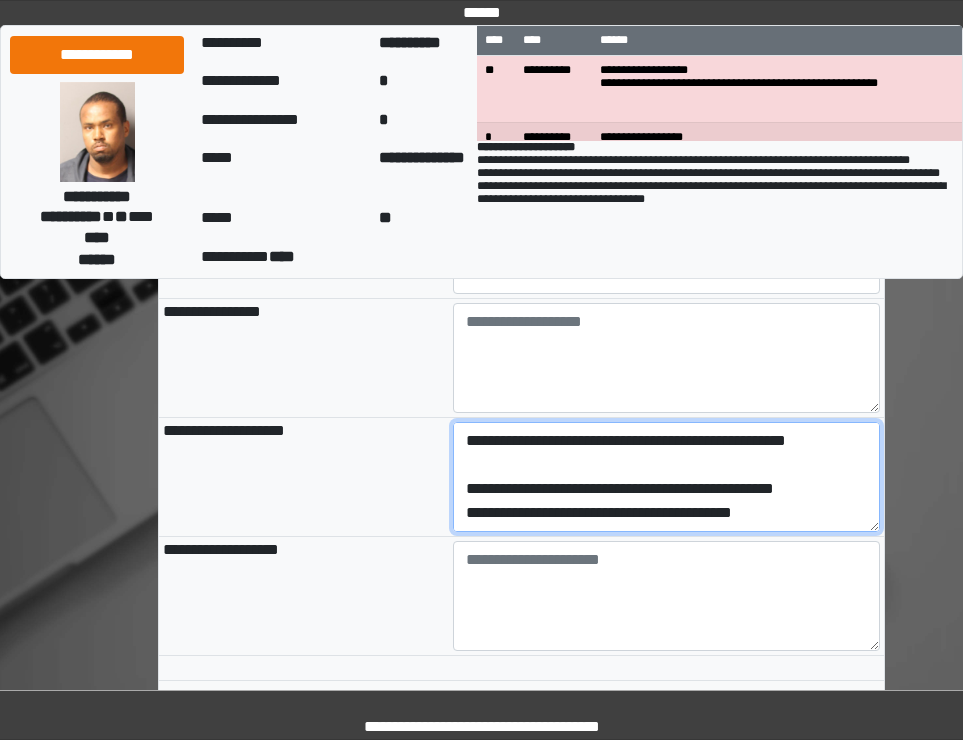 scroll, scrollTop: 75, scrollLeft: 0, axis: vertical 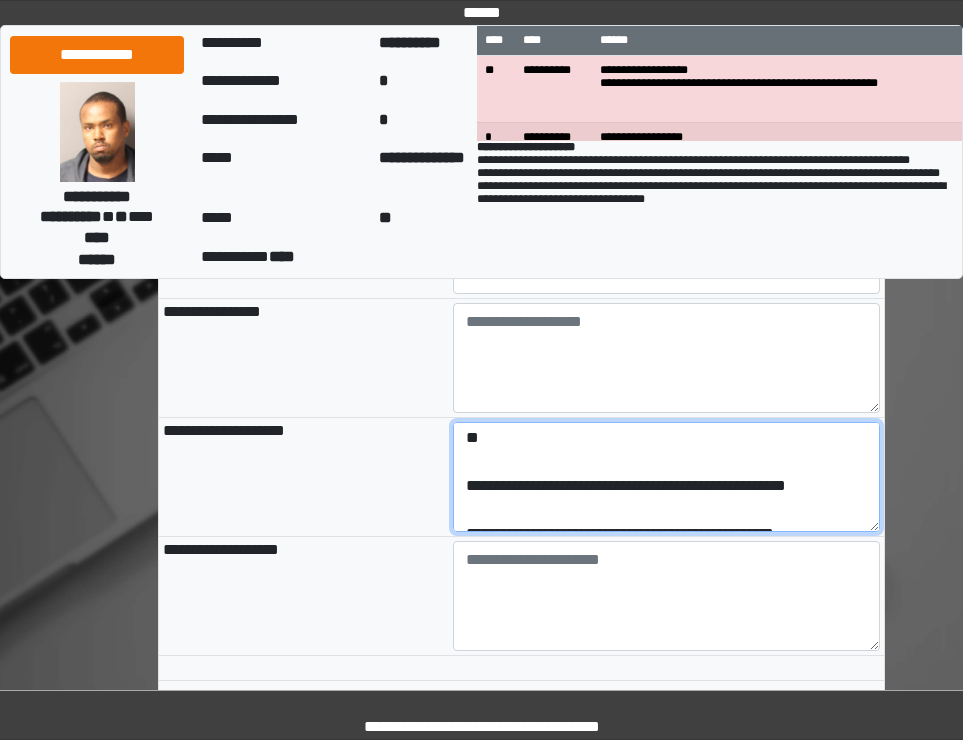click on "**********" at bounding box center [666, 477] 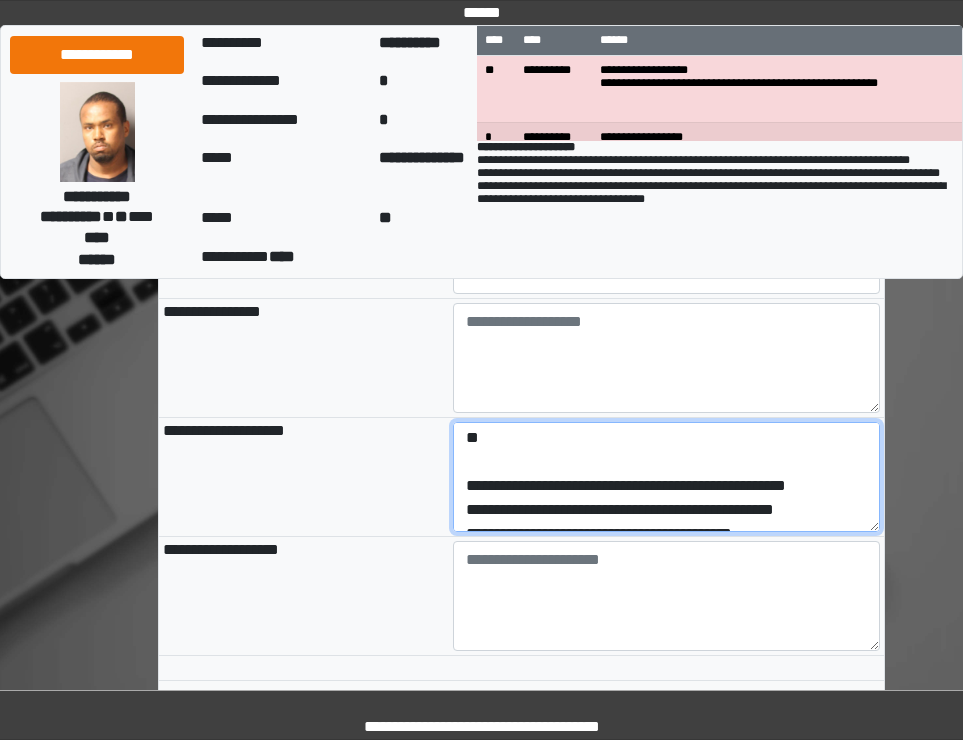 click on "**********" at bounding box center [666, 477] 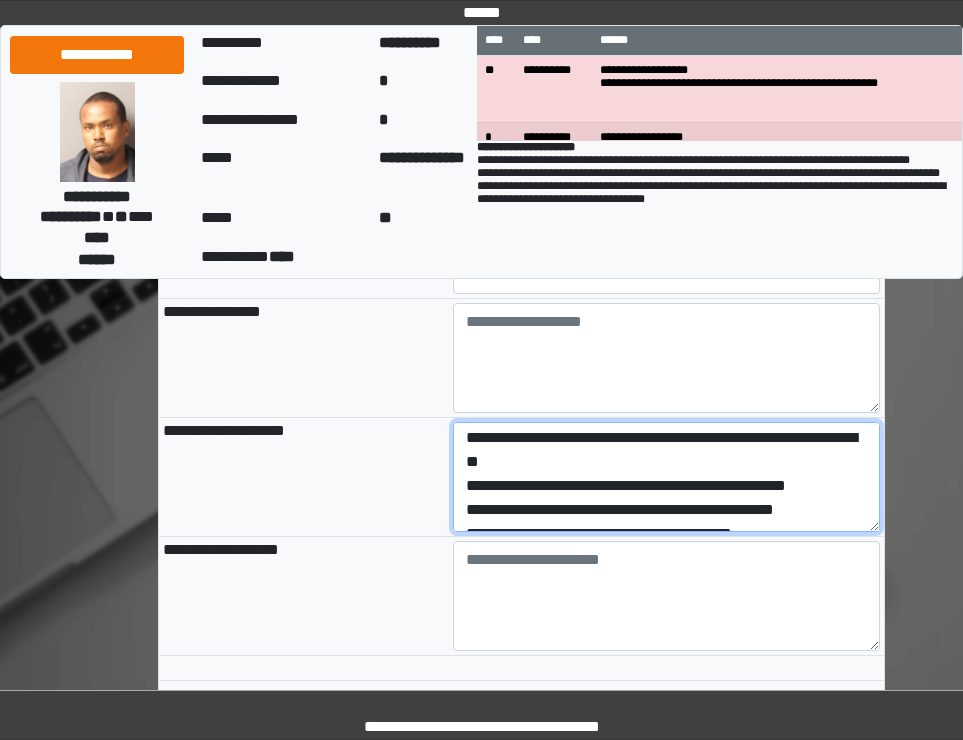 scroll, scrollTop: 0, scrollLeft: 0, axis: both 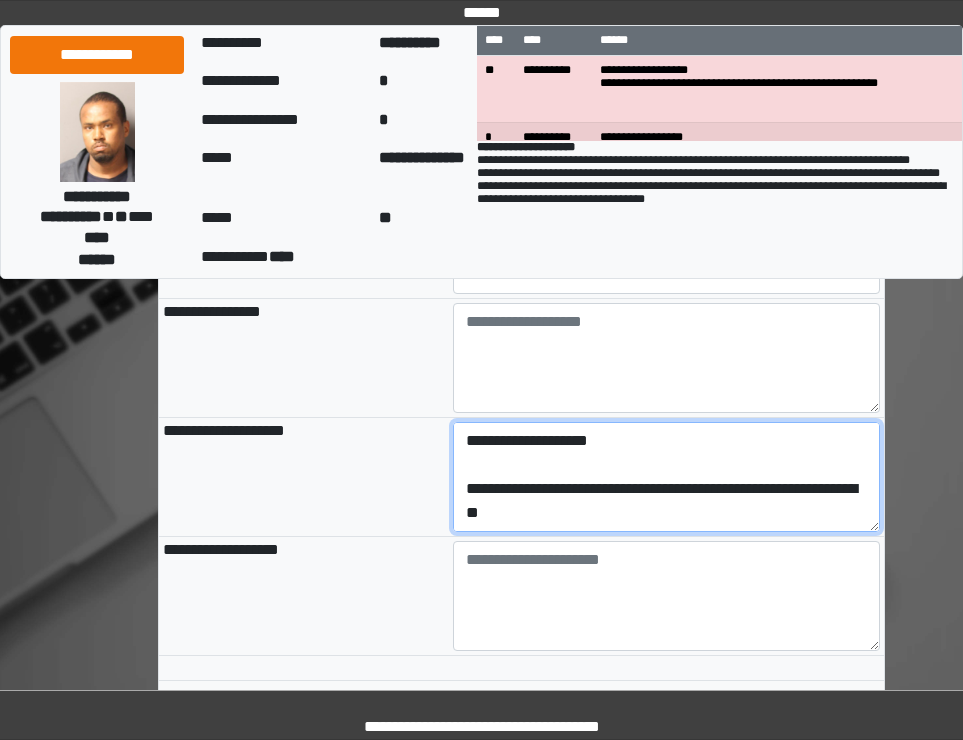 click on "**********" at bounding box center [666, 477] 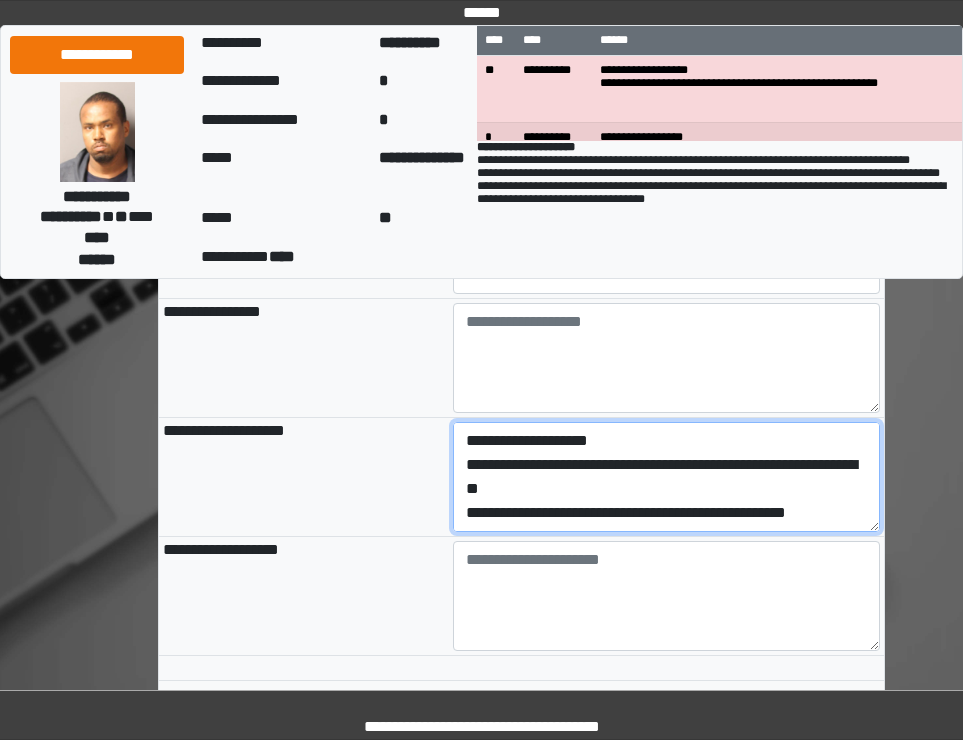 click on "**********" at bounding box center (666, 477) 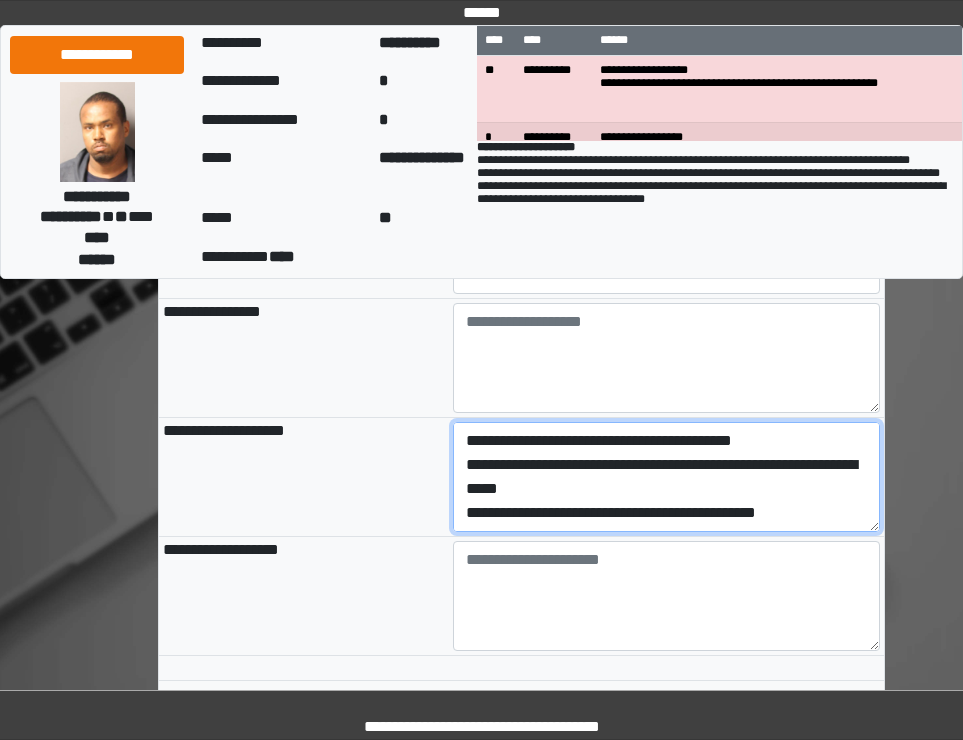 scroll, scrollTop: 120, scrollLeft: 0, axis: vertical 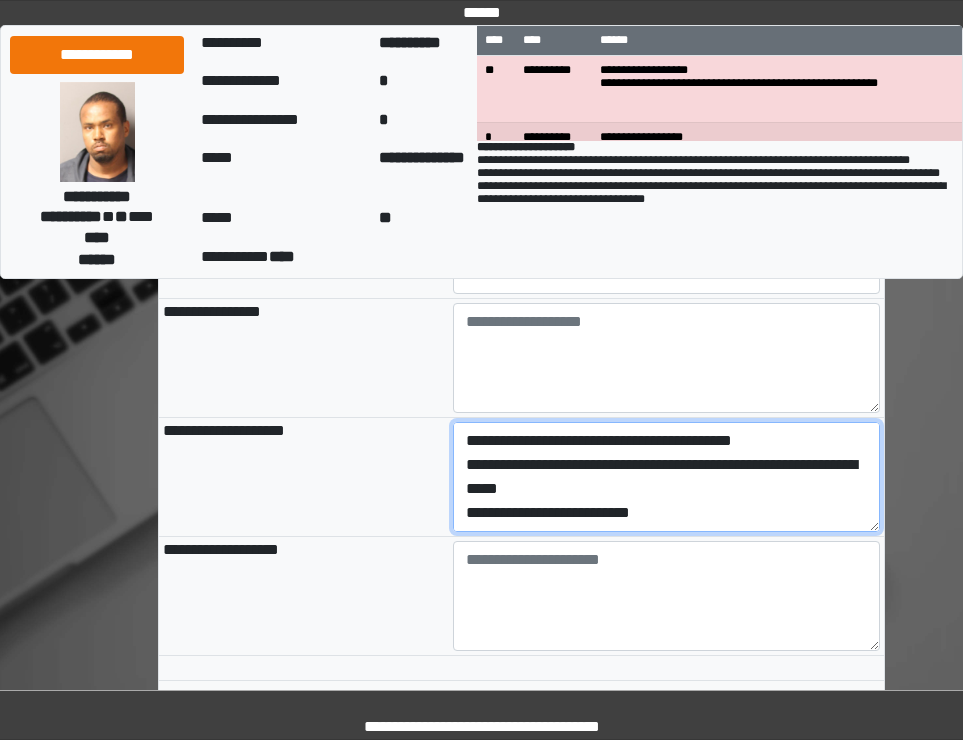 drag, startPoint x: 466, startPoint y: 531, endPoint x: 805, endPoint y: 643, distance: 357.0224 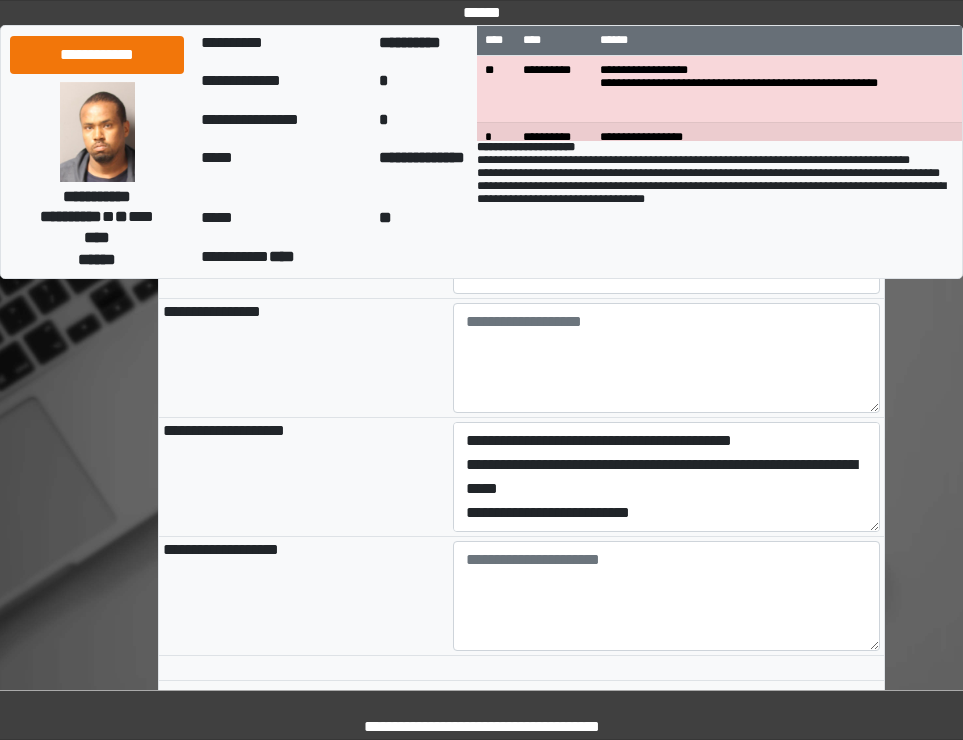 click on "**********" at bounding box center [304, 477] 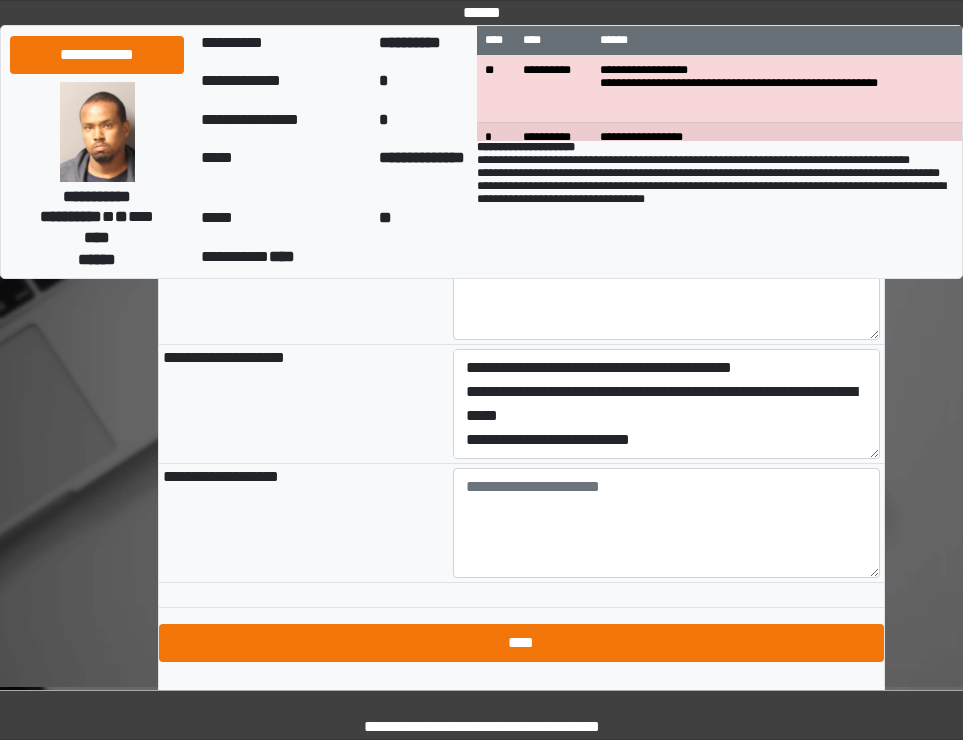 scroll, scrollTop: 2413, scrollLeft: 0, axis: vertical 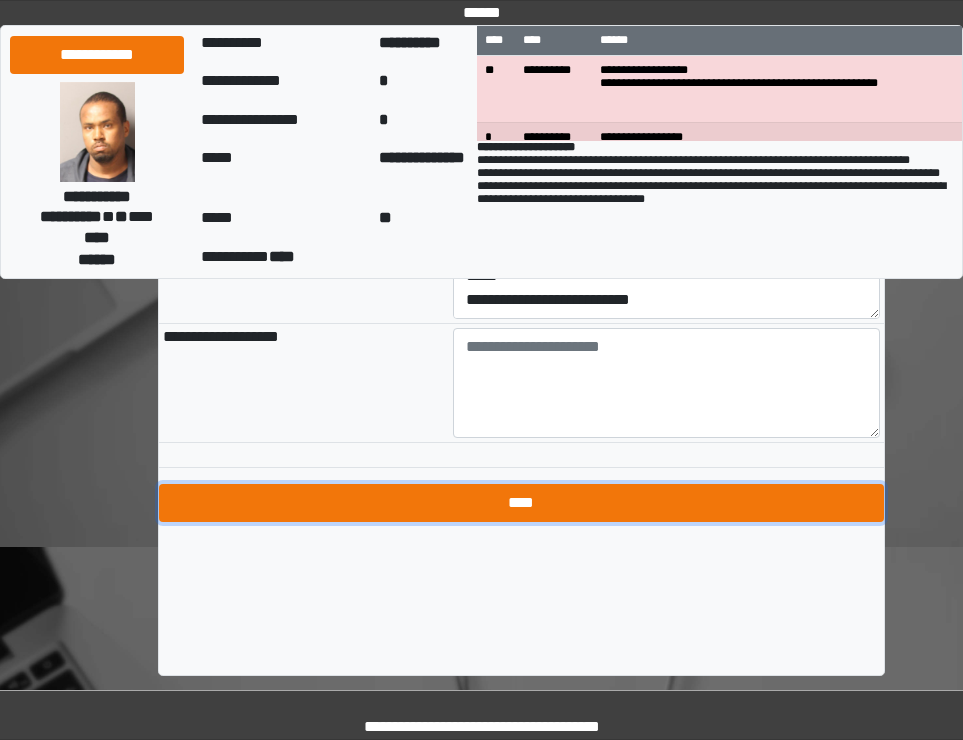 click on "****" at bounding box center [521, 503] 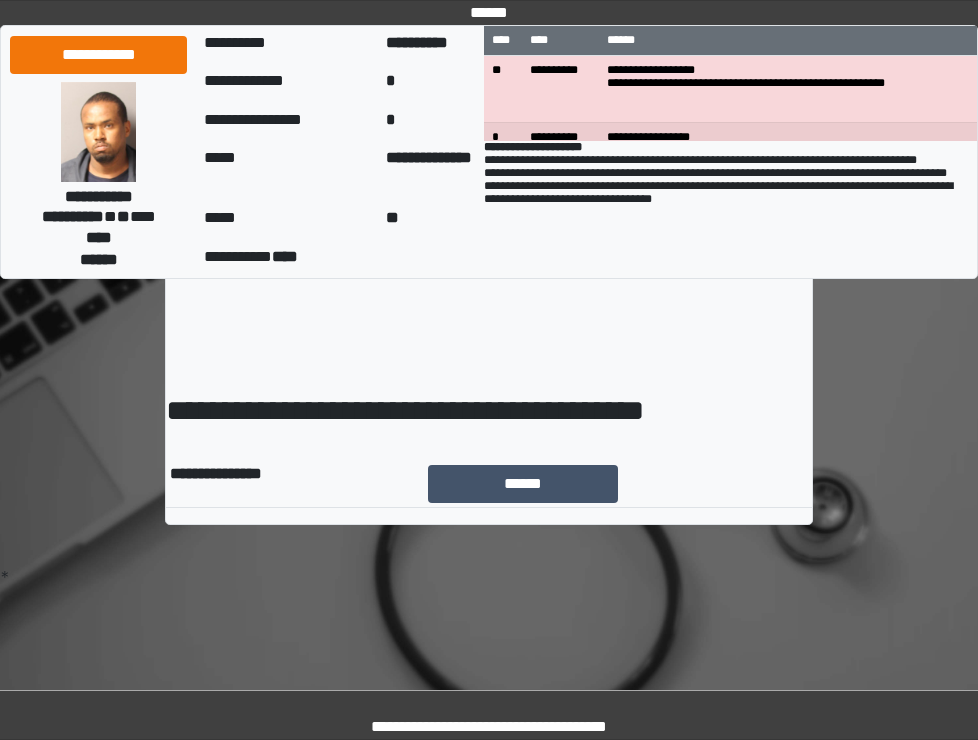 scroll, scrollTop: 0, scrollLeft: 0, axis: both 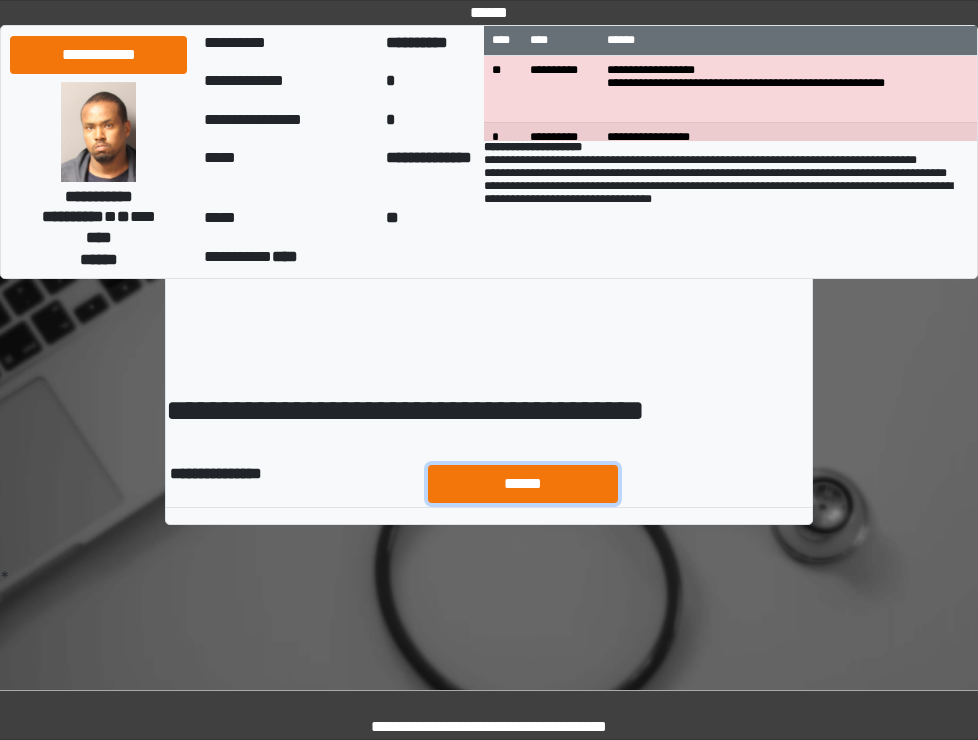 click on "******" at bounding box center [523, 484] 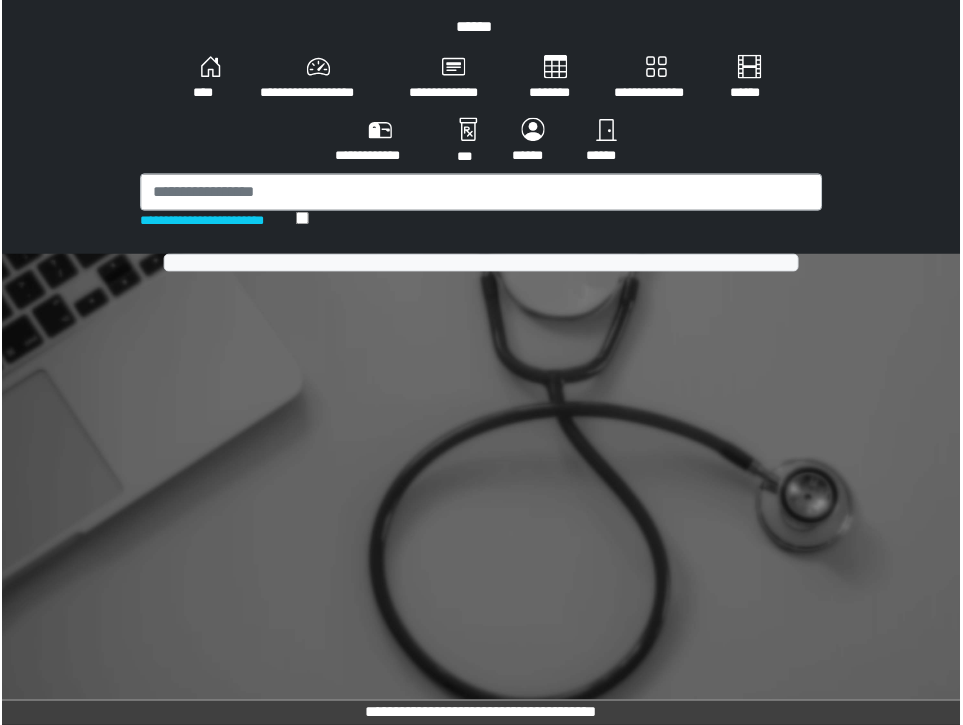 scroll, scrollTop: 0, scrollLeft: 0, axis: both 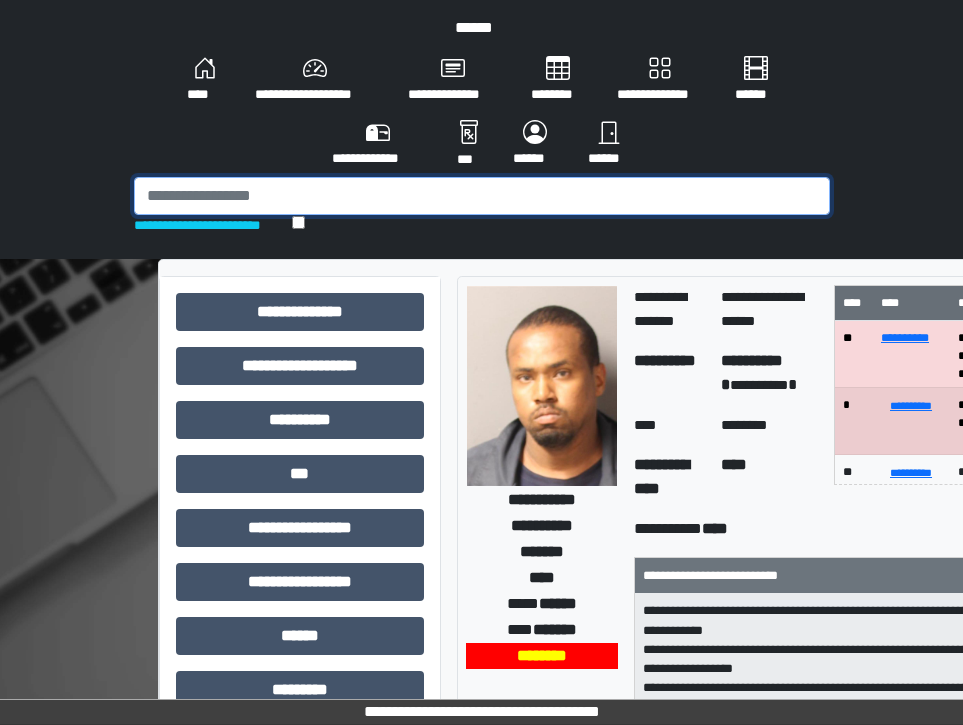 click at bounding box center (482, 196) 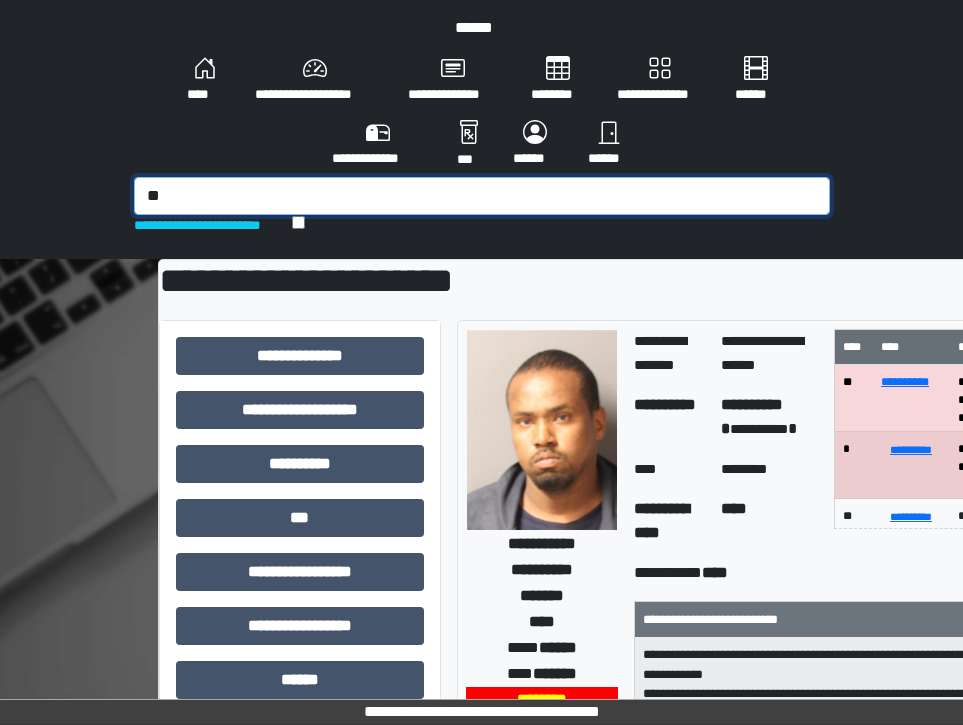 type on "*" 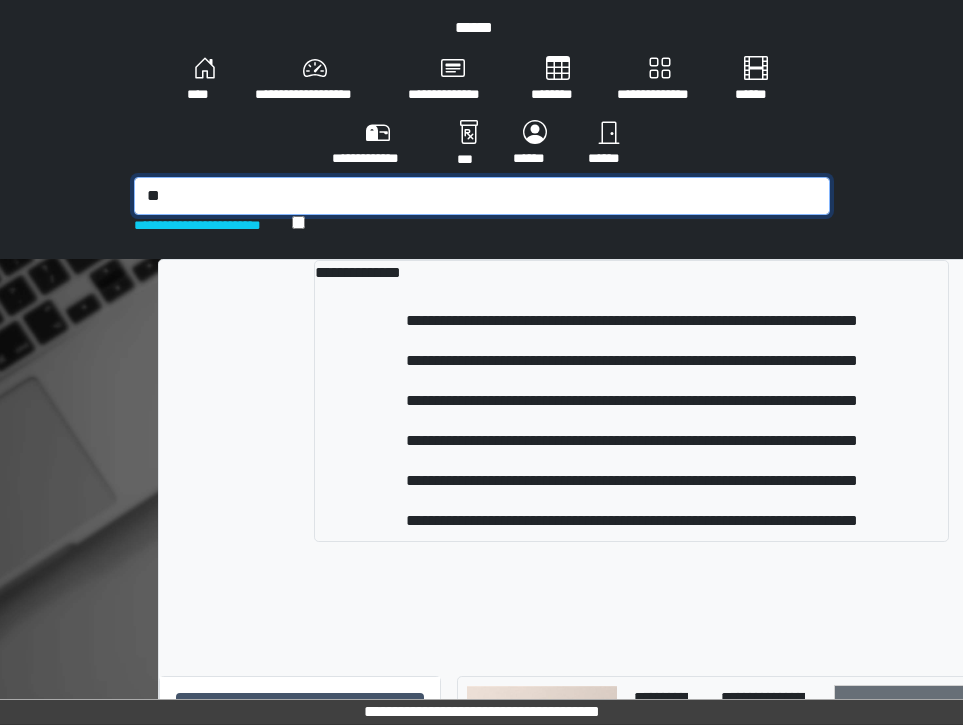 type on "*" 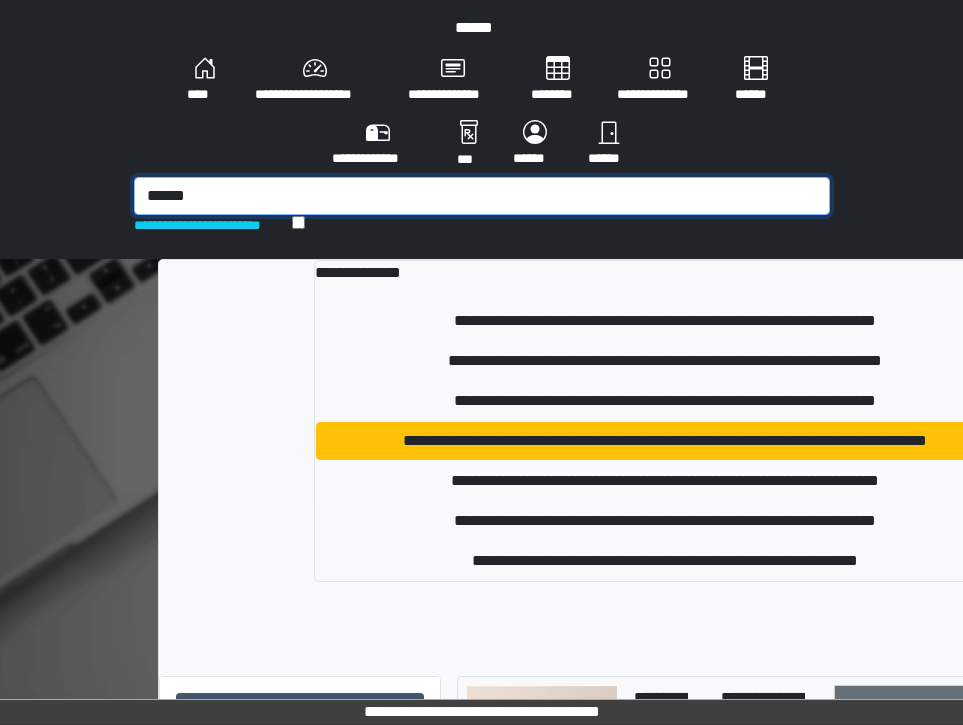 type on "******" 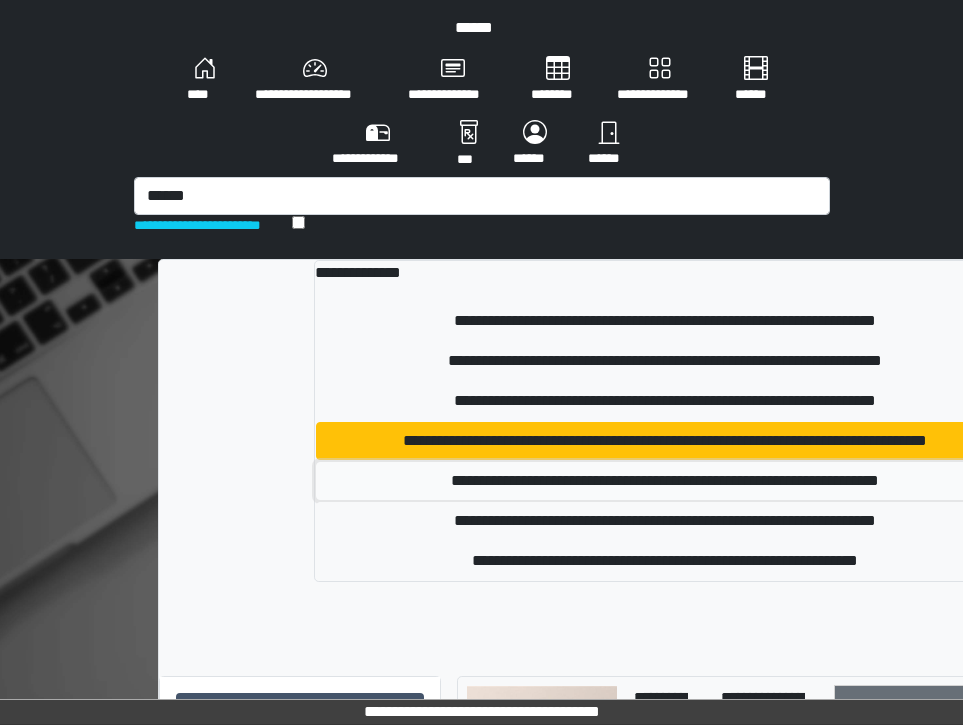click on "**********" at bounding box center [664, 481] 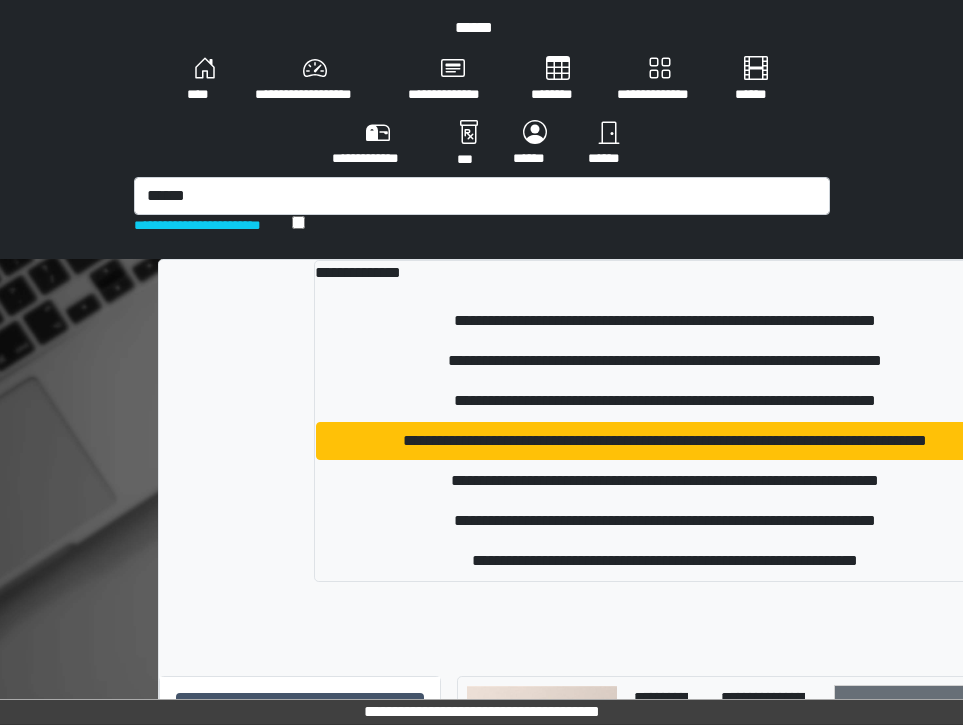 type 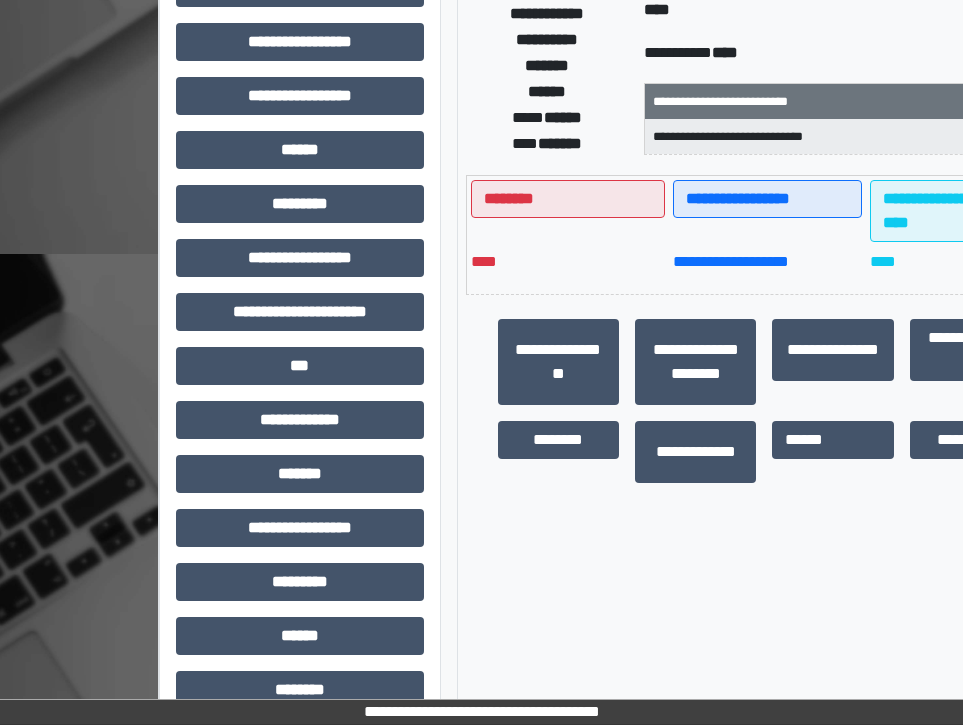 scroll, scrollTop: 500, scrollLeft: 0, axis: vertical 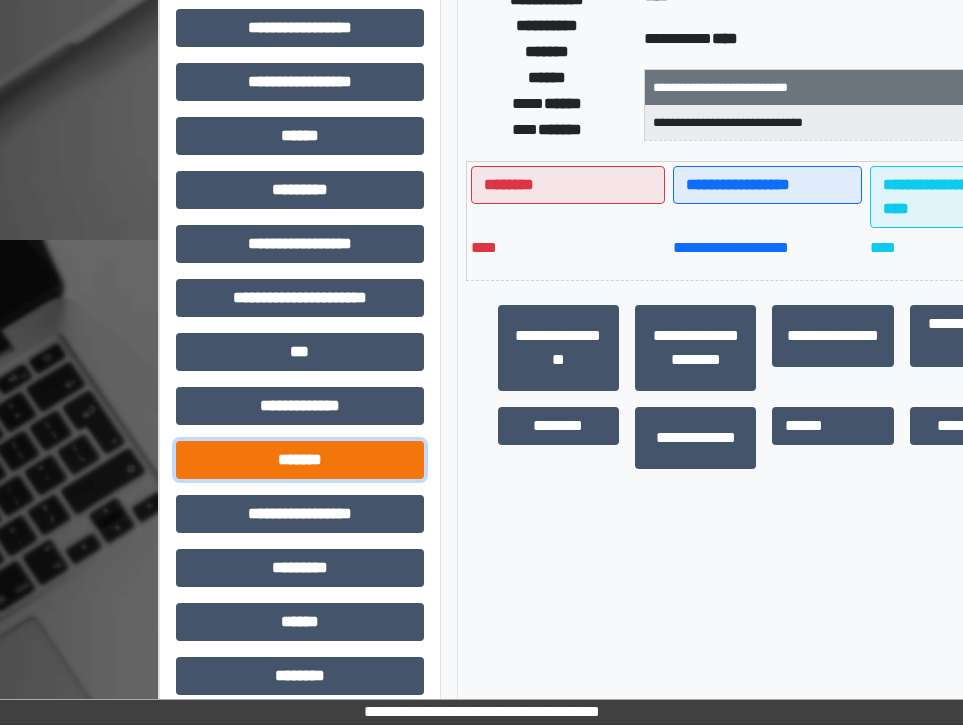 click on "*******" at bounding box center [300, 460] 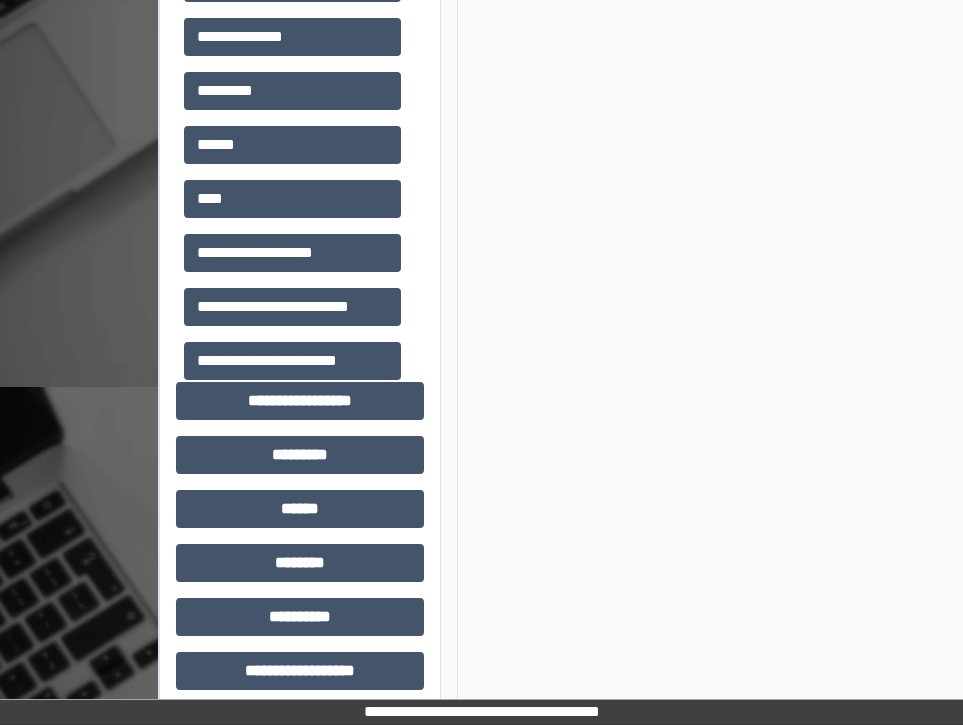 scroll, scrollTop: 1100, scrollLeft: 0, axis: vertical 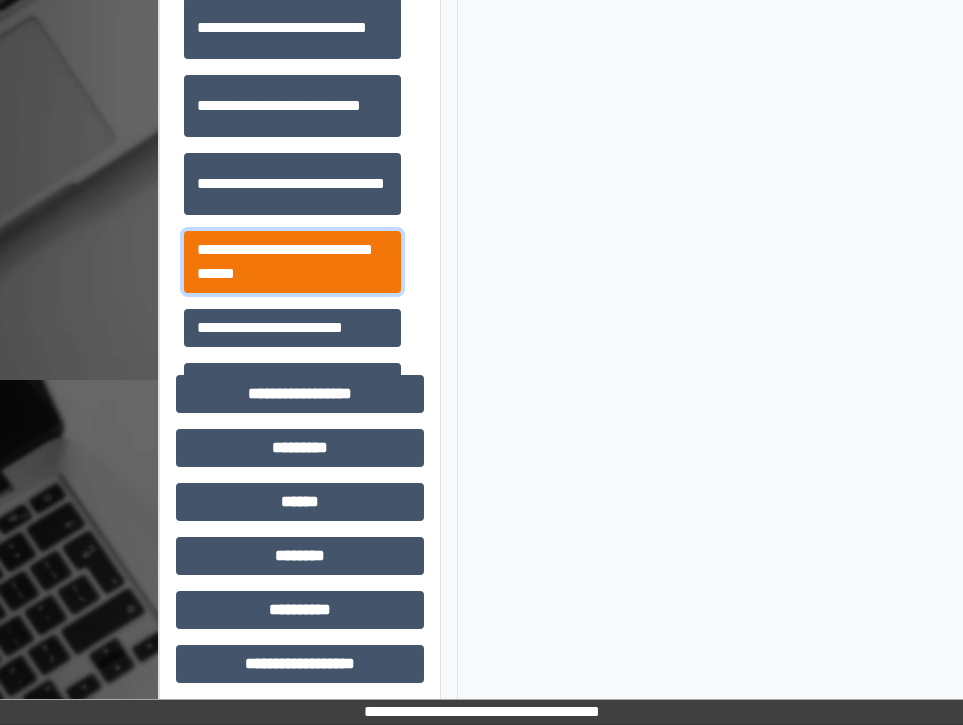 click on "**********" at bounding box center (292, 262) 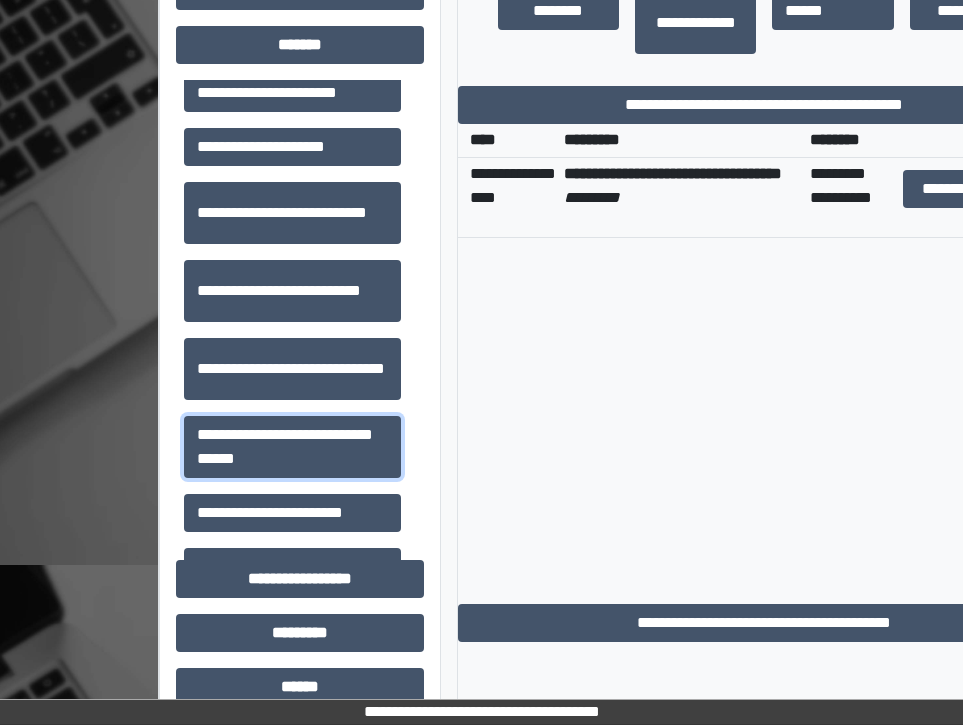 scroll, scrollTop: 900, scrollLeft: 0, axis: vertical 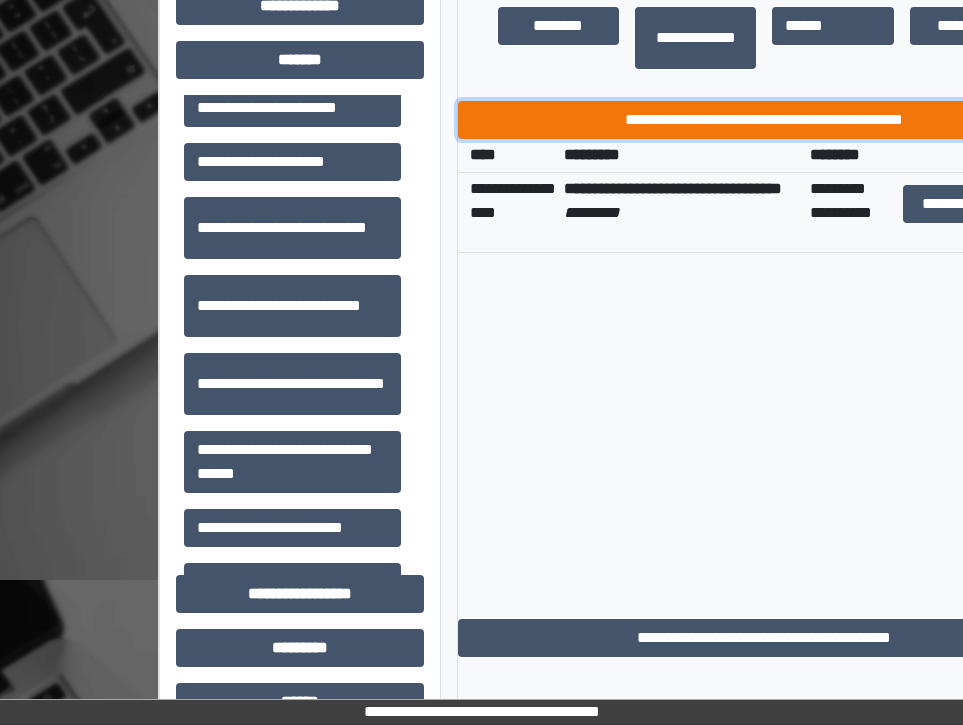click on "**********" at bounding box center [765, 120] 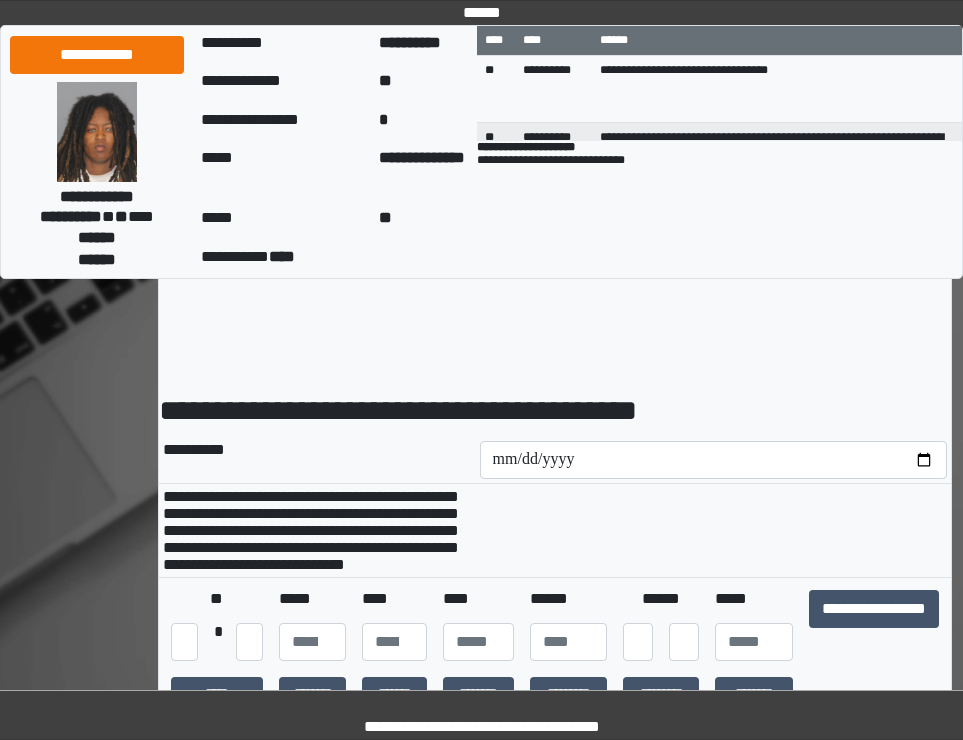 scroll, scrollTop: 0, scrollLeft: 0, axis: both 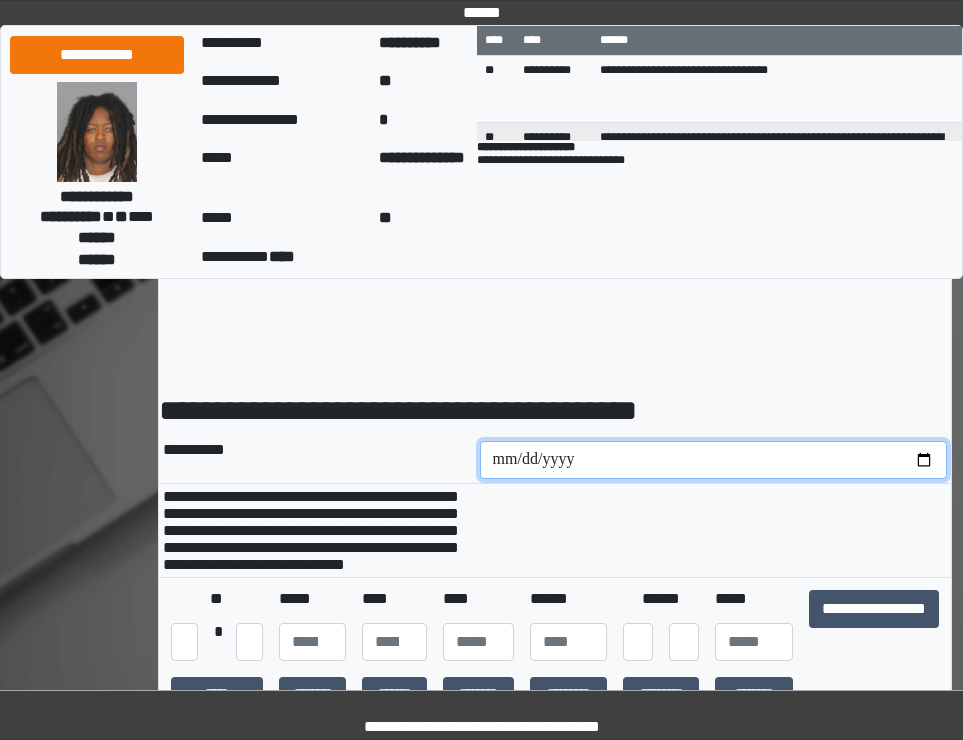 click at bounding box center [714, 460] 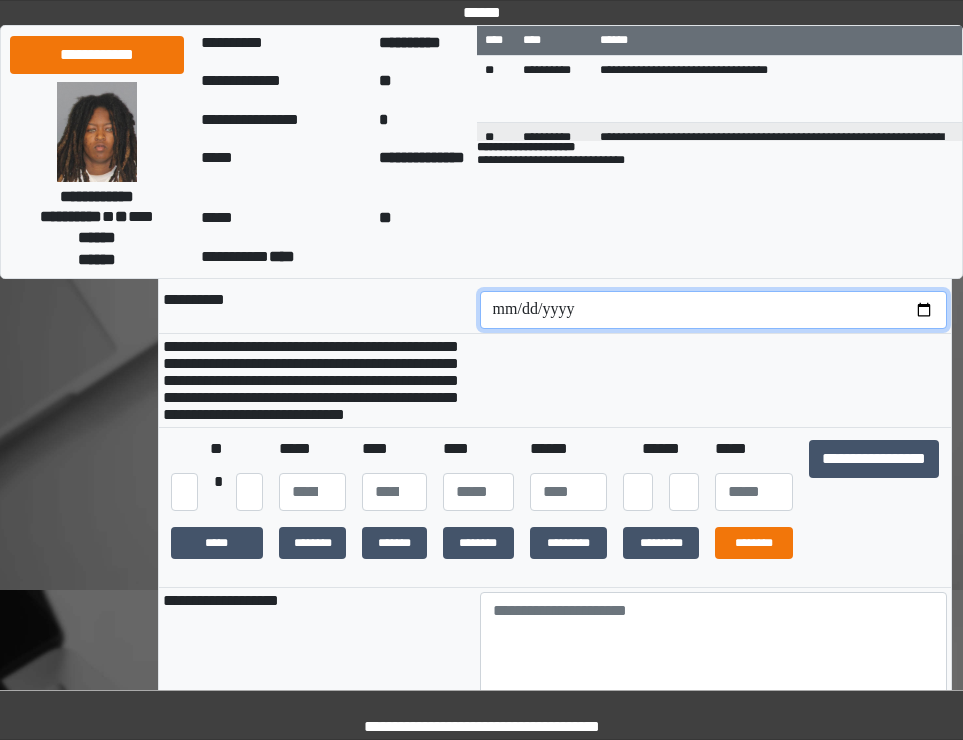 scroll, scrollTop: 300, scrollLeft: 0, axis: vertical 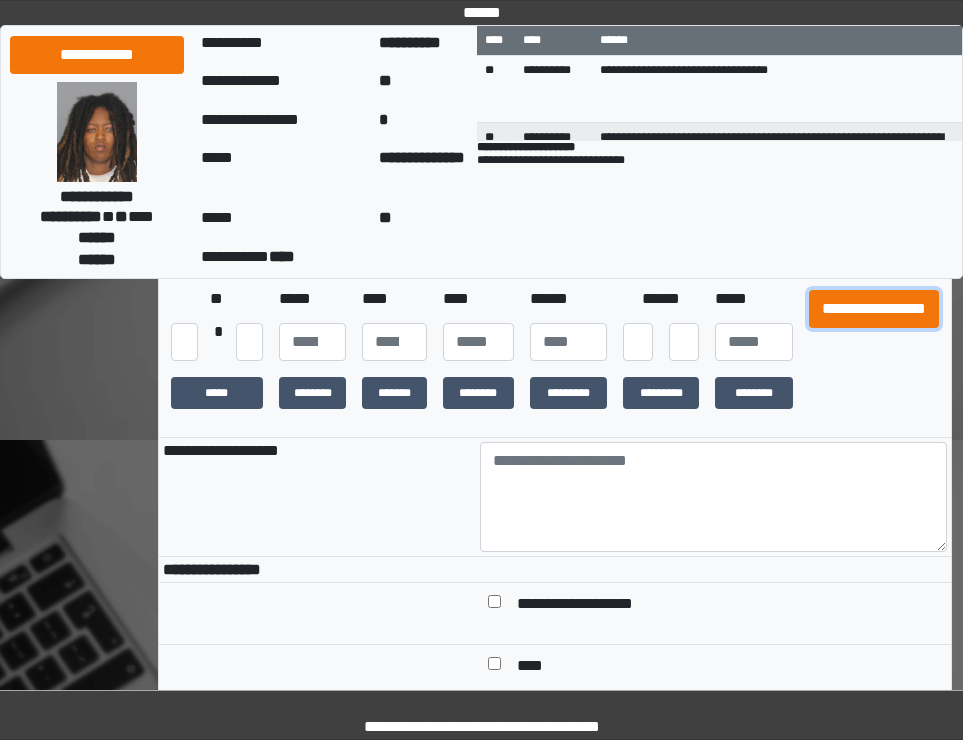 click on "**********" at bounding box center [874, 309] 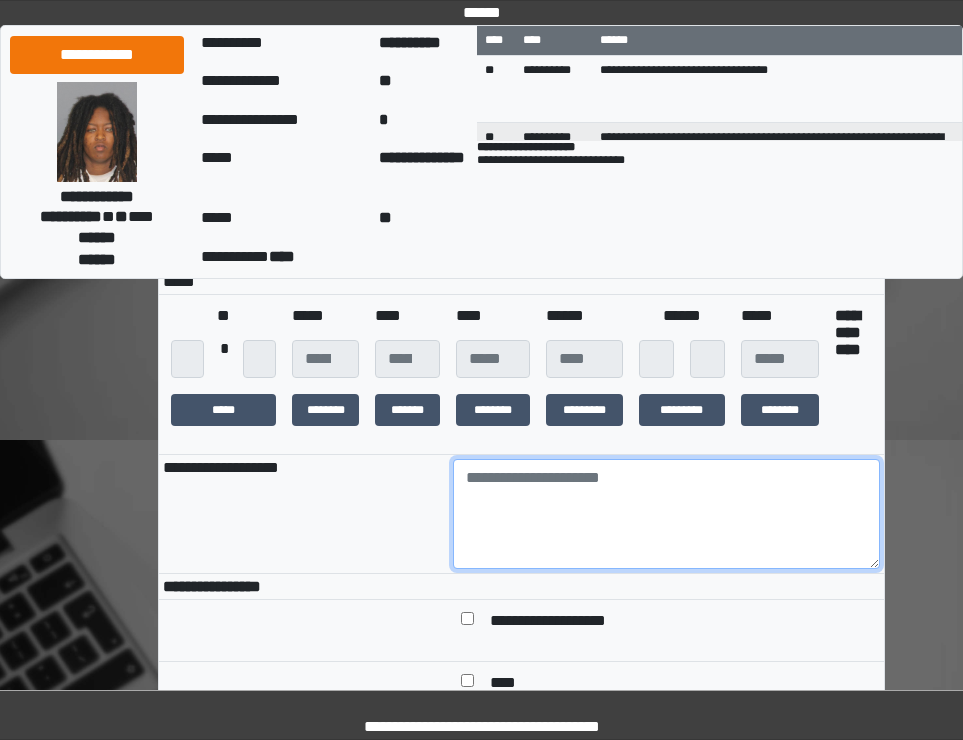 click at bounding box center [666, 514] 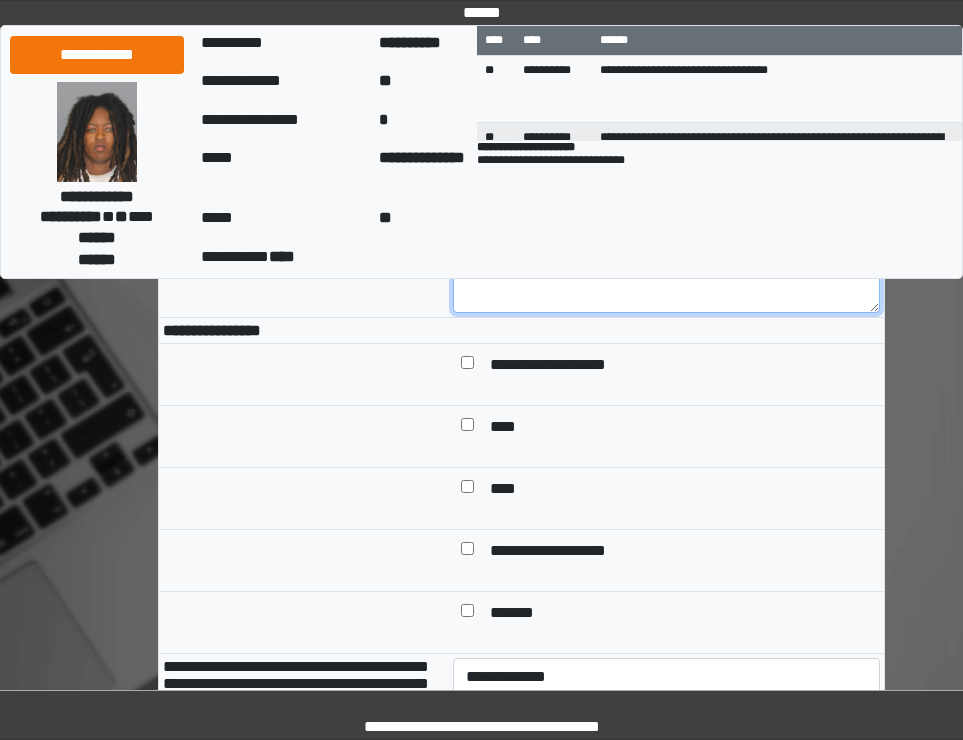 scroll, scrollTop: 700, scrollLeft: 0, axis: vertical 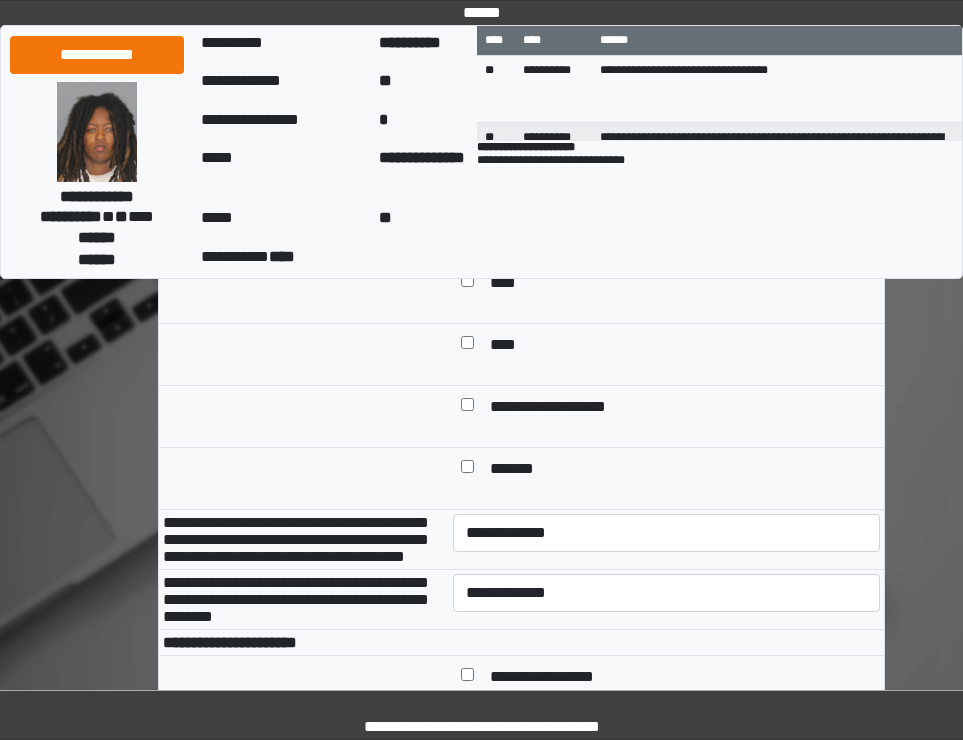 type on "***" 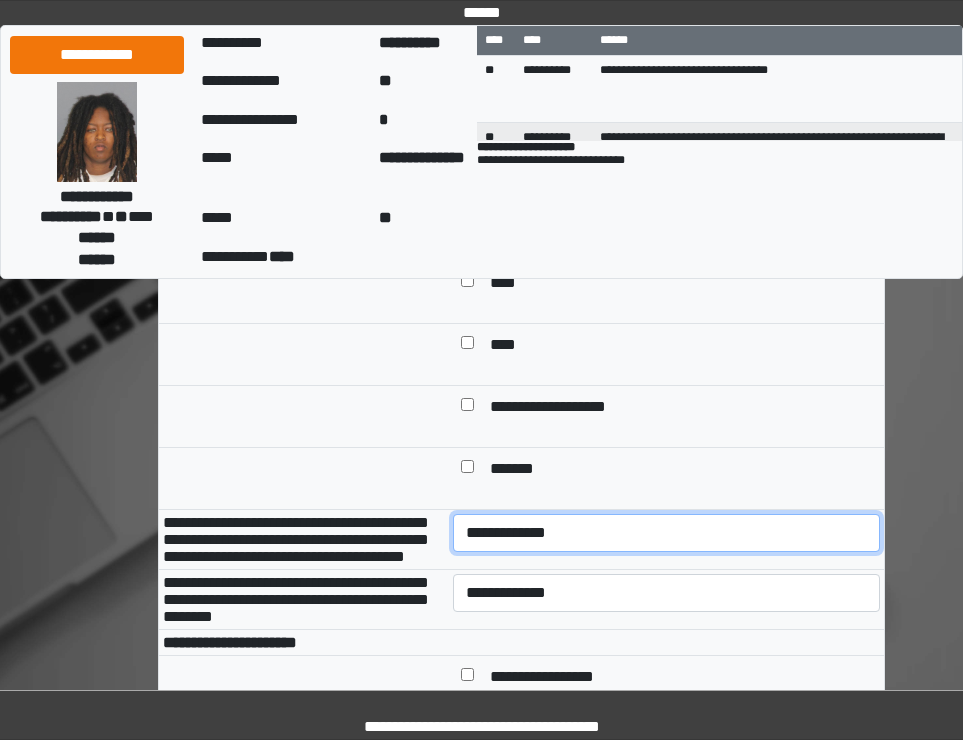 click on "**********" at bounding box center [666, 533] 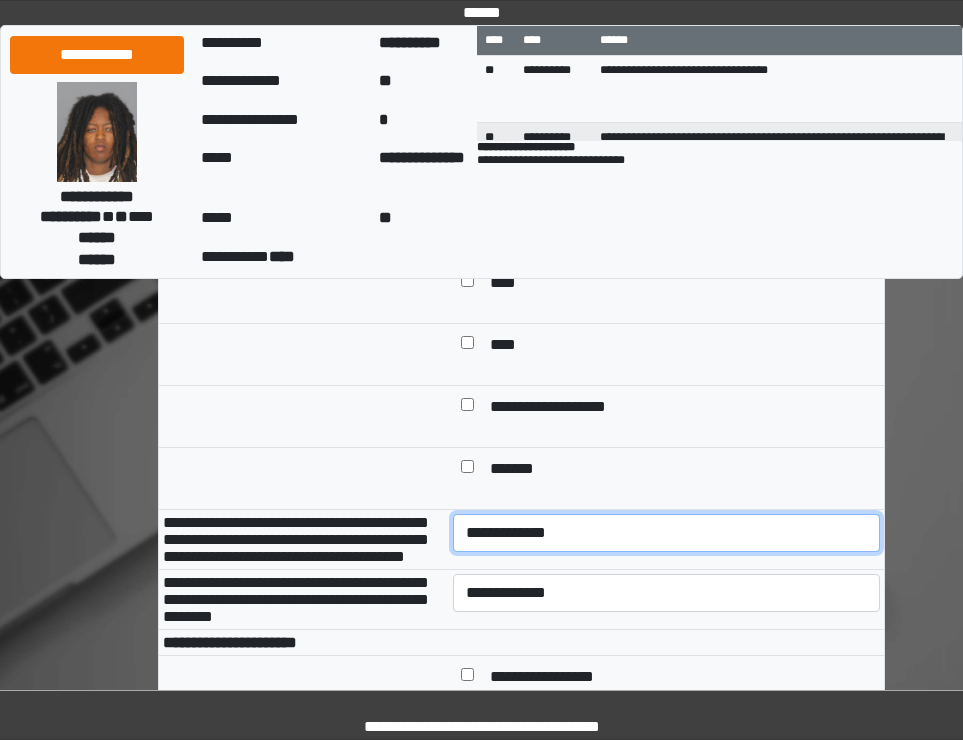 select on "*" 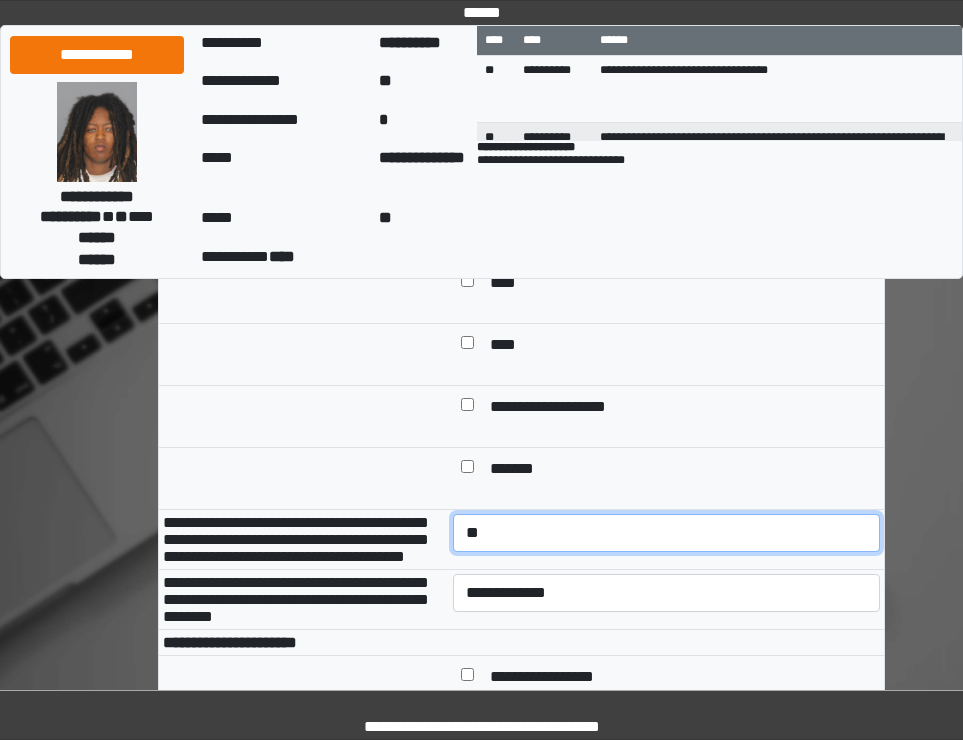 click on "**********" at bounding box center (666, 533) 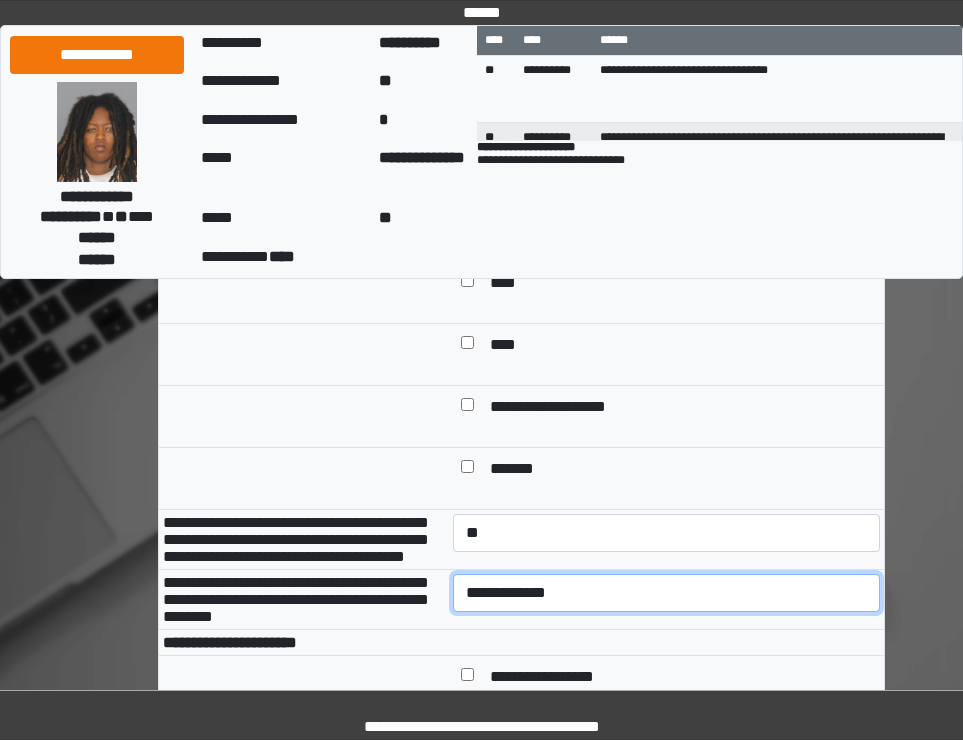 click on "**********" at bounding box center [666, 593] 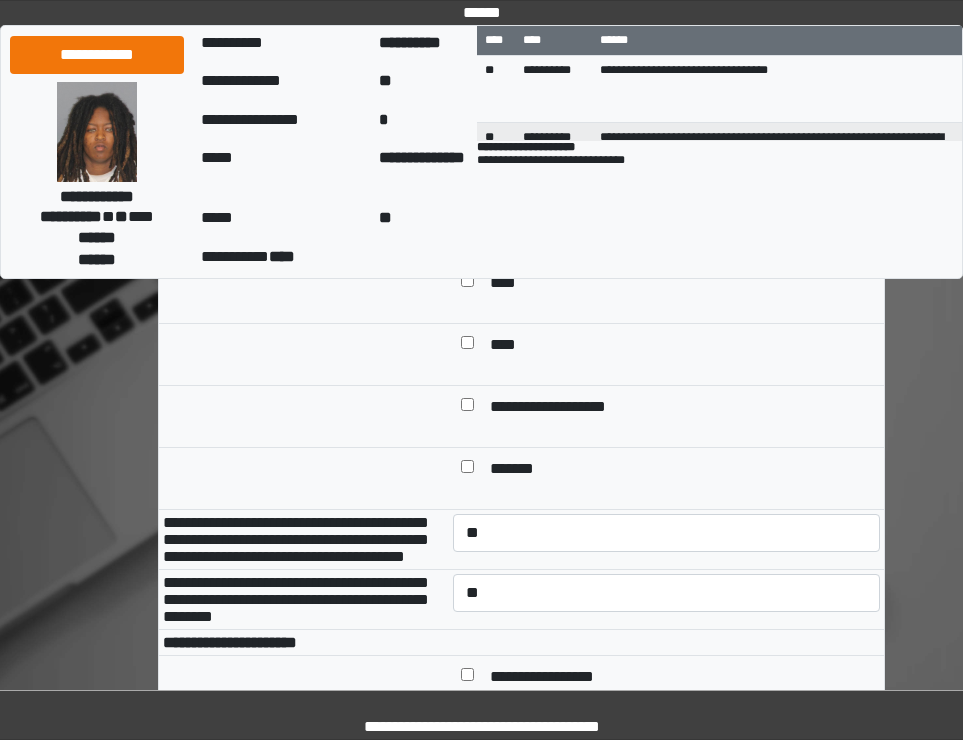 click on "**********" at bounding box center (304, 540) 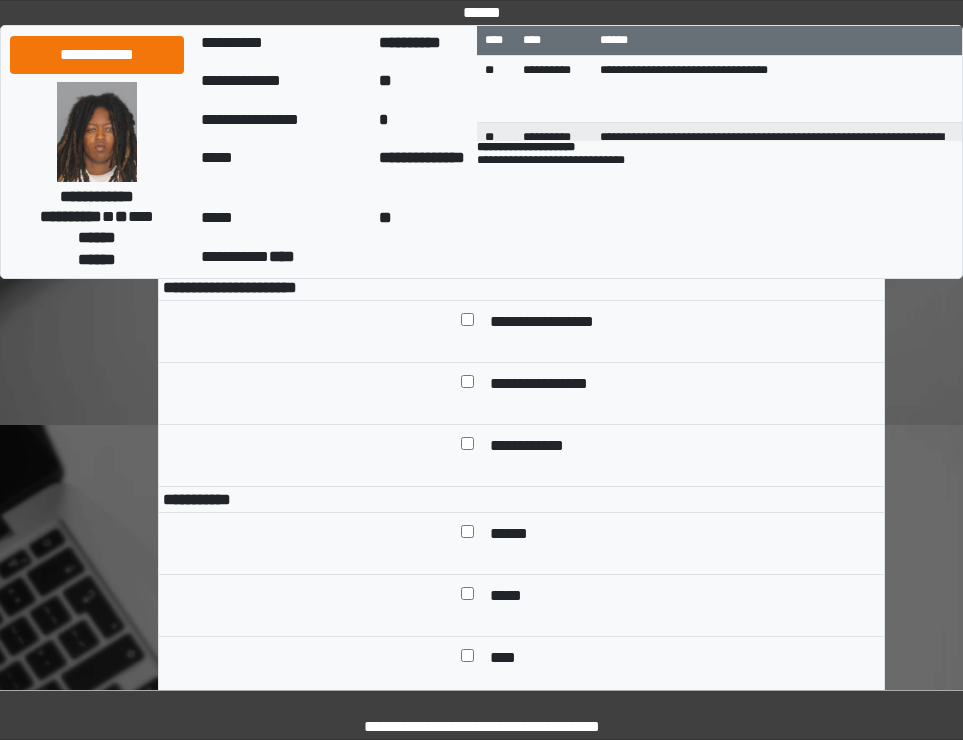 scroll, scrollTop: 1100, scrollLeft: 0, axis: vertical 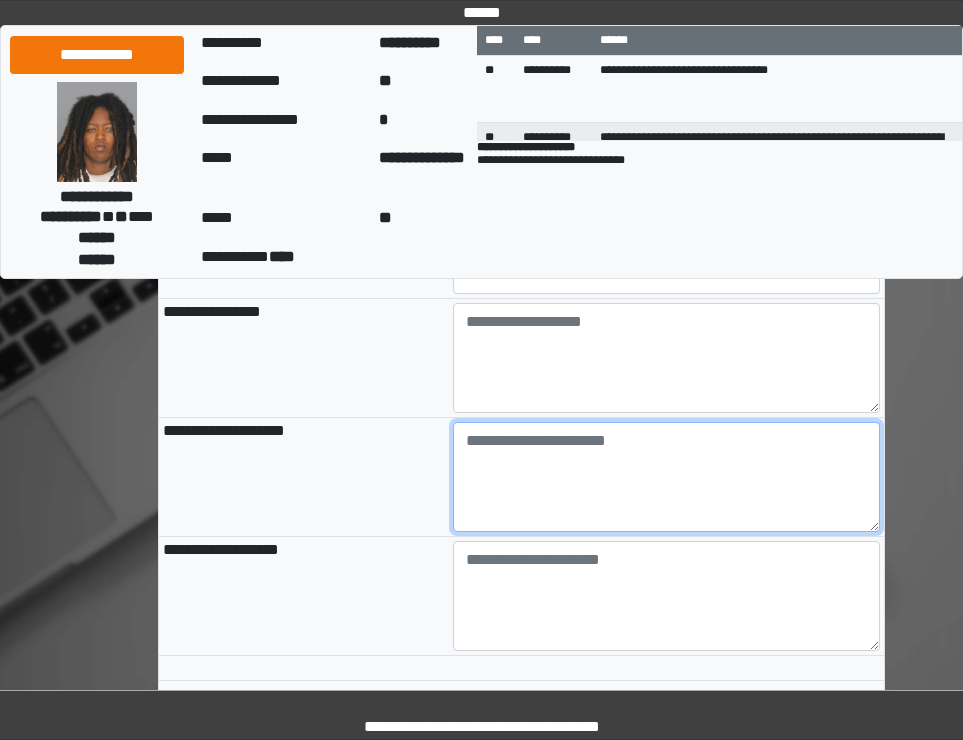 click at bounding box center (666, 477) 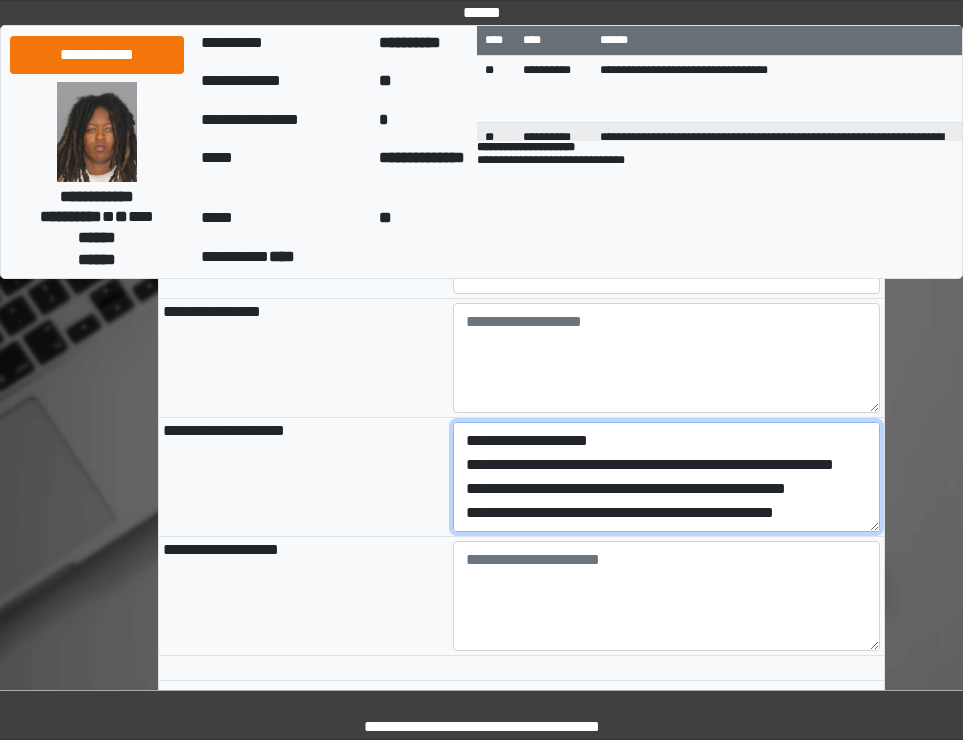 scroll, scrollTop: 112, scrollLeft: 0, axis: vertical 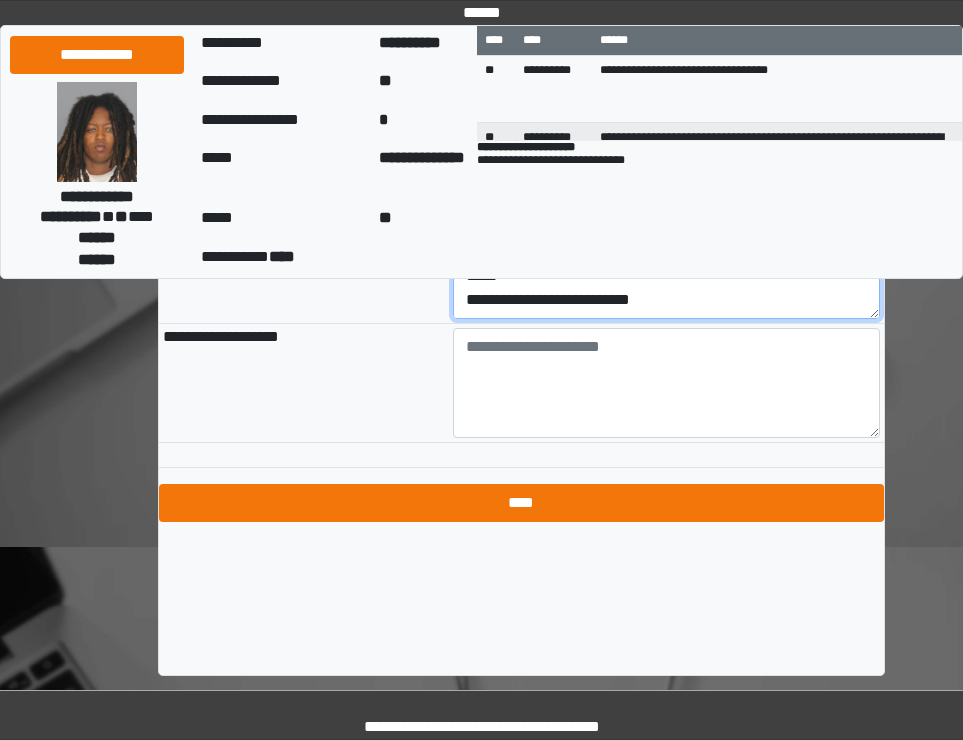 type on "**********" 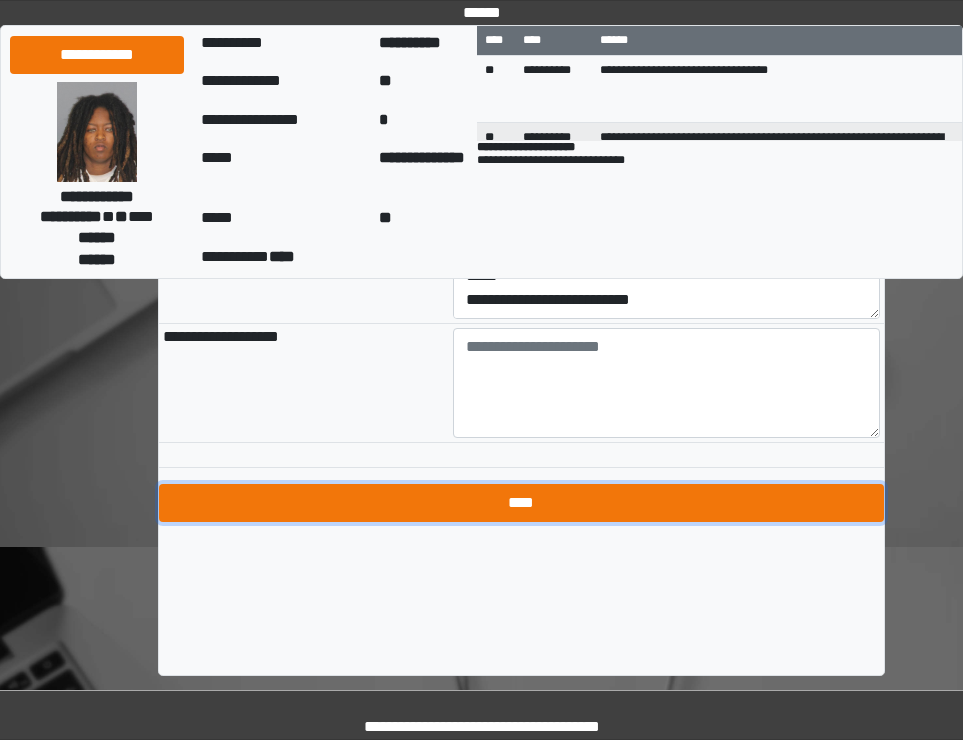 click on "****" at bounding box center (521, 503) 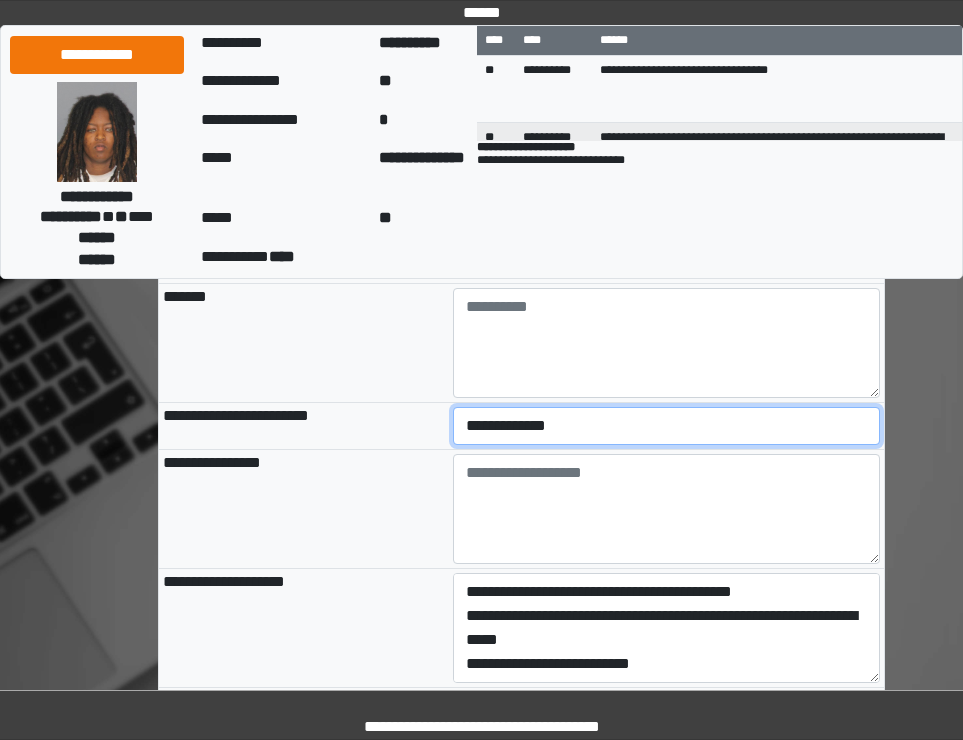 scroll, scrollTop: 2013, scrollLeft: 0, axis: vertical 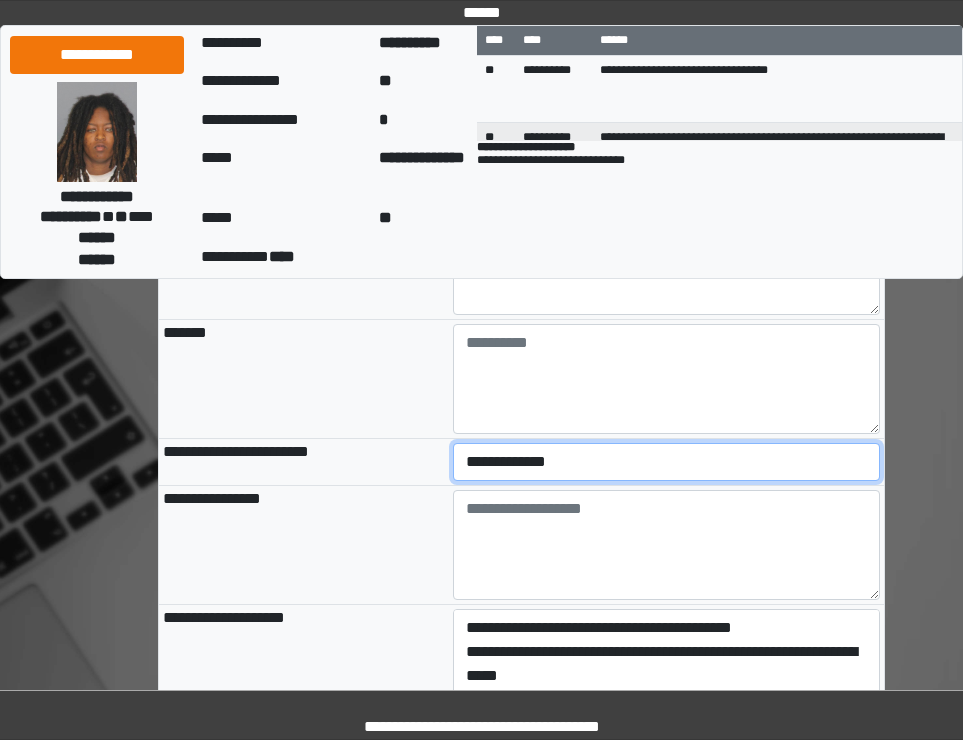 click on "**********" at bounding box center (666, 462) 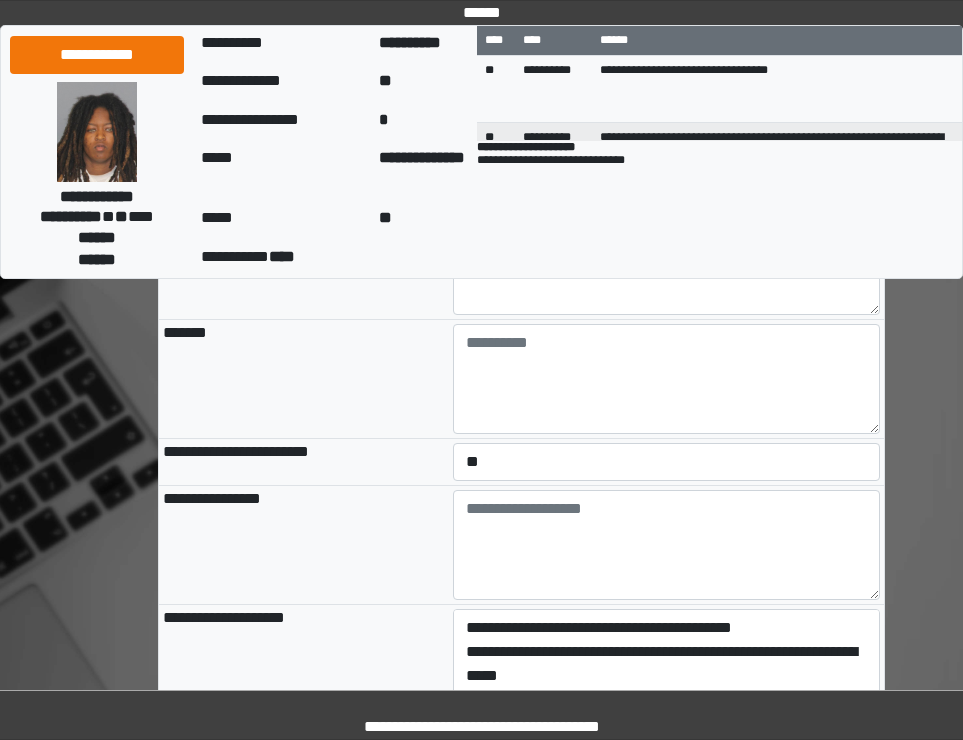 click on "**********" at bounding box center (304, 462) 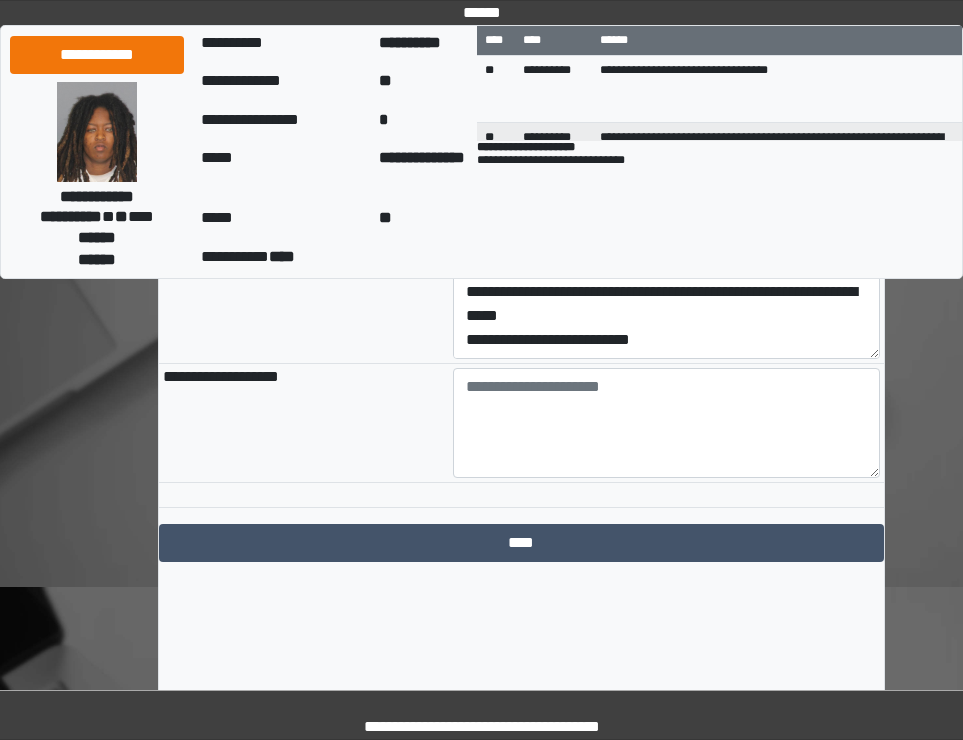 scroll, scrollTop: 2413, scrollLeft: 0, axis: vertical 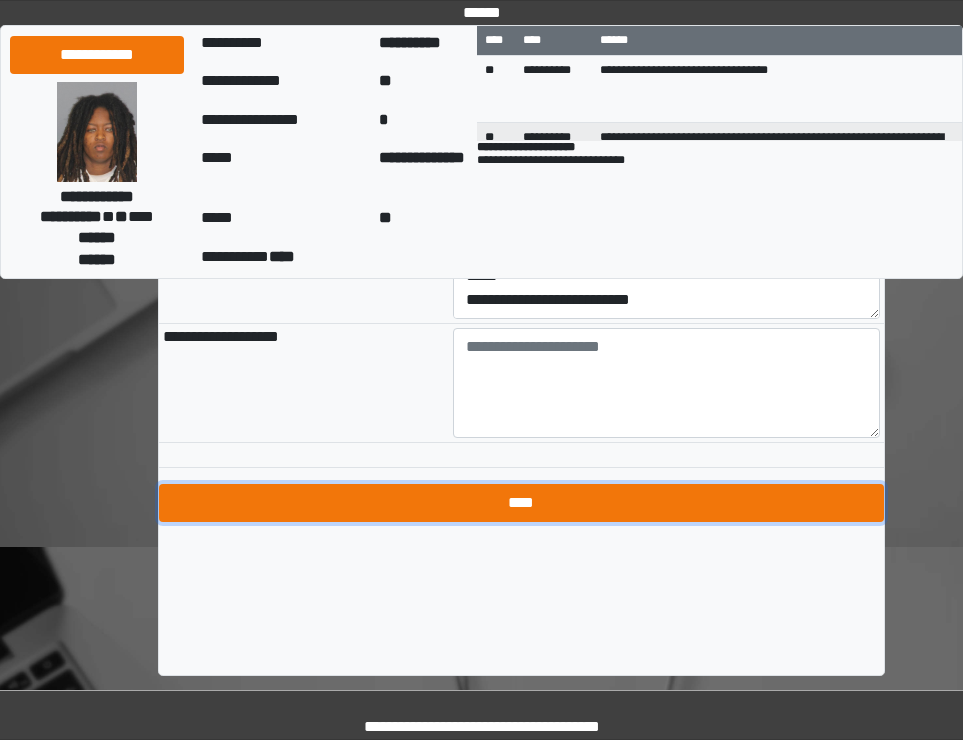 click on "****" at bounding box center [521, 503] 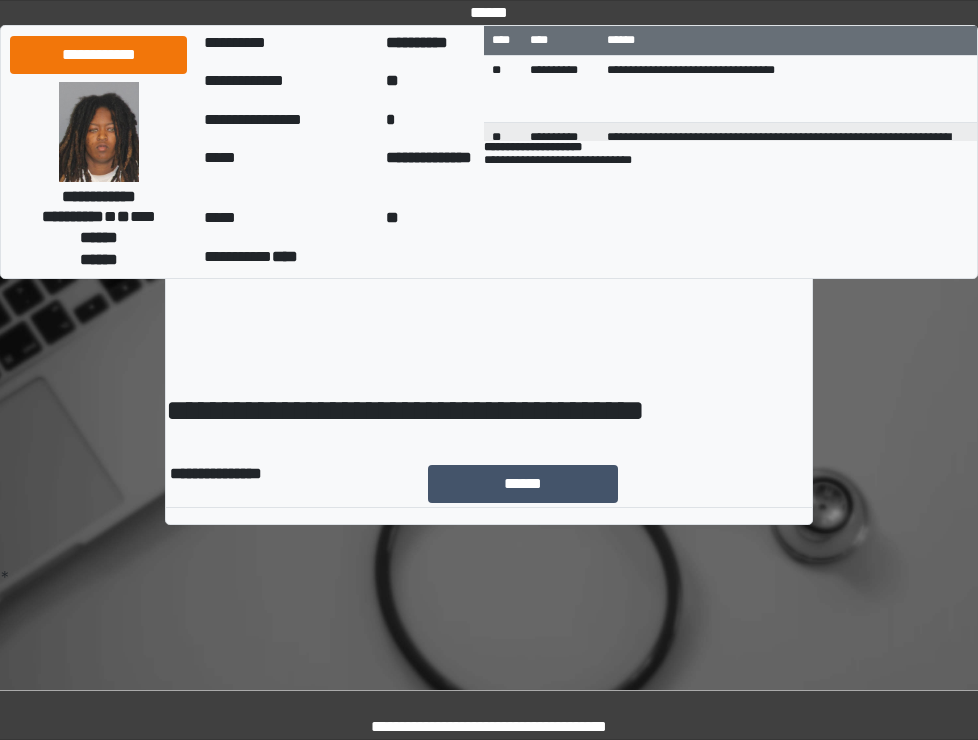 scroll, scrollTop: 0, scrollLeft: 0, axis: both 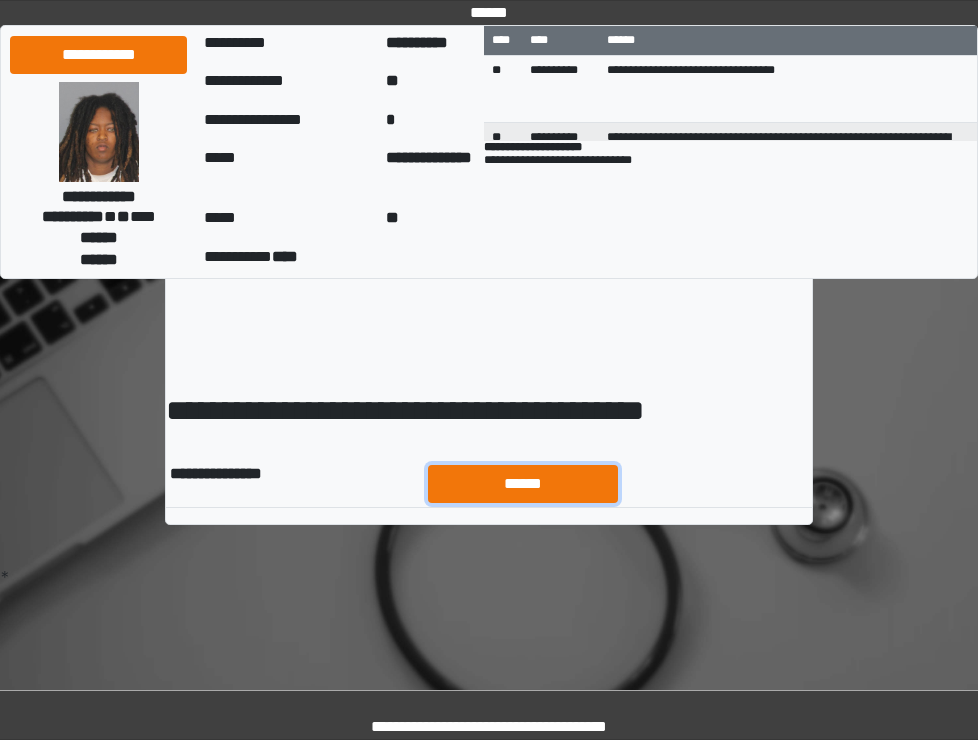 click on "******" at bounding box center (523, 484) 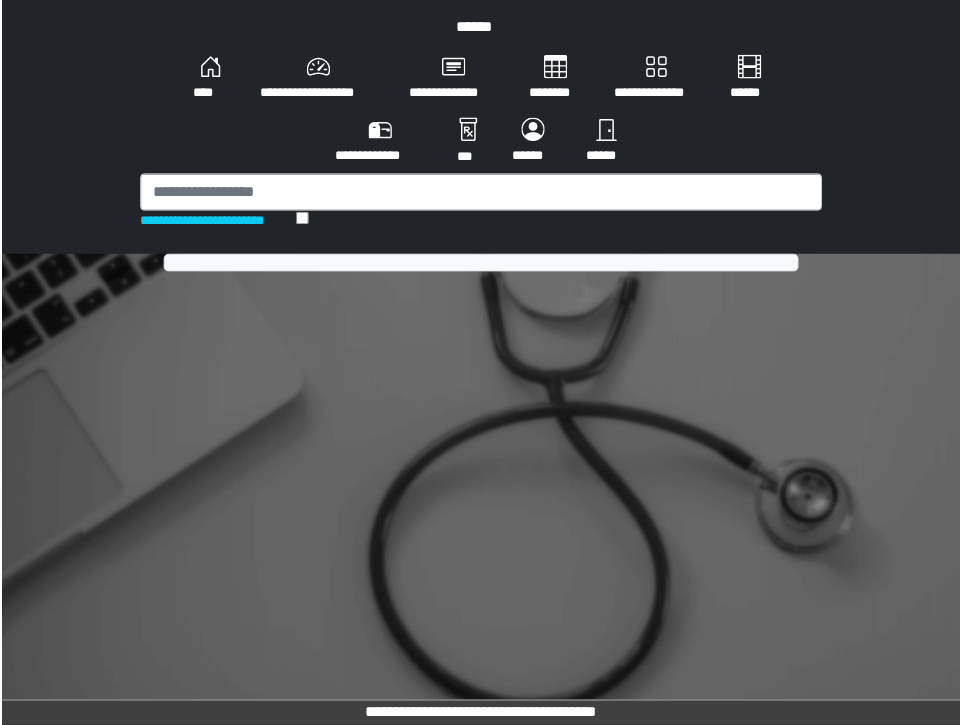 scroll, scrollTop: 0, scrollLeft: 0, axis: both 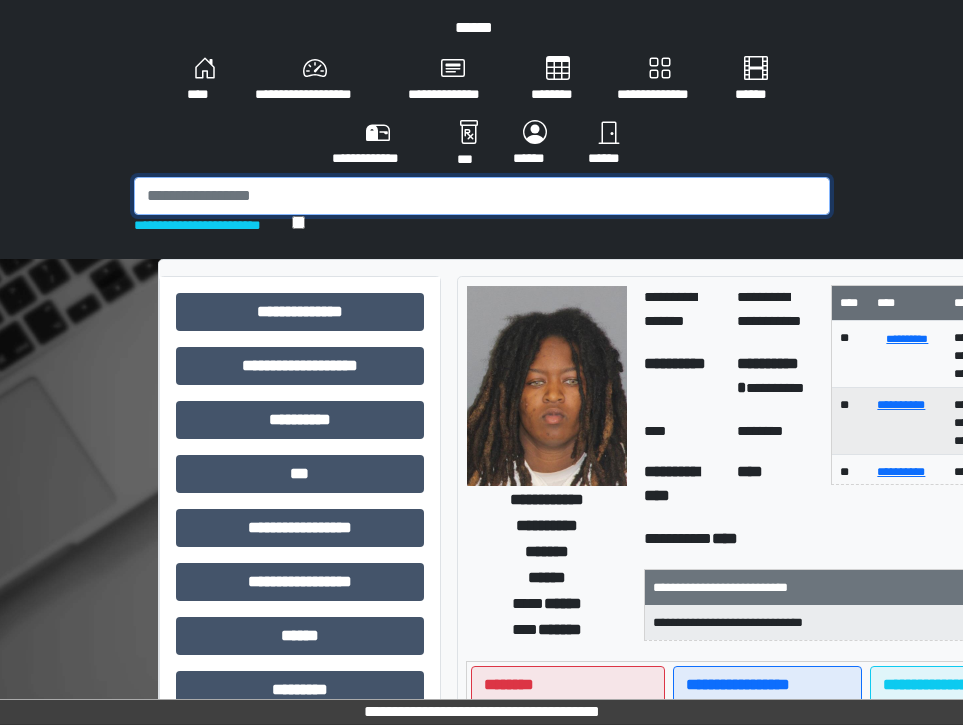 click at bounding box center [482, 196] 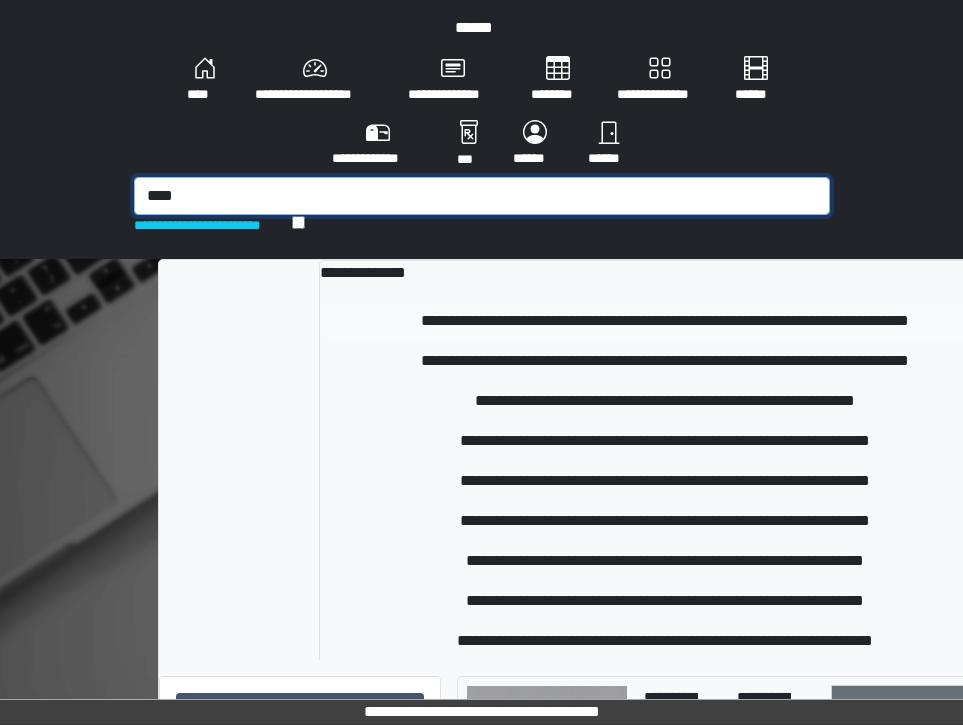 type on "****" 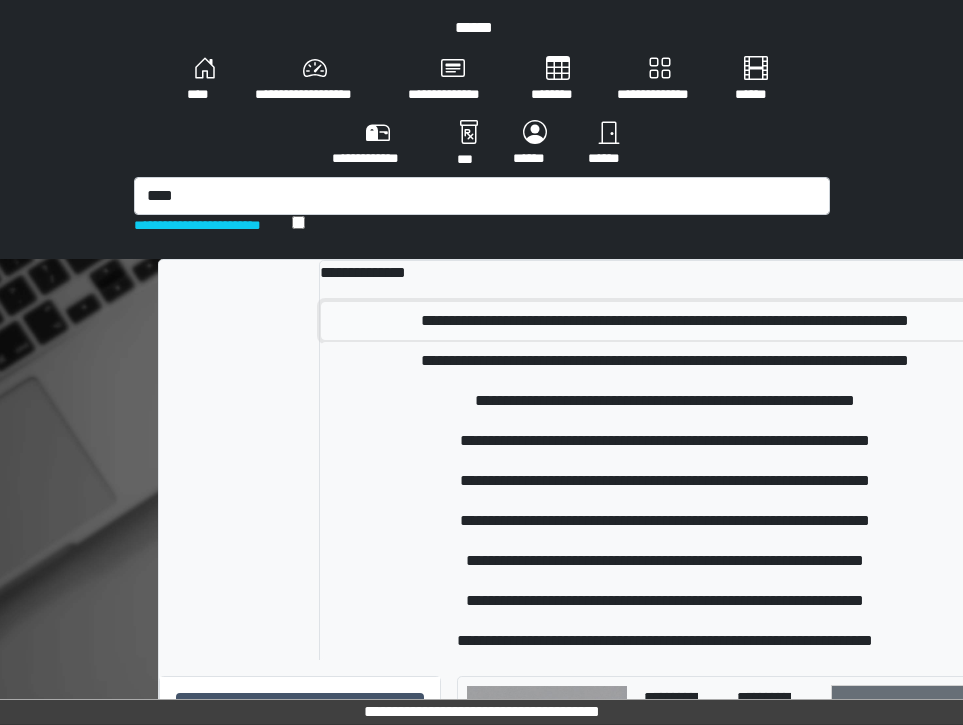 click on "**********" at bounding box center (664, 321) 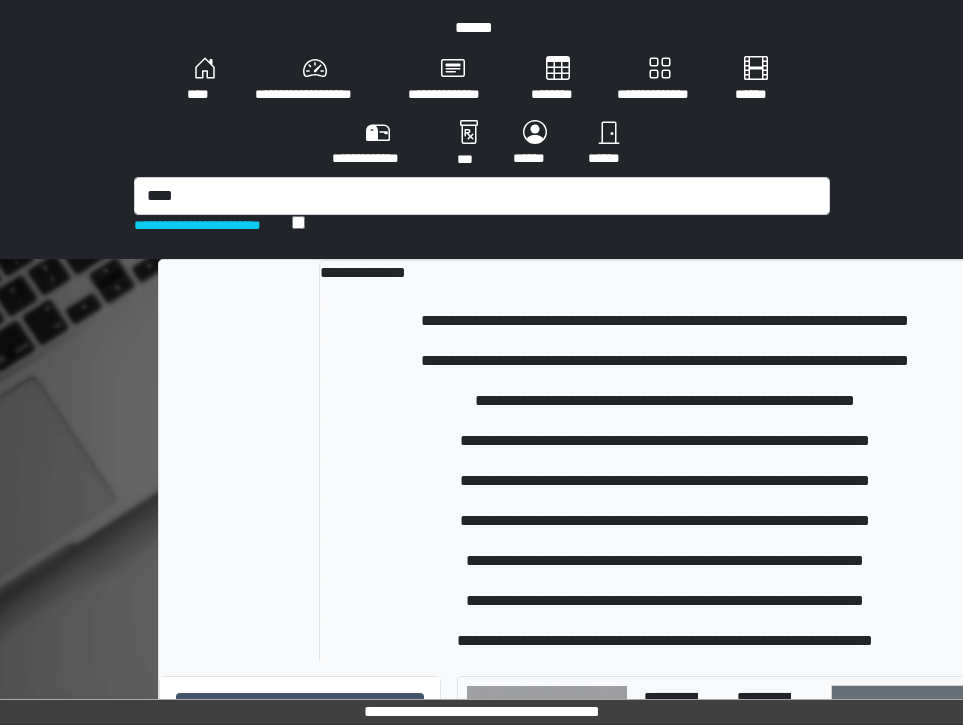 type 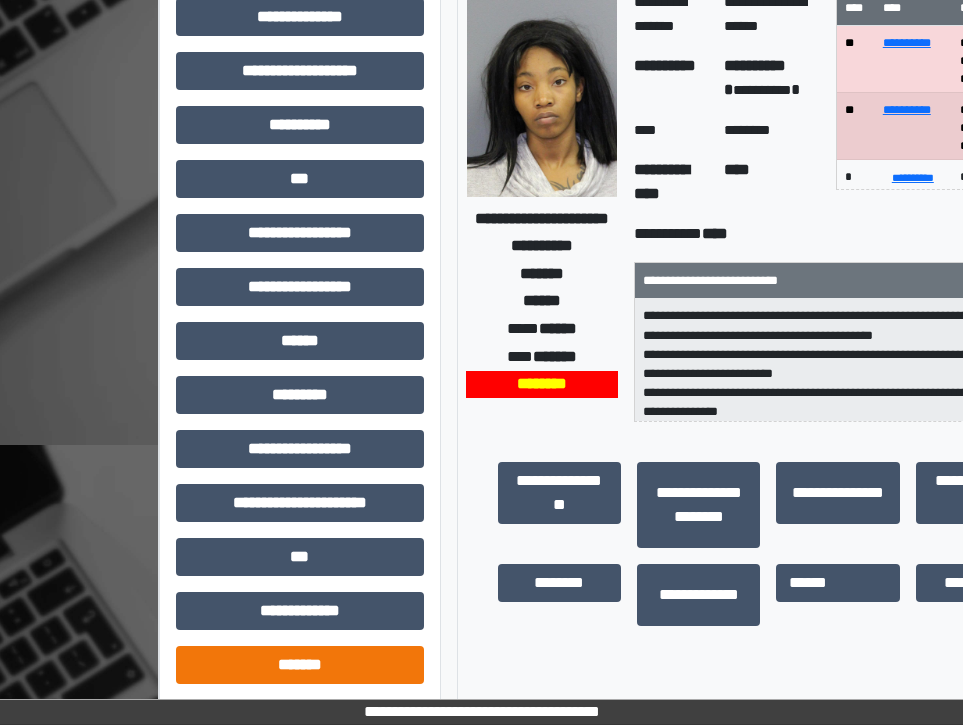 scroll, scrollTop: 500, scrollLeft: 0, axis: vertical 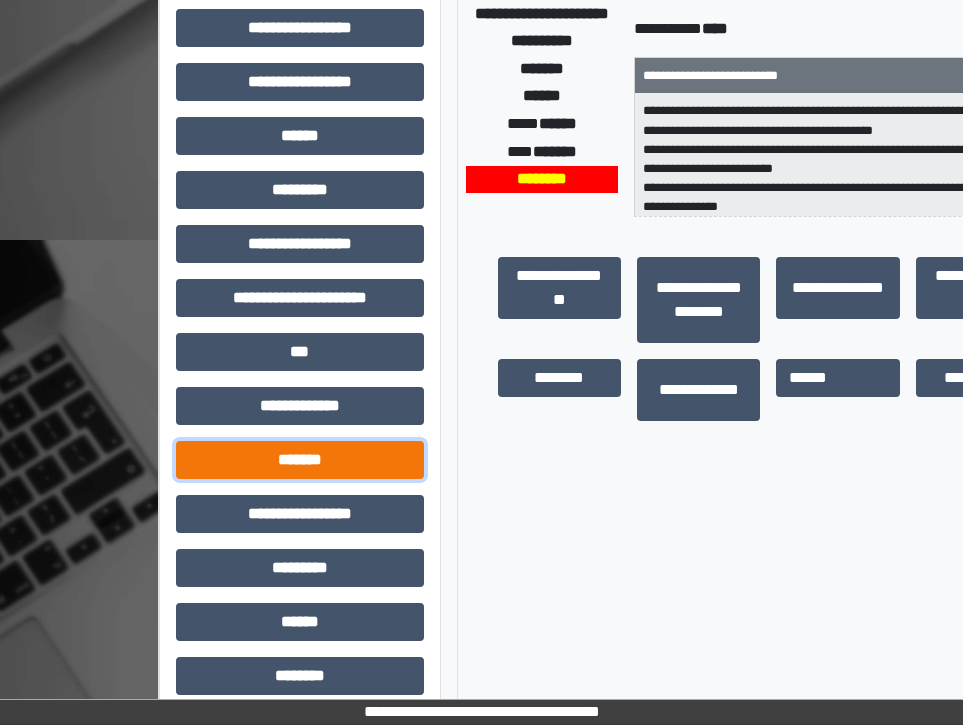 click on "*******" at bounding box center [300, 460] 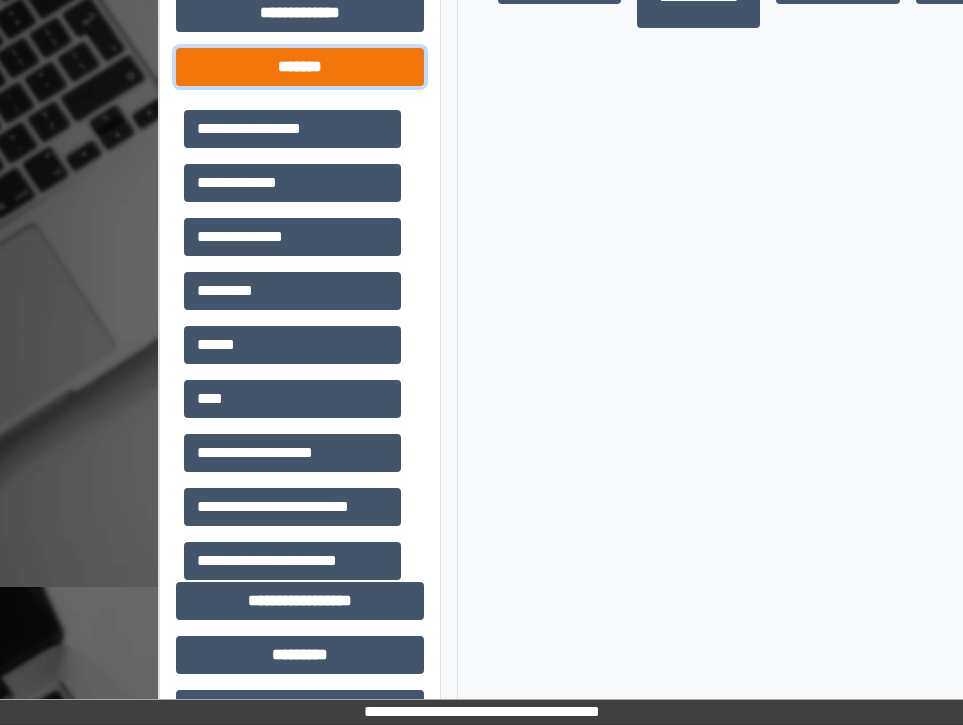 scroll, scrollTop: 900, scrollLeft: 0, axis: vertical 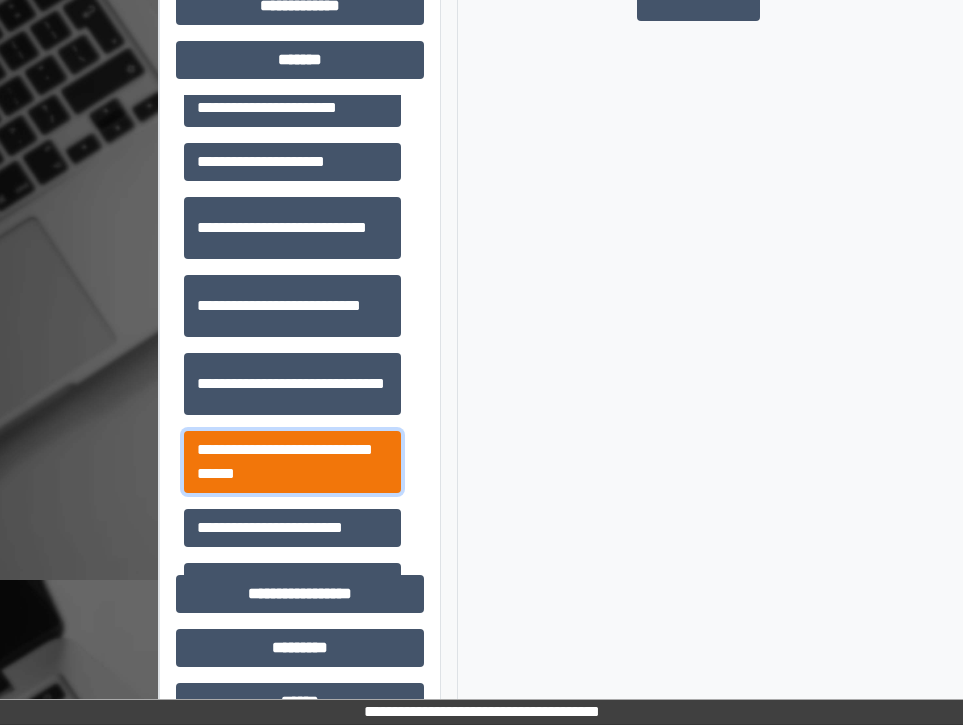 click on "**********" at bounding box center [292, 462] 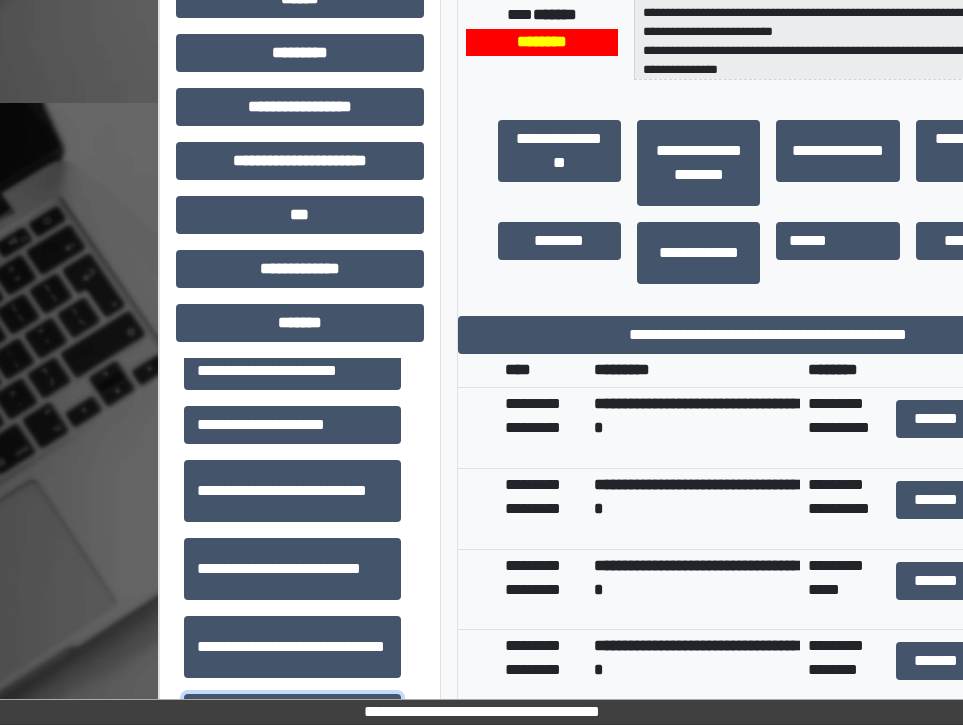 scroll, scrollTop: 600, scrollLeft: 0, axis: vertical 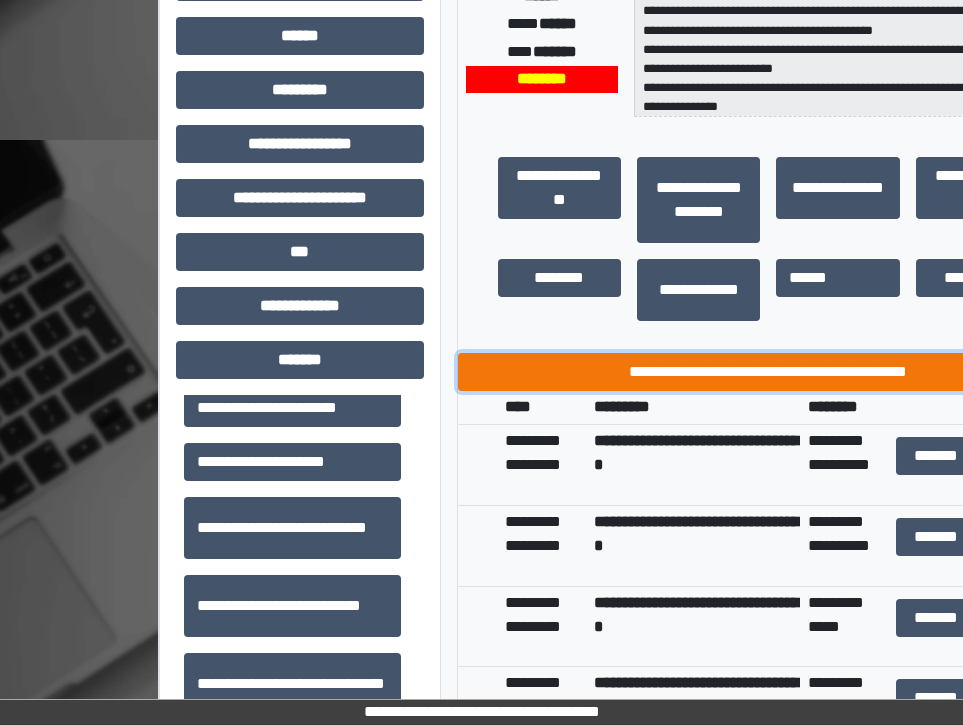 click on "**********" at bounding box center (769, 372) 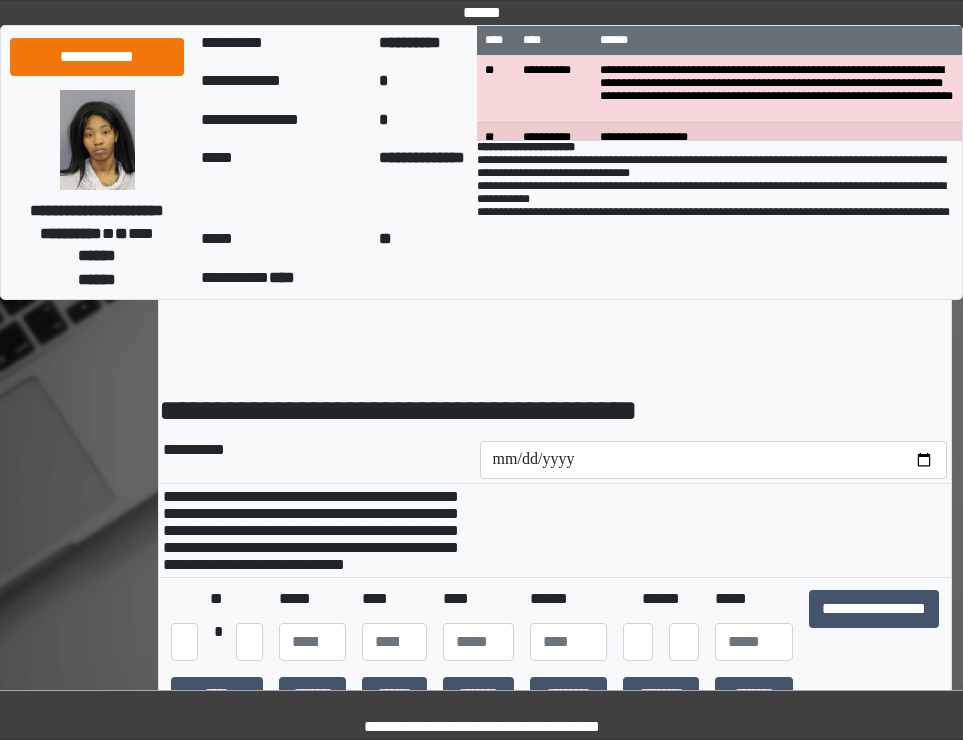scroll, scrollTop: 0, scrollLeft: 0, axis: both 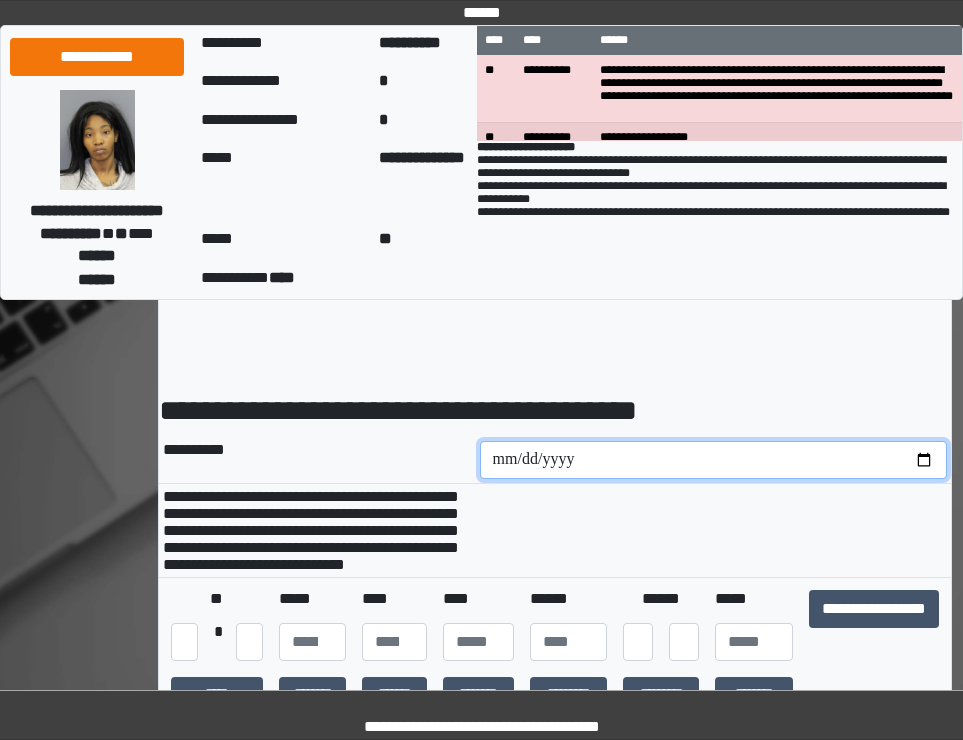 click at bounding box center [714, 460] 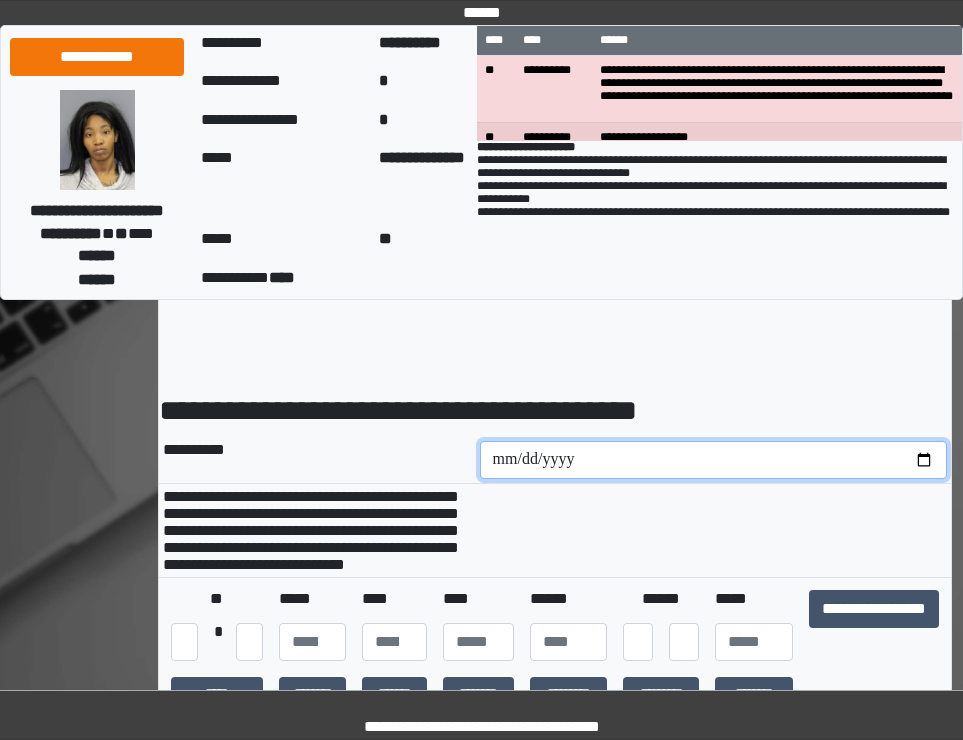 type on "**********" 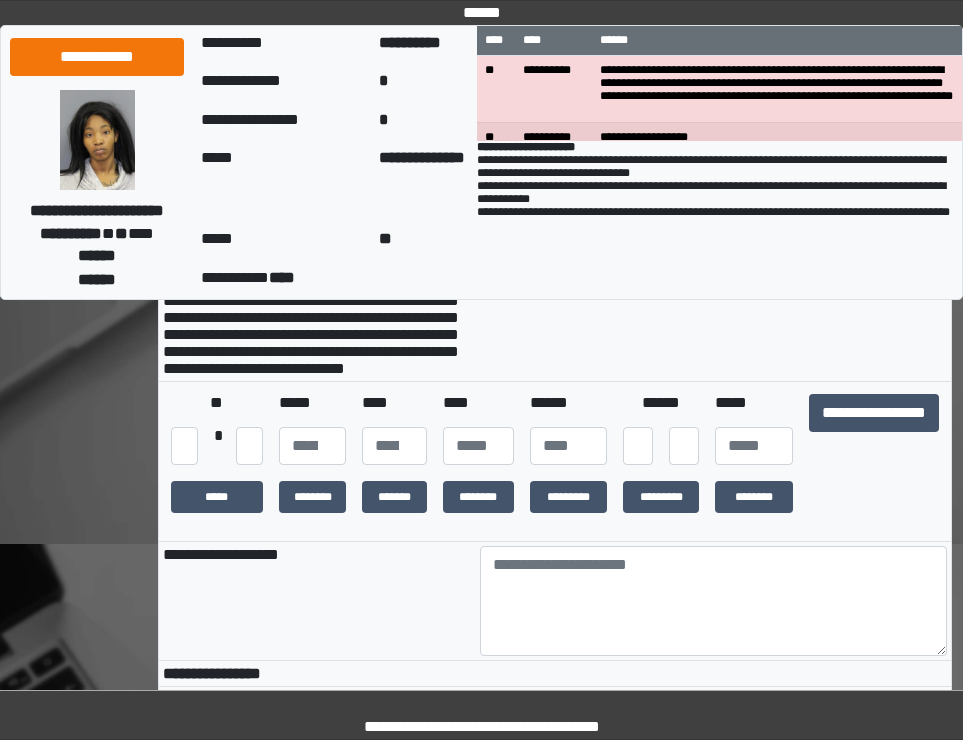scroll, scrollTop: 200, scrollLeft: 0, axis: vertical 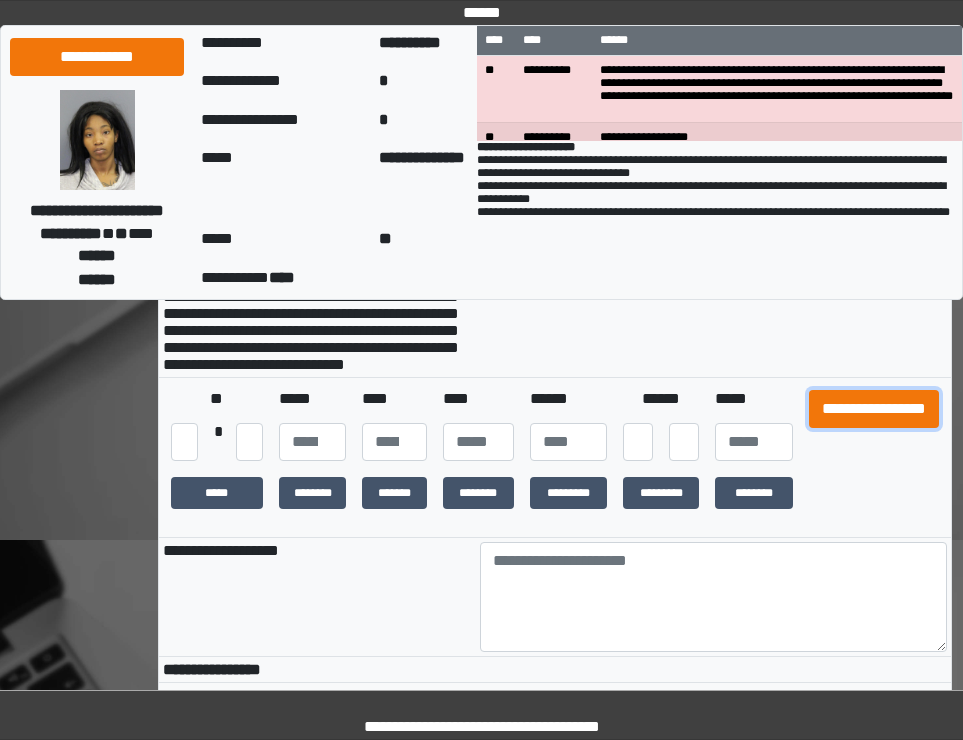 click on "**********" at bounding box center [874, 409] 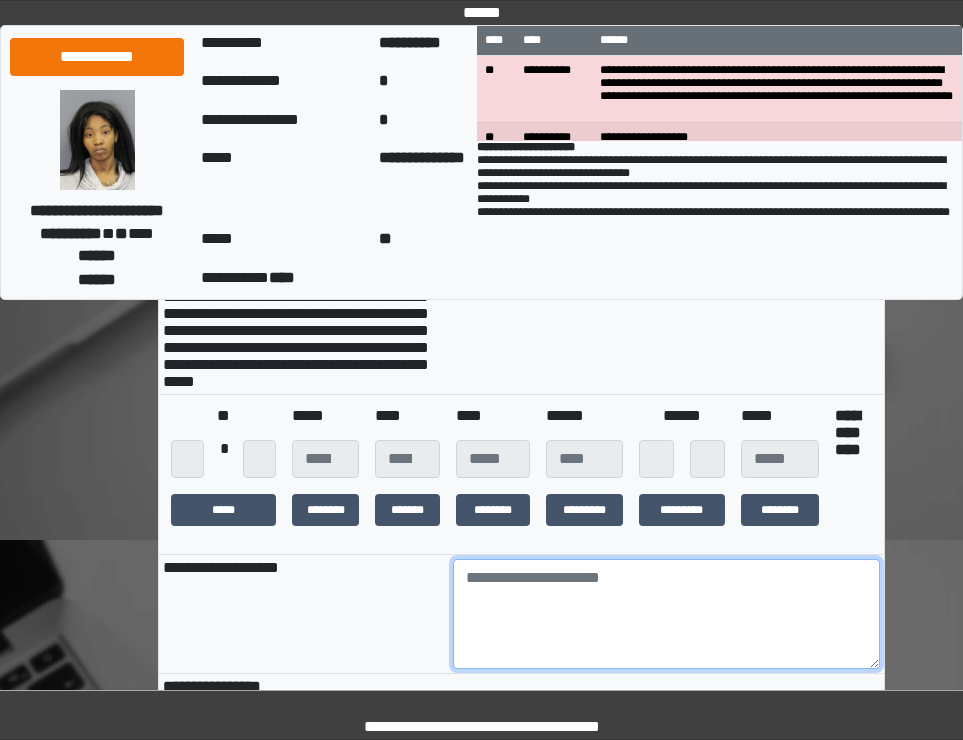 click at bounding box center [666, 614] 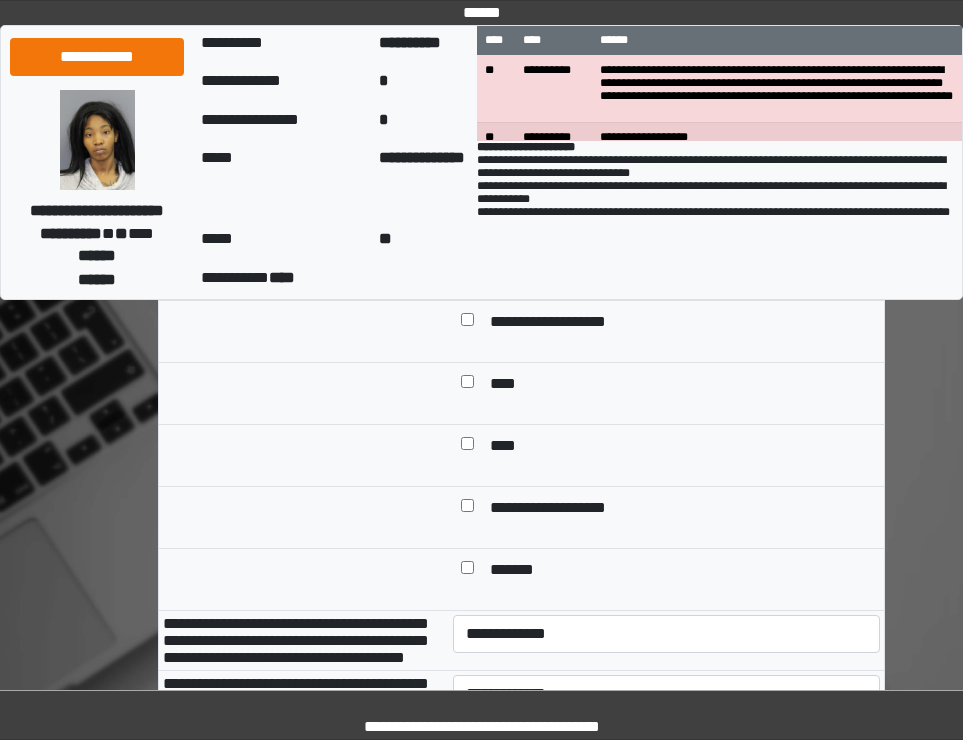 scroll, scrollTop: 600, scrollLeft: 0, axis: vertical 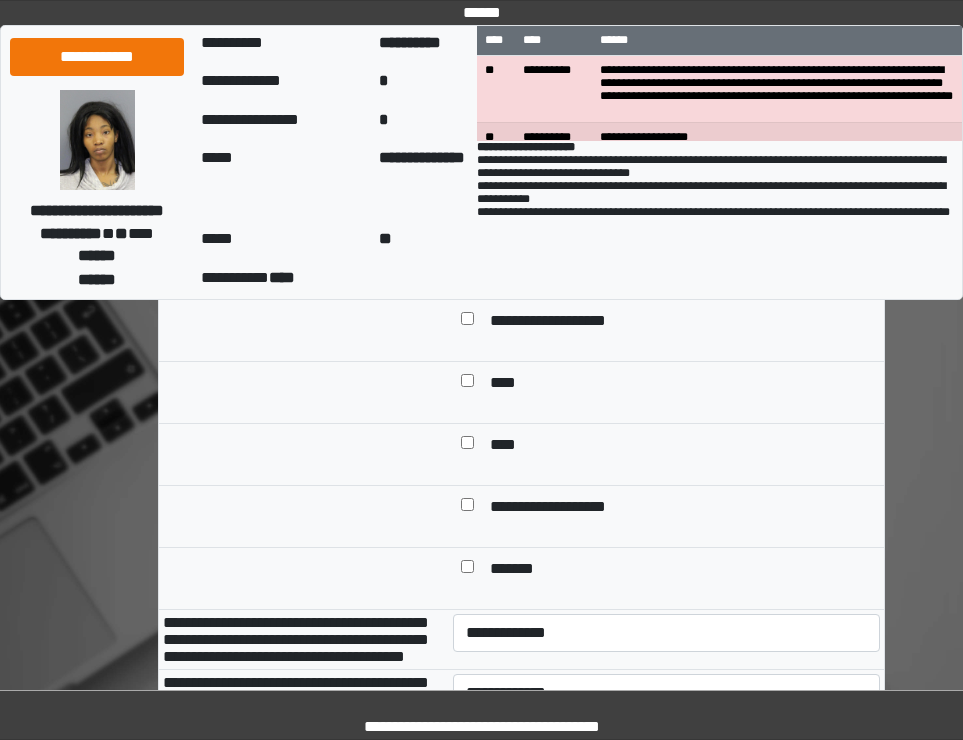 type on "***" 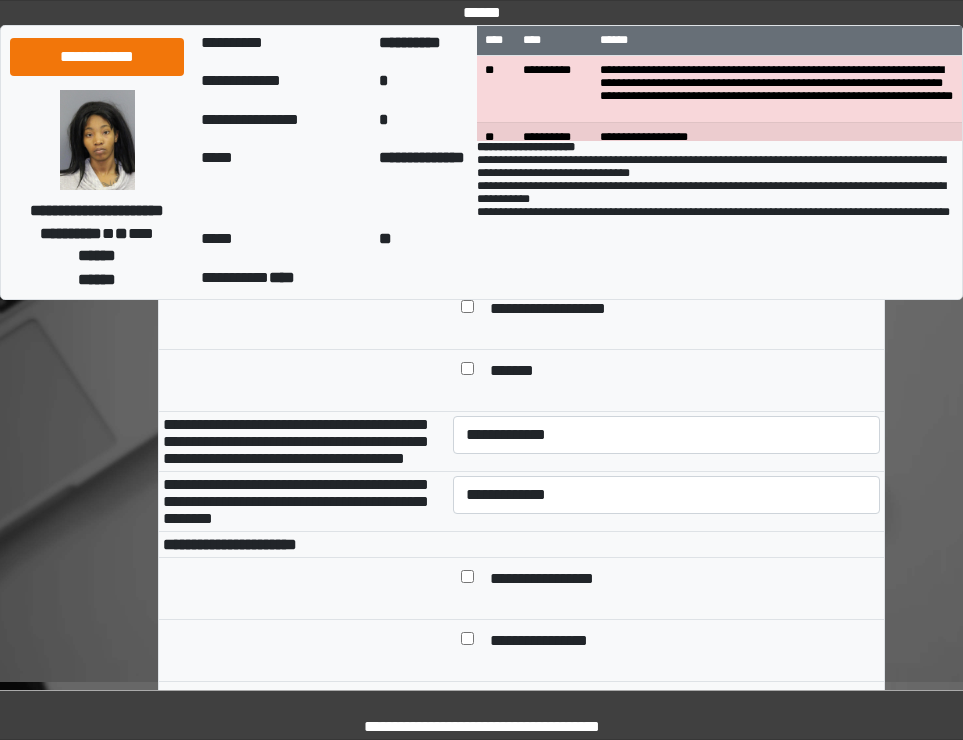scroll, scrollTop: 800, scrollLeft: 0, axis: vertical 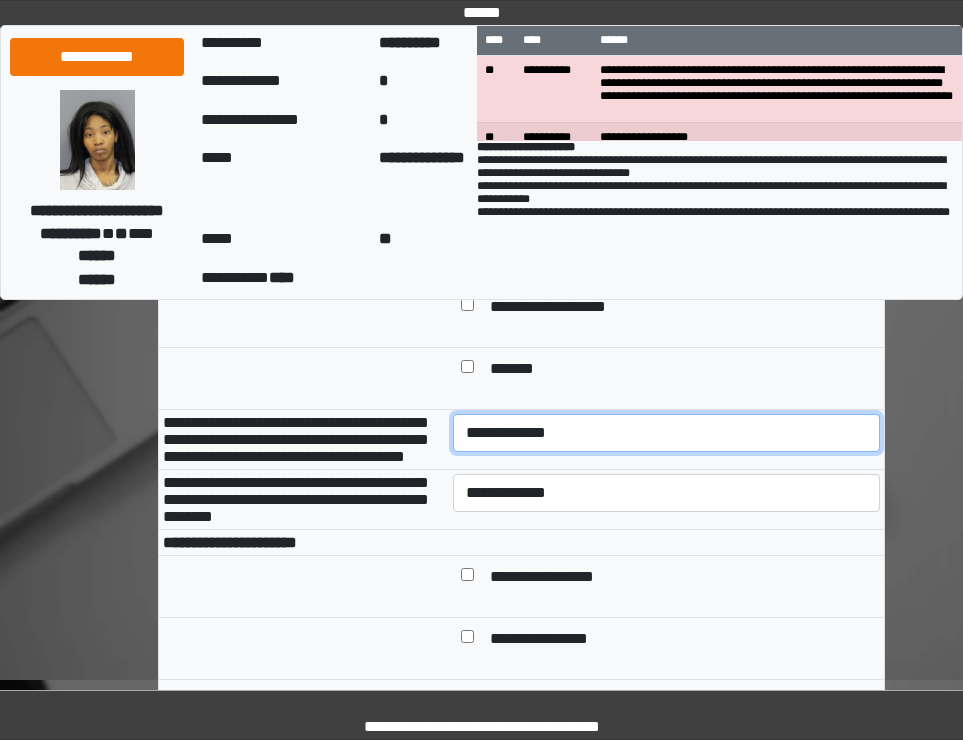 click on "**********" at bounding box center [666, 433] 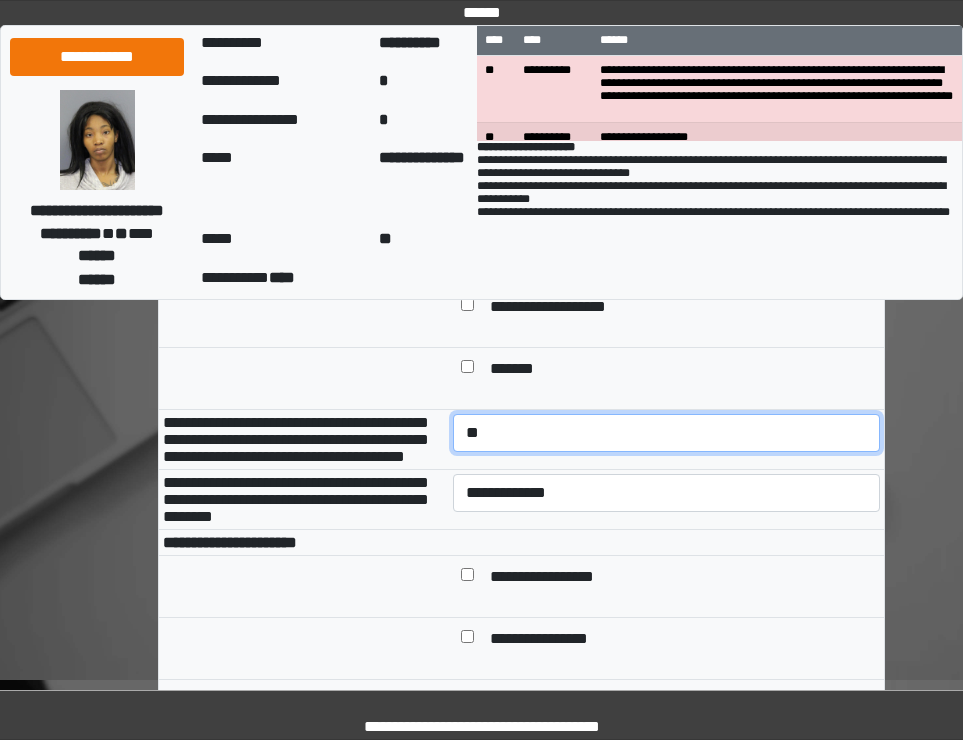 click on "**********" at bounding box center [666, 433] 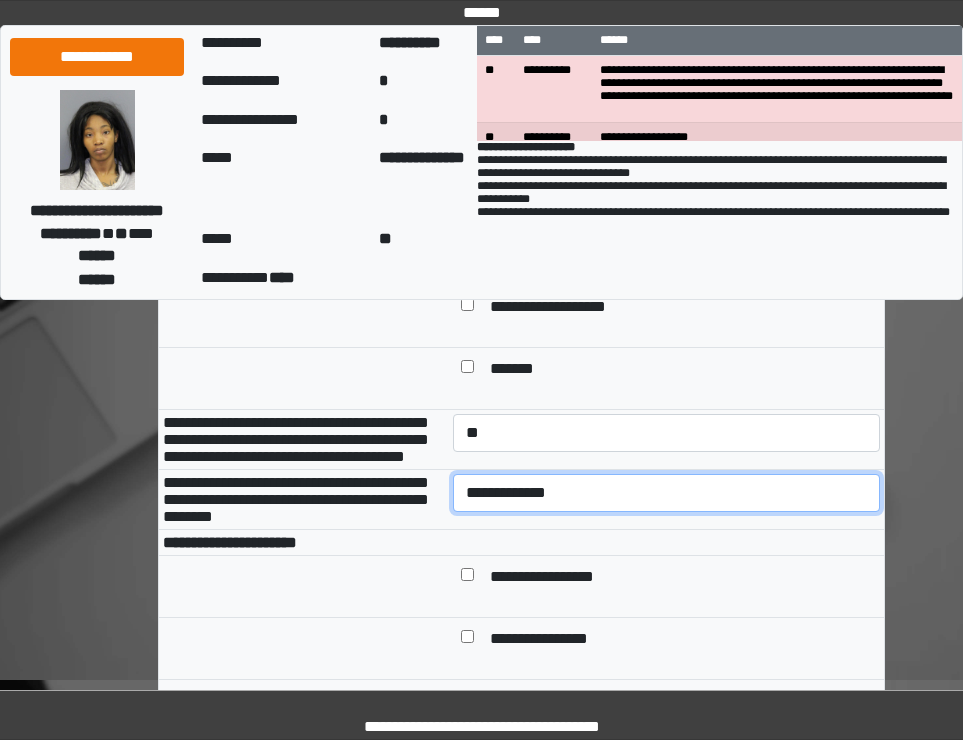 drag, startPoint x: 518, startPoint y: 561, endPoint x: 518, endPoint y: 575, distance: 14 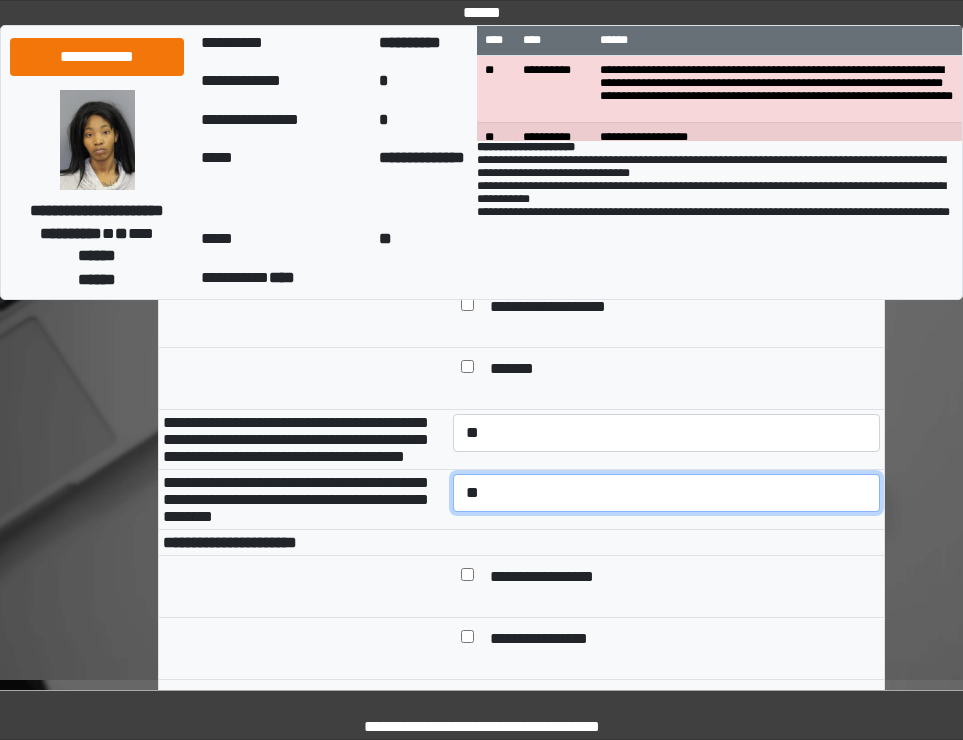 click on "**********" at bounding box center (666, 493) 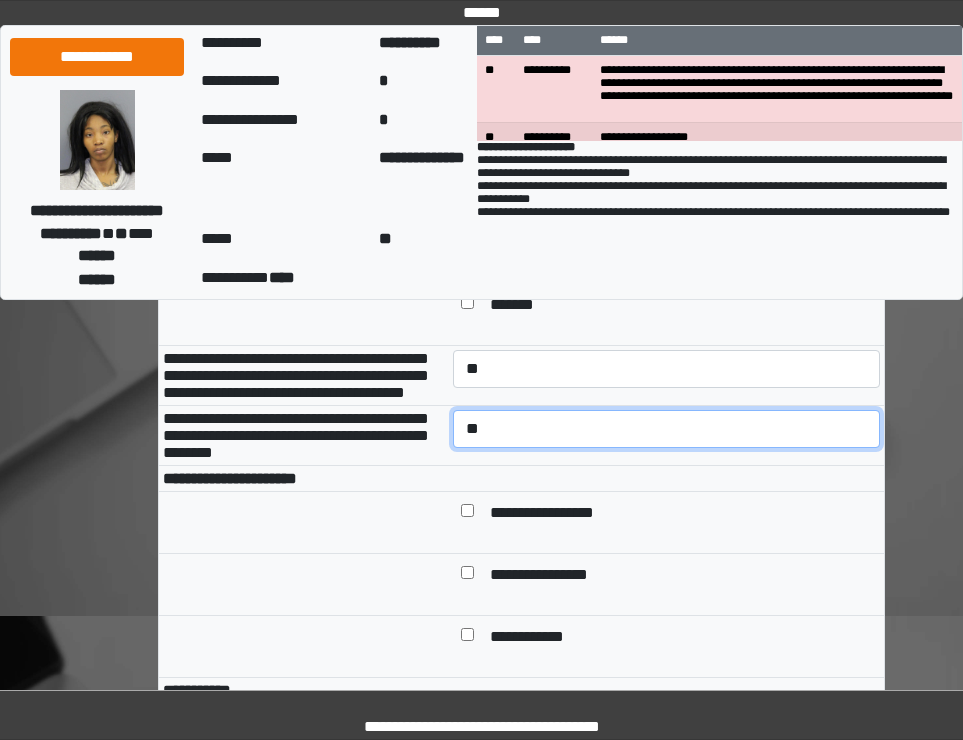 scroll, scrollTop: 900, scrollLeft: 0, axis: vertical 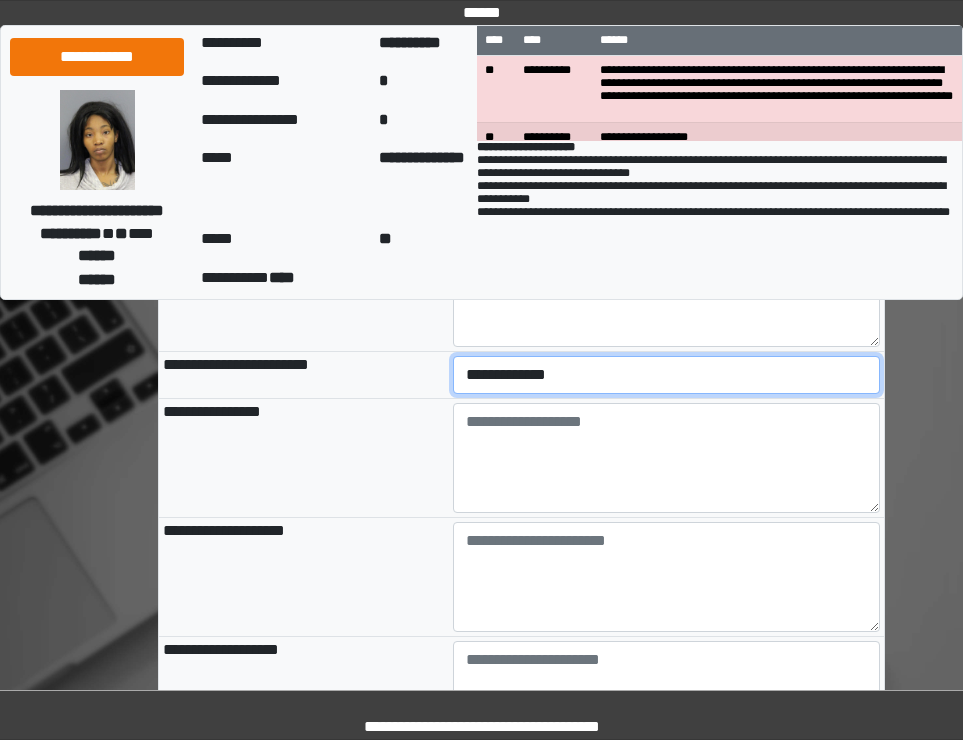 click on "**********" at bounding box center (666, 375) 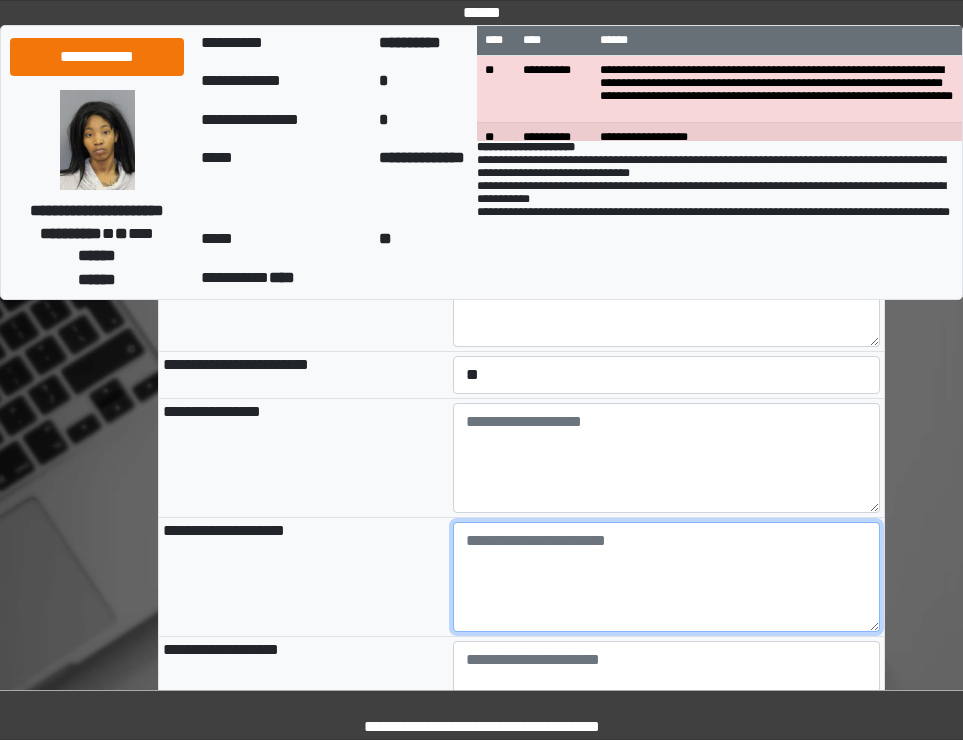 click at bounding box center (666, 577) 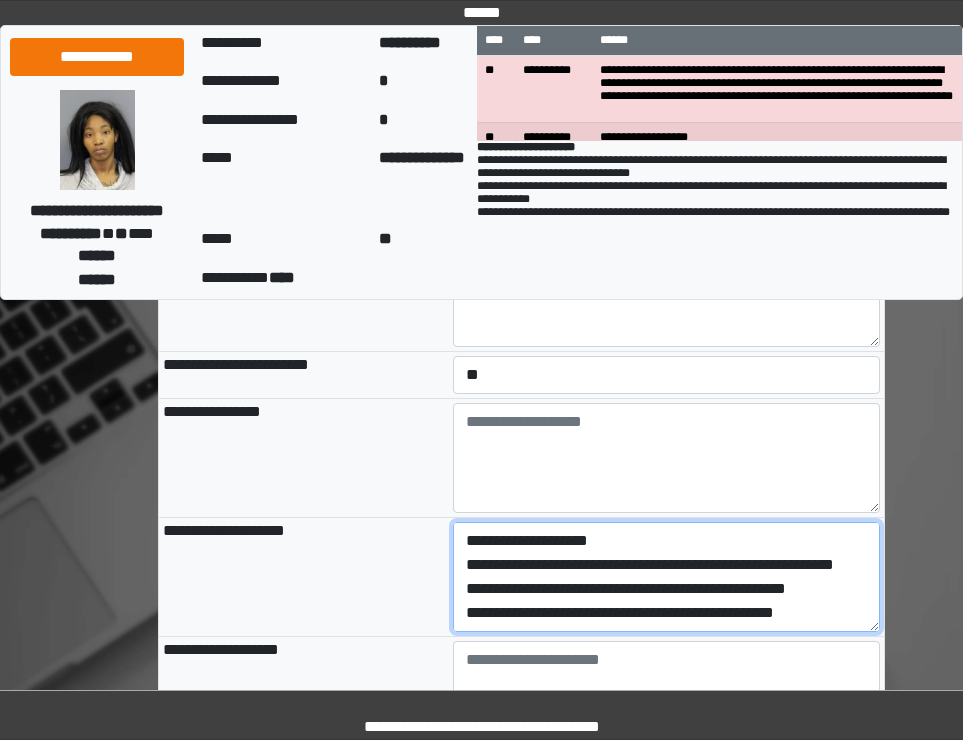 scroll, scrollTop: 112, scrollLeft: 0, axis: vertical 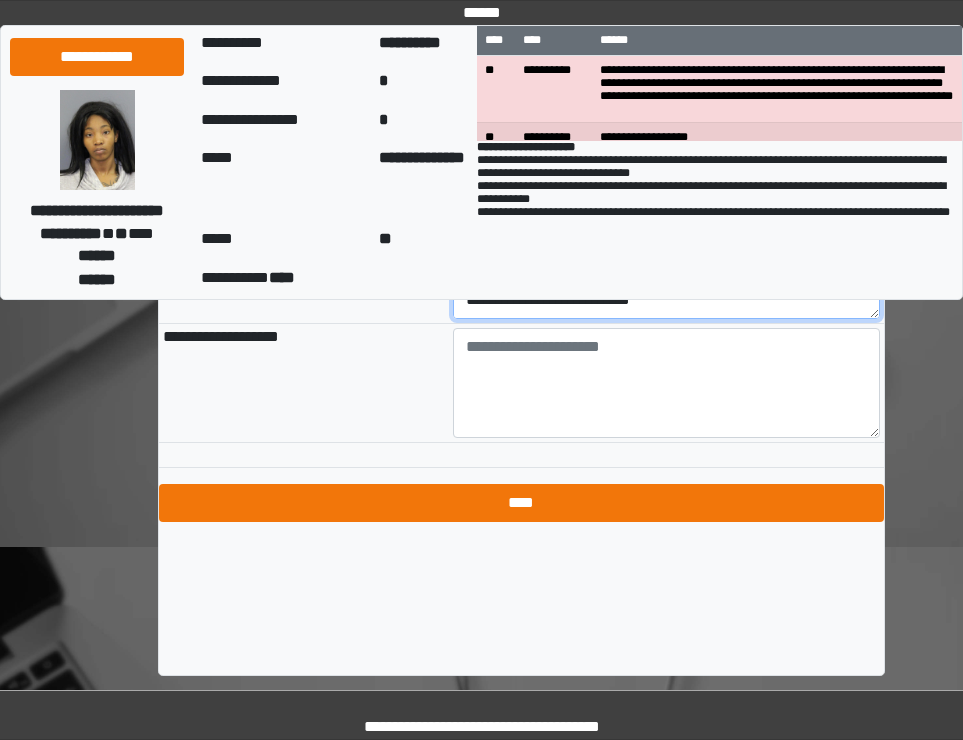 type on "**********" 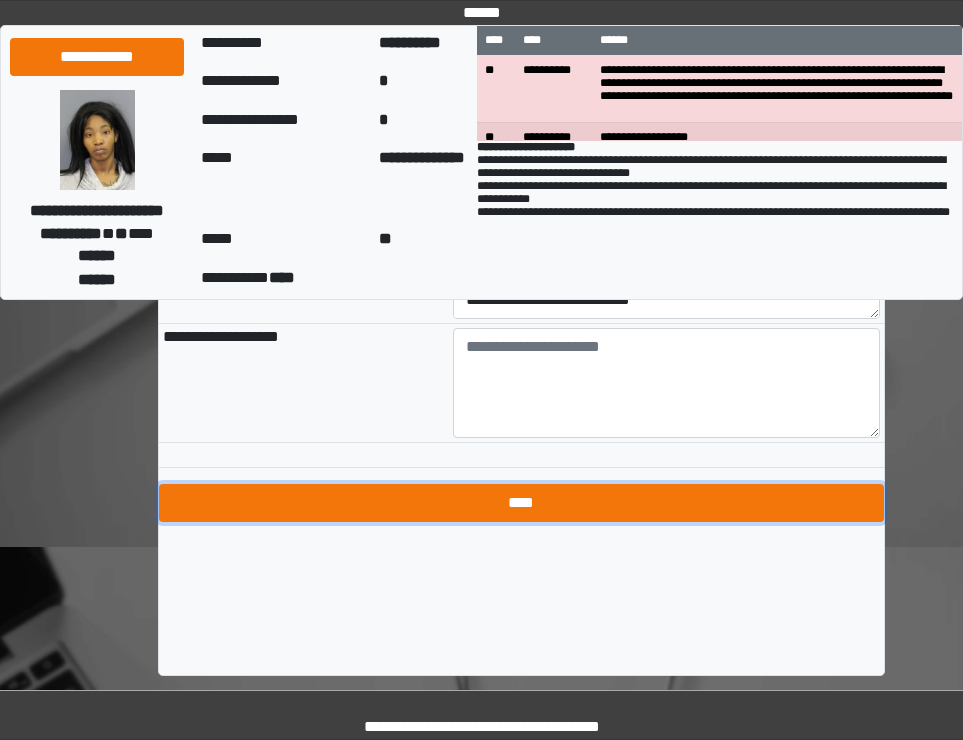 click on "****" at bounding box center [521, 503] 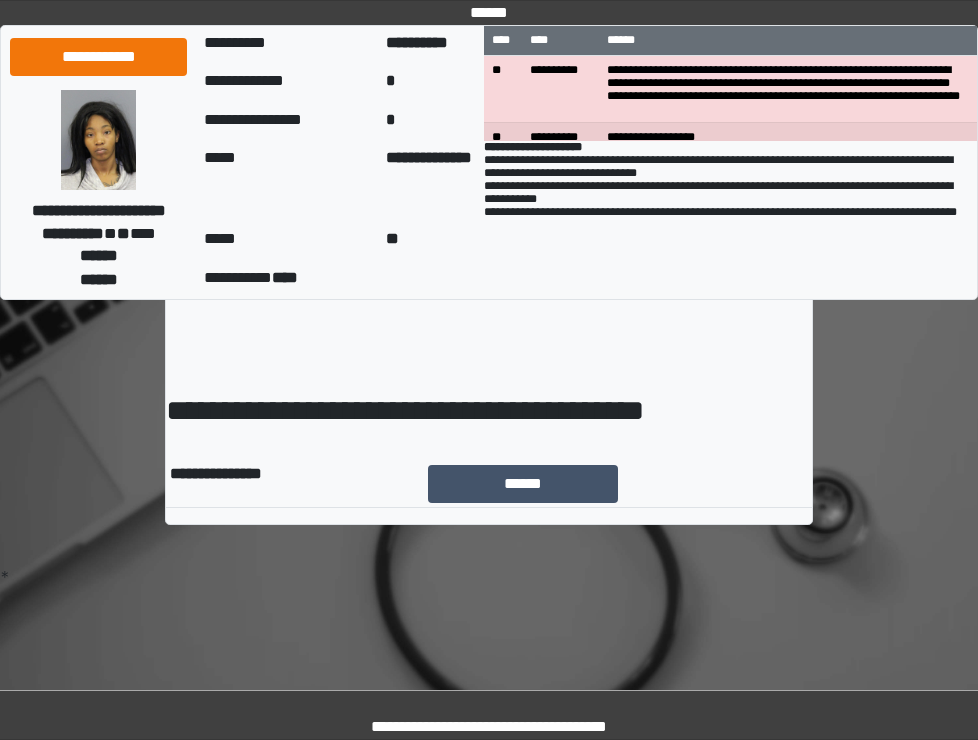 scroll, scrollTop: 0, scrollLeft: 0, axis: both 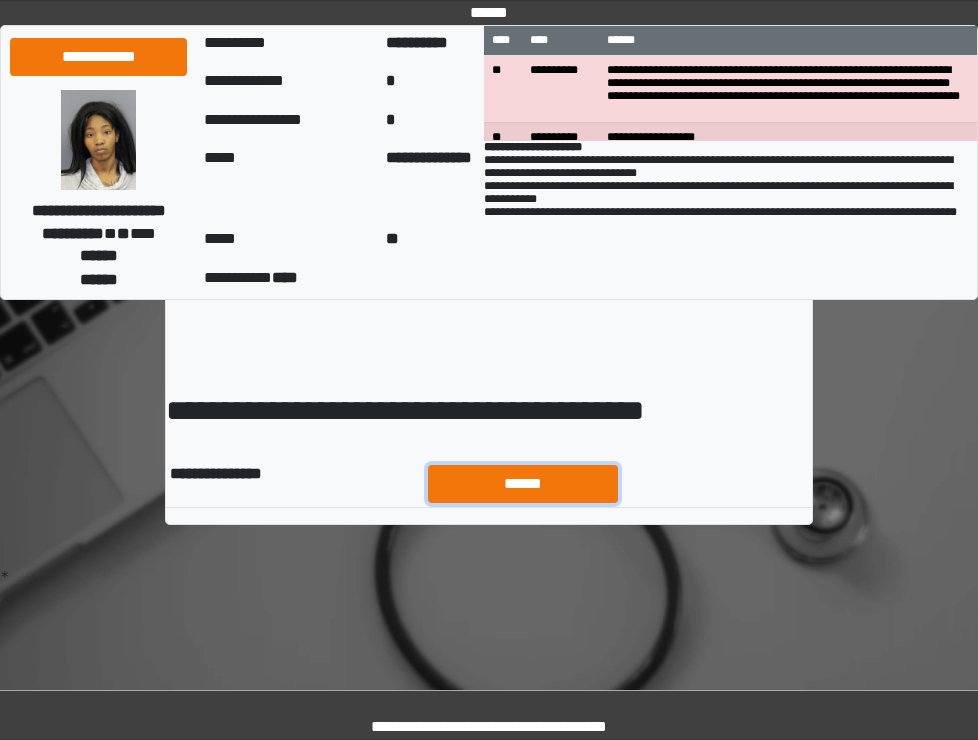 click on "******" at bounding box center [523, 484] 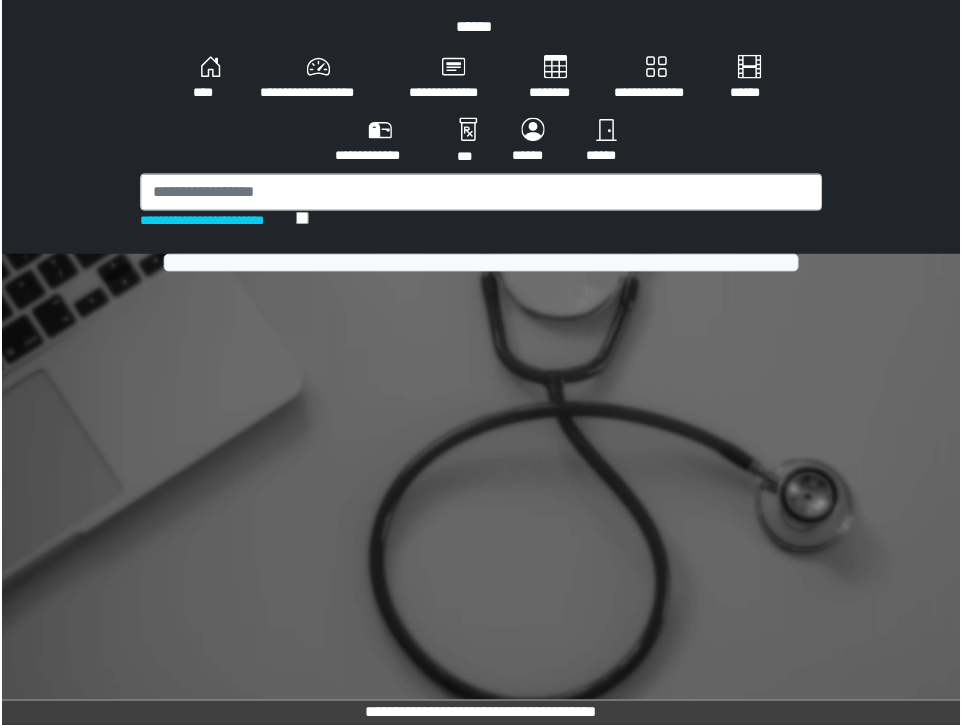 scroll, scrollTop: 0, scrollLeft: 0, axis: both 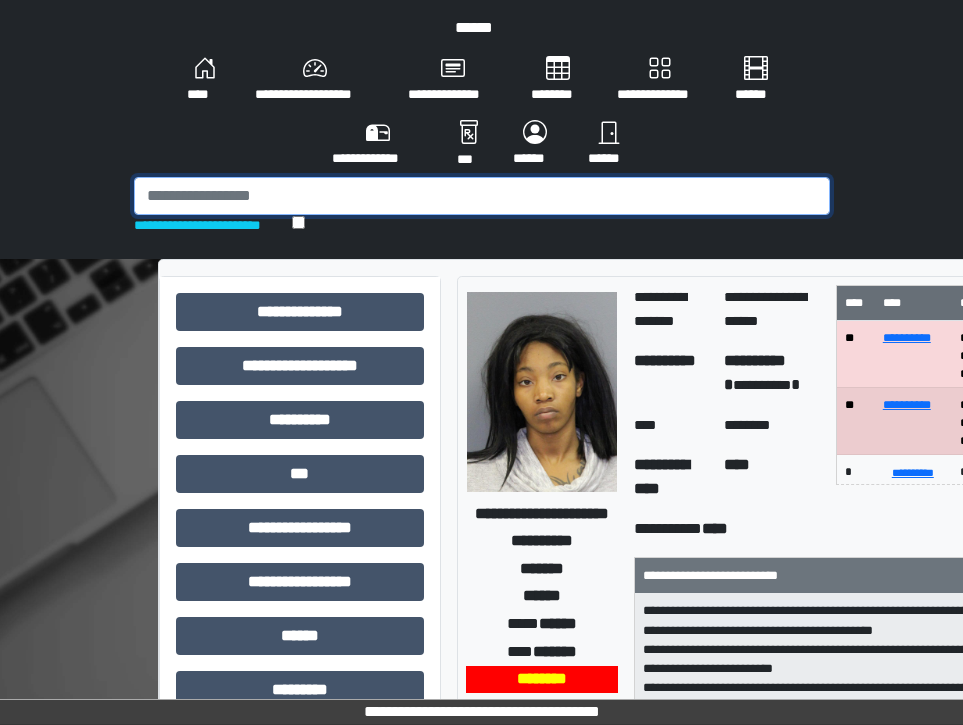 click at bounding box center (482, 196) 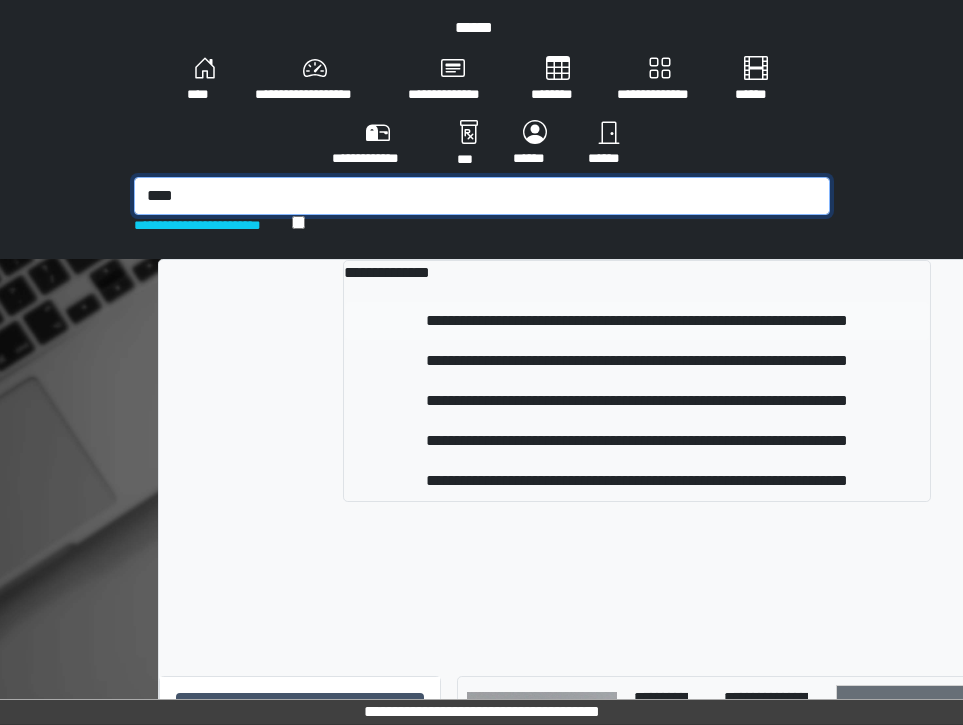 type on "****" 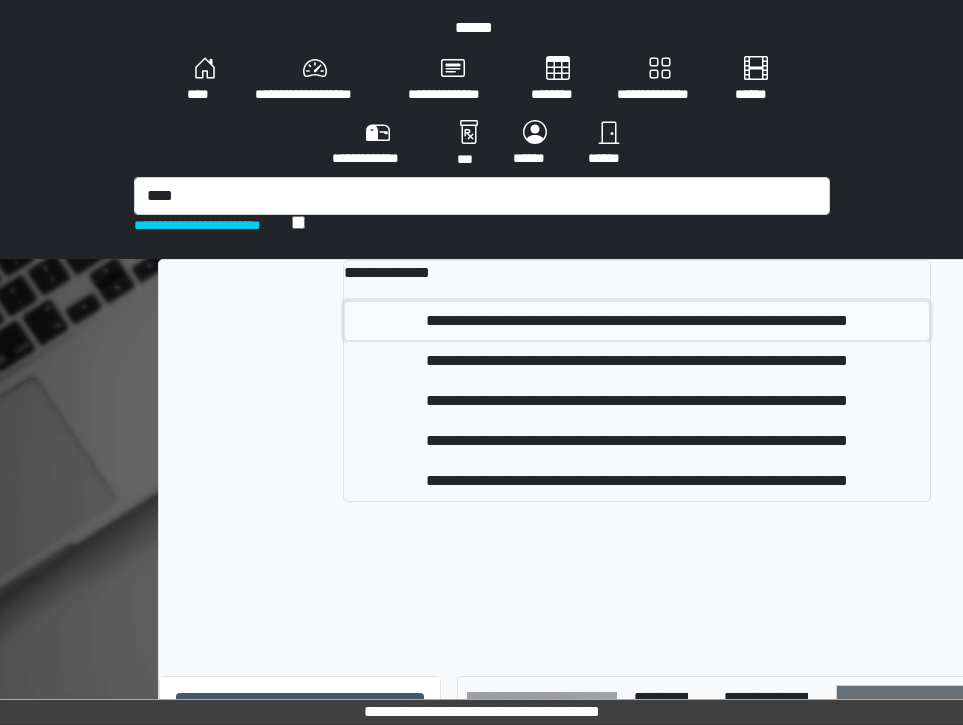 click on "**********" at bounding box center [637, 321] 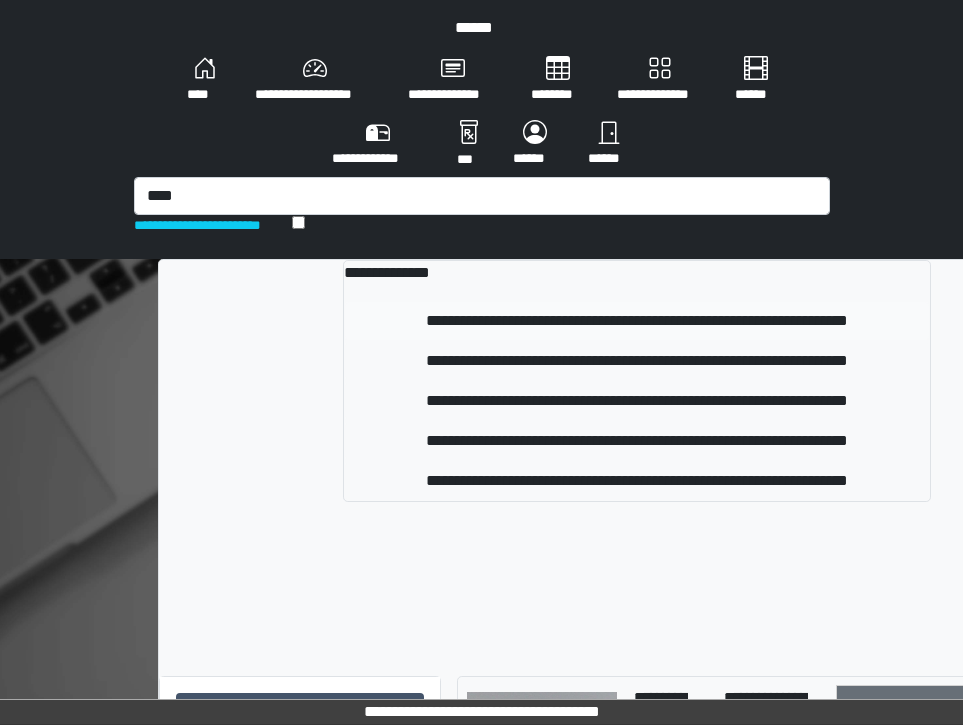 type 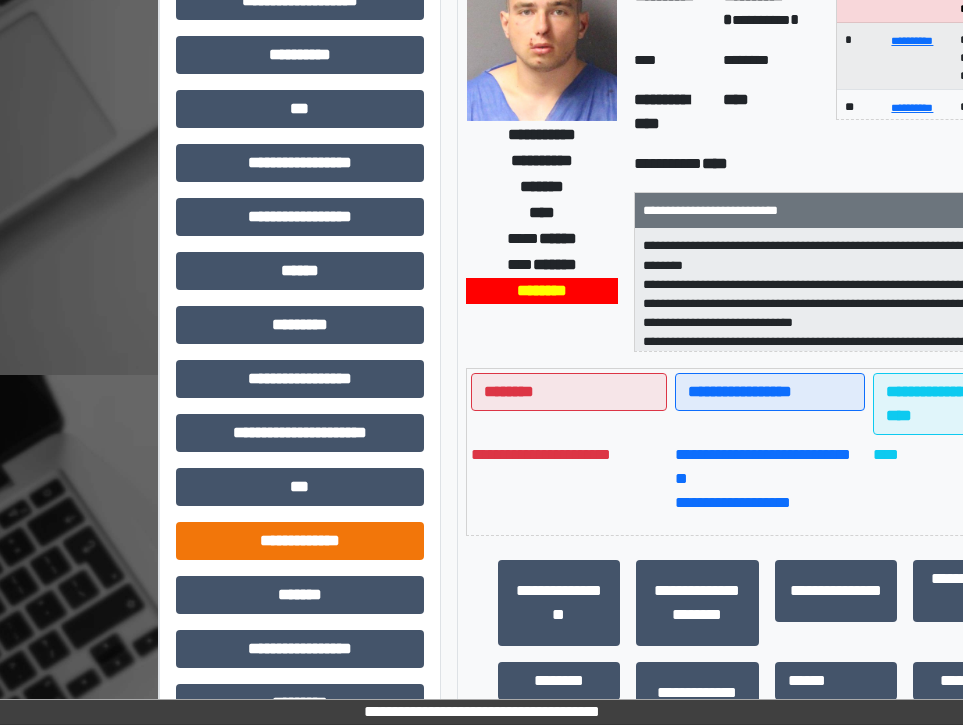 scroll, scrollTop: 400, scrollLeft: 0, axis: vertical 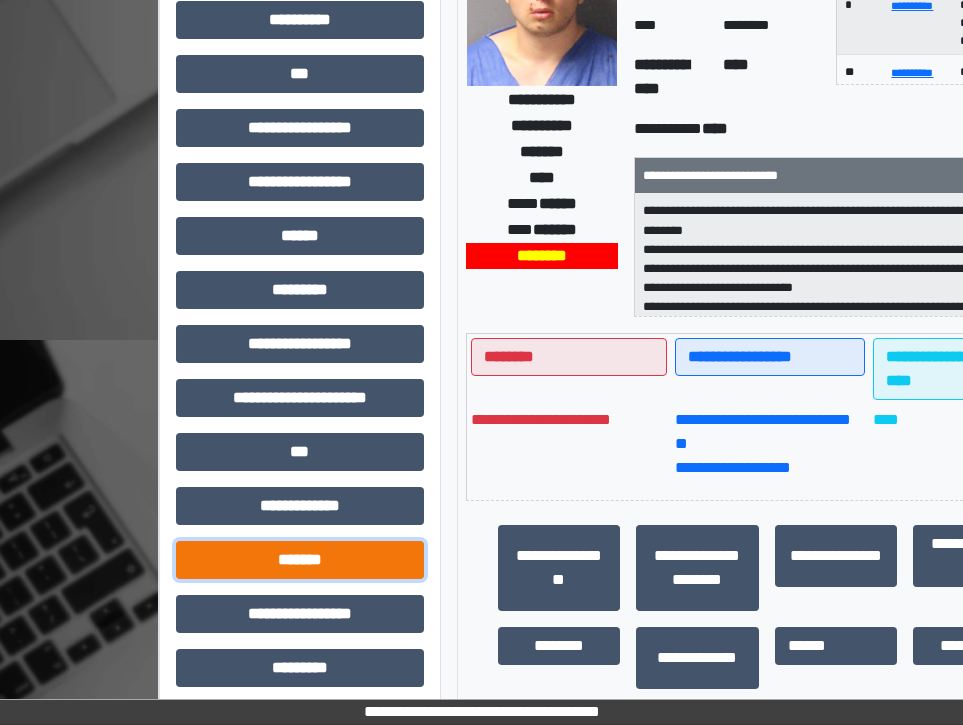 click on "*******" at bounding box center (300, 560) 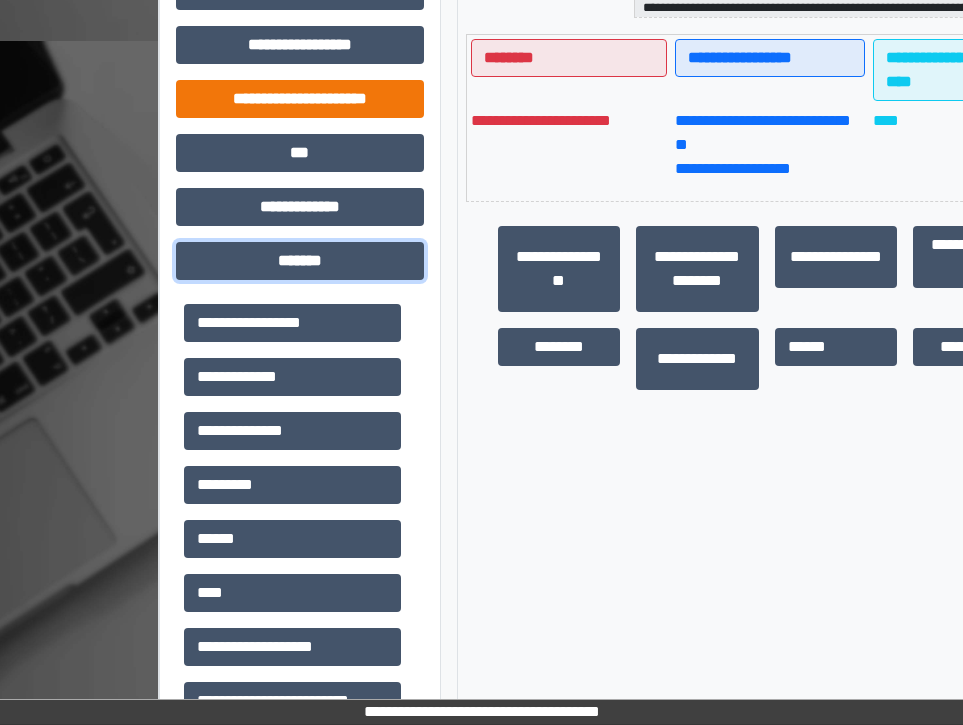 scroll, scrollTop: 700, scrollLeft: 0, axis: vertical 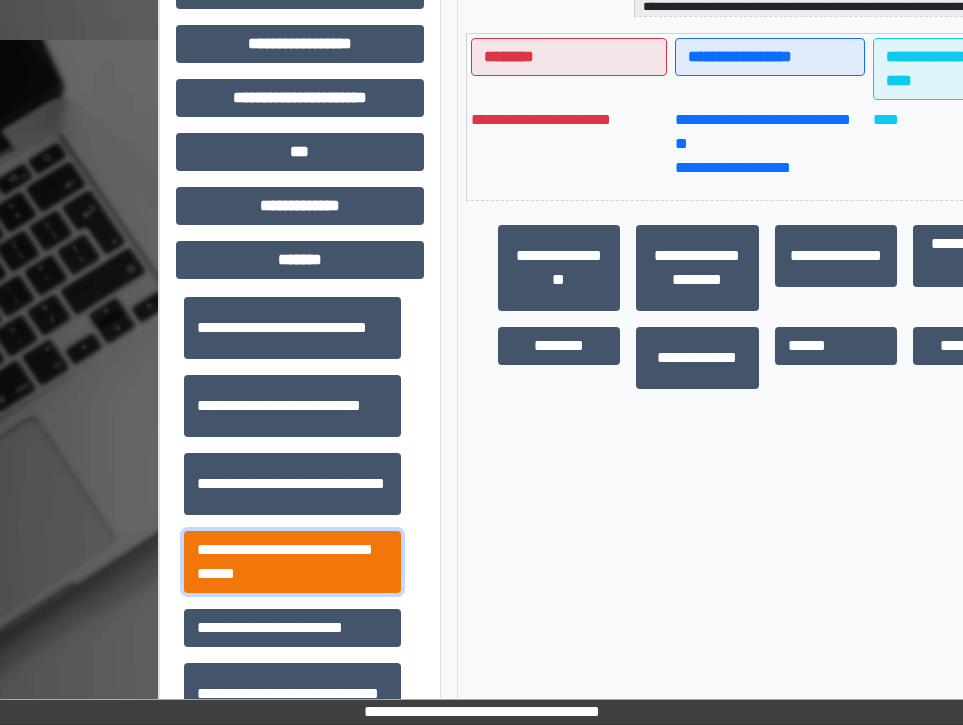 click on "**********" at bounding box center [292, 562] 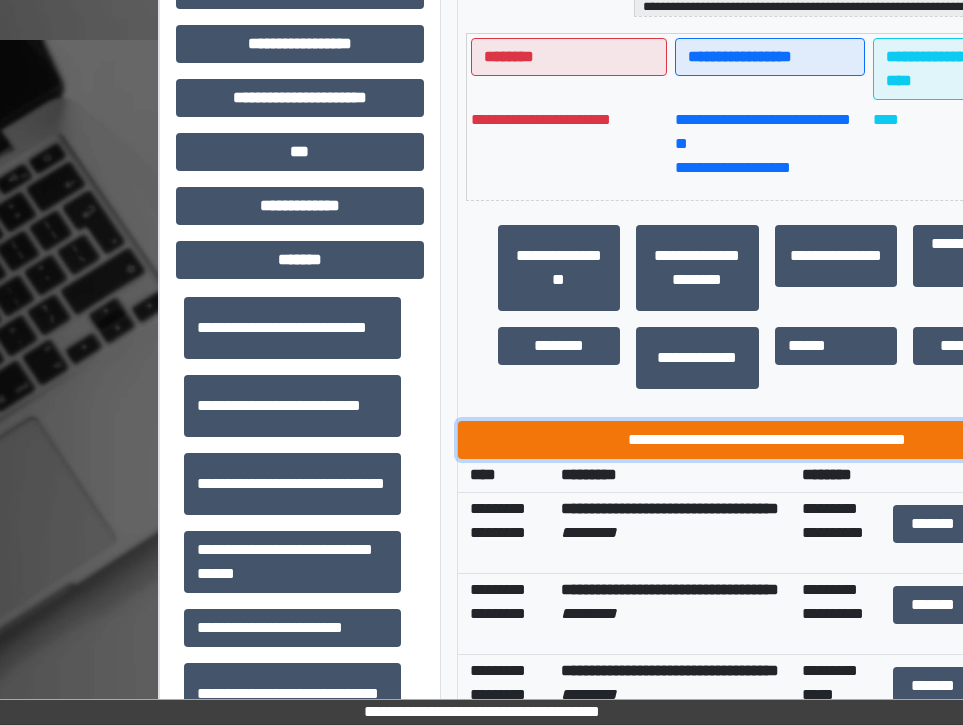 click on "**********" at bounding box center [767, 440] 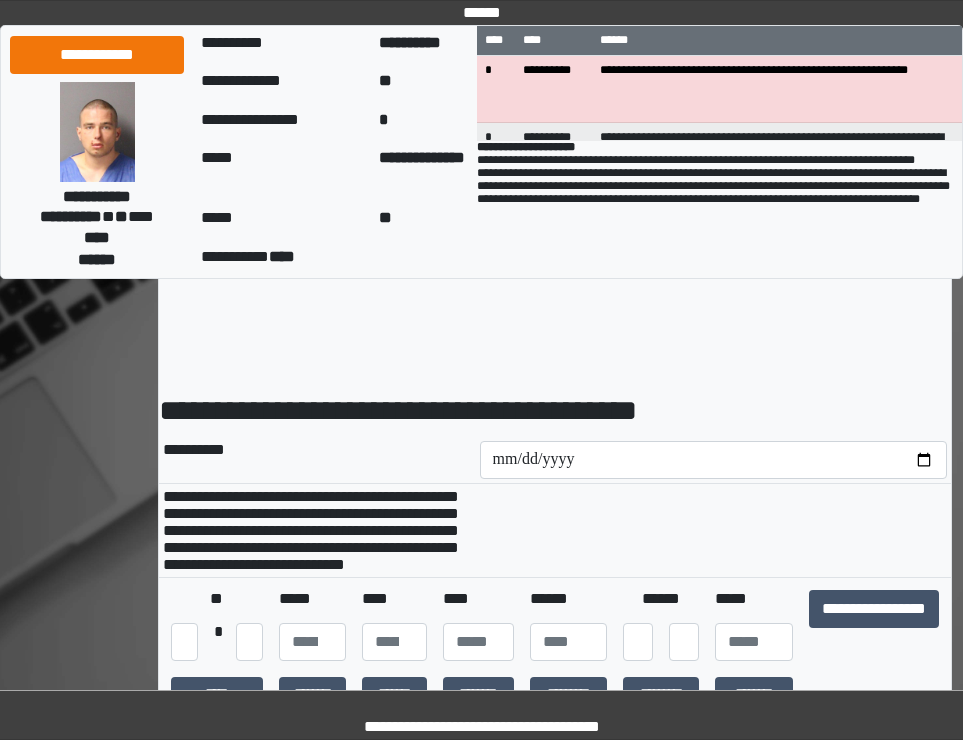 scroll, scrollTop: 0, scrollLeft: 0, axis: both 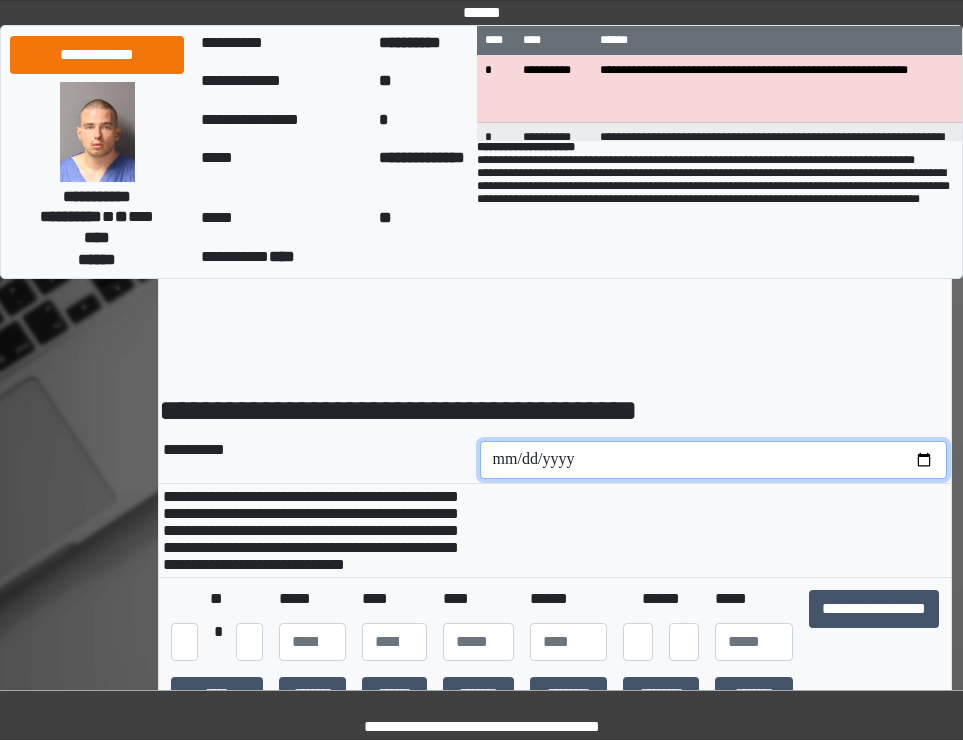 click at bounding box center [714, 460] 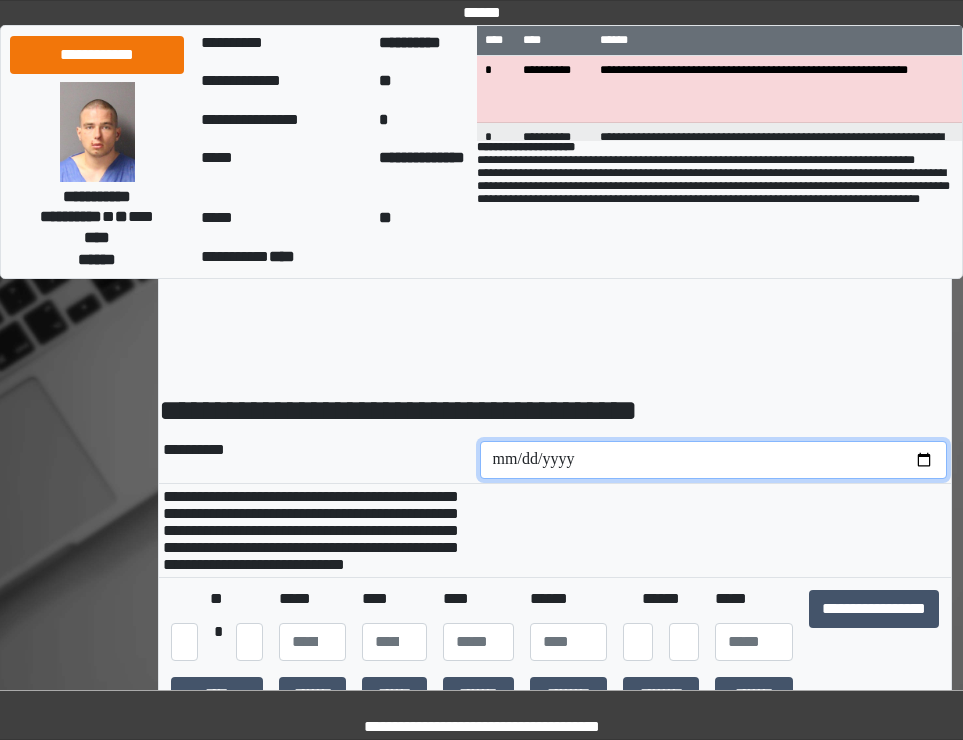 type on "**********" 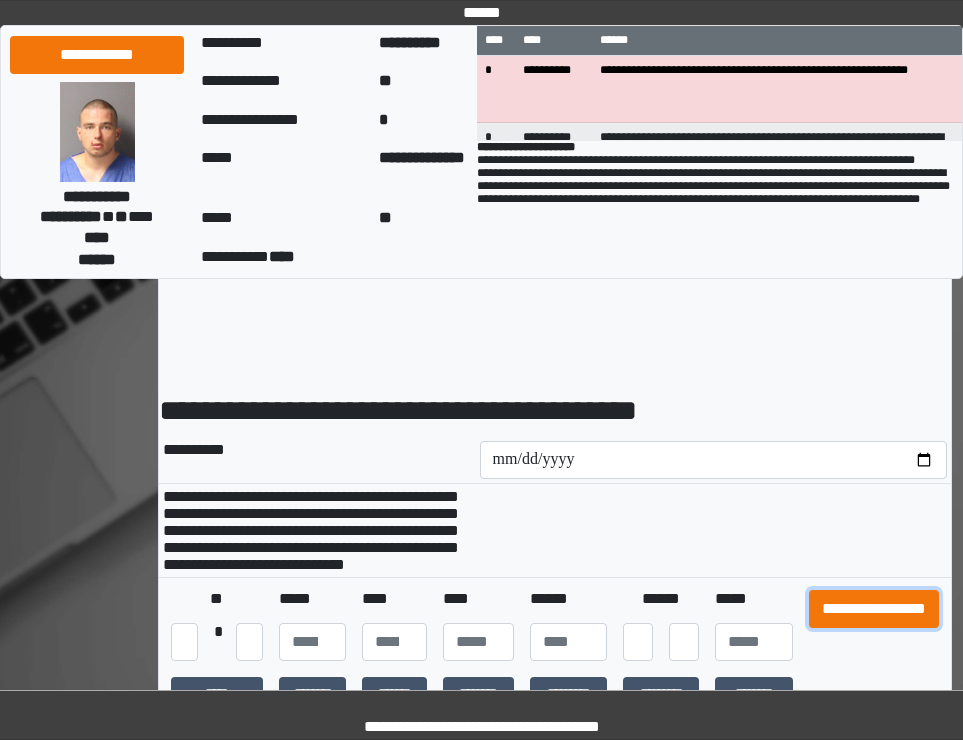 click on "**********" at bounding box center [874, 609] 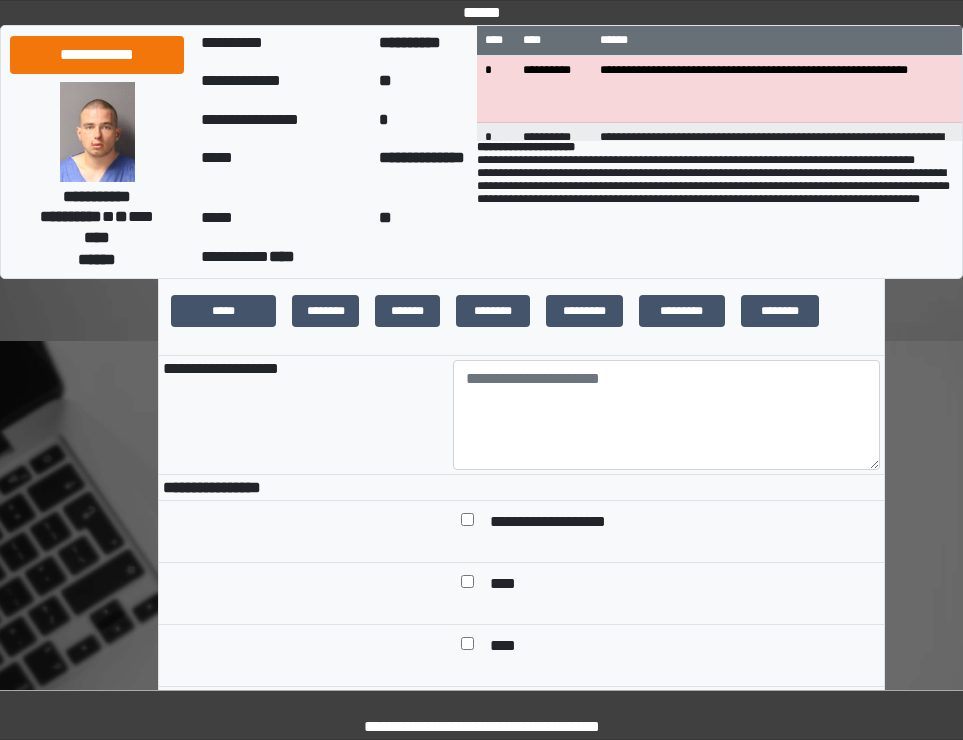 scroll, scrollTop: 400, scrollLeft: 0, axis: vertical 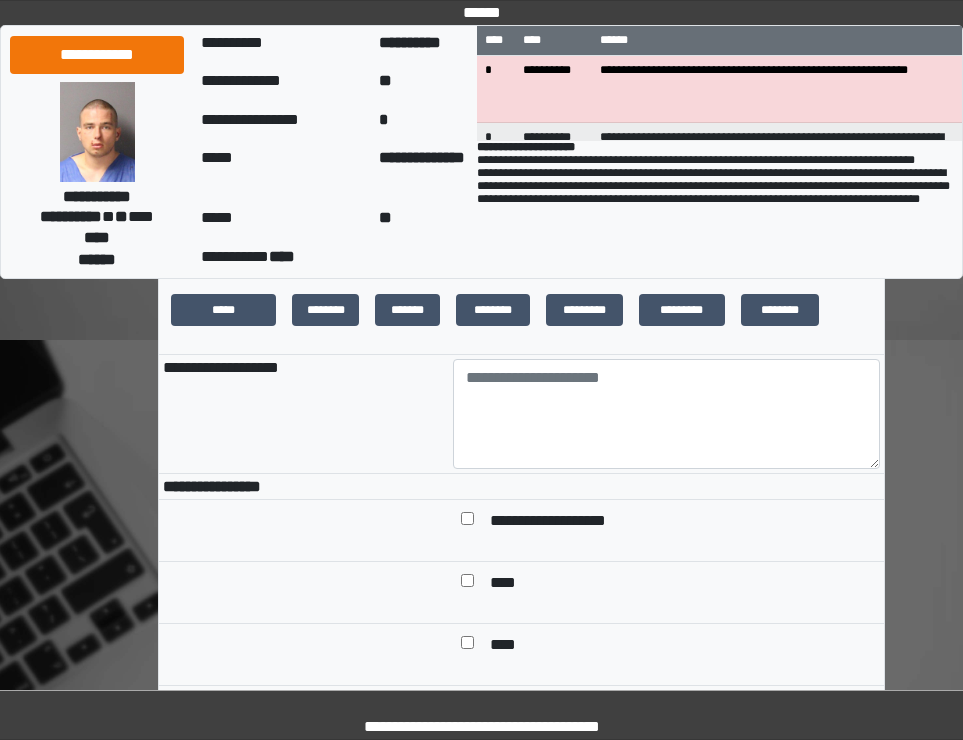 click at bounding box center (666, 487) 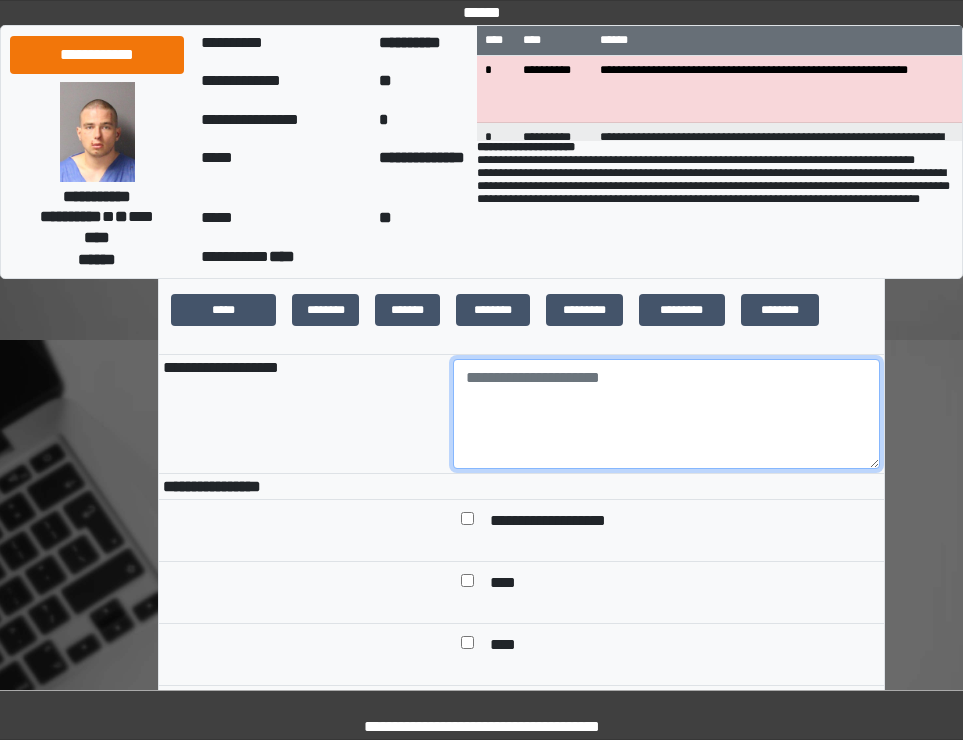 click at bounding box center (666, 414) 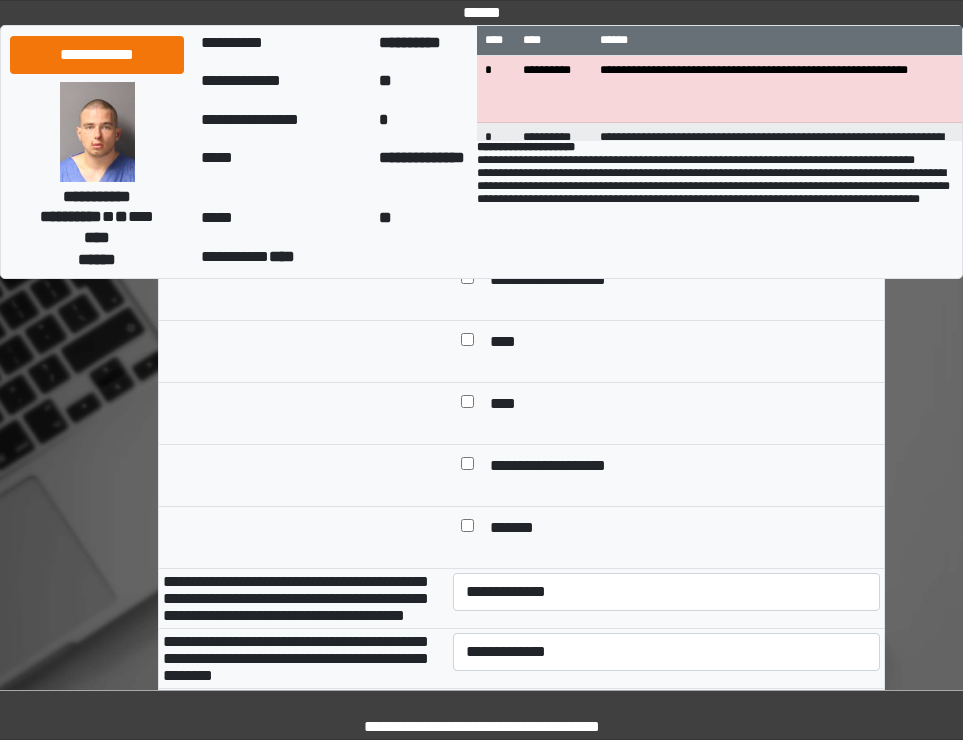 scroll, scrollTop: 700, scrollLeft: 0, axis: vertical 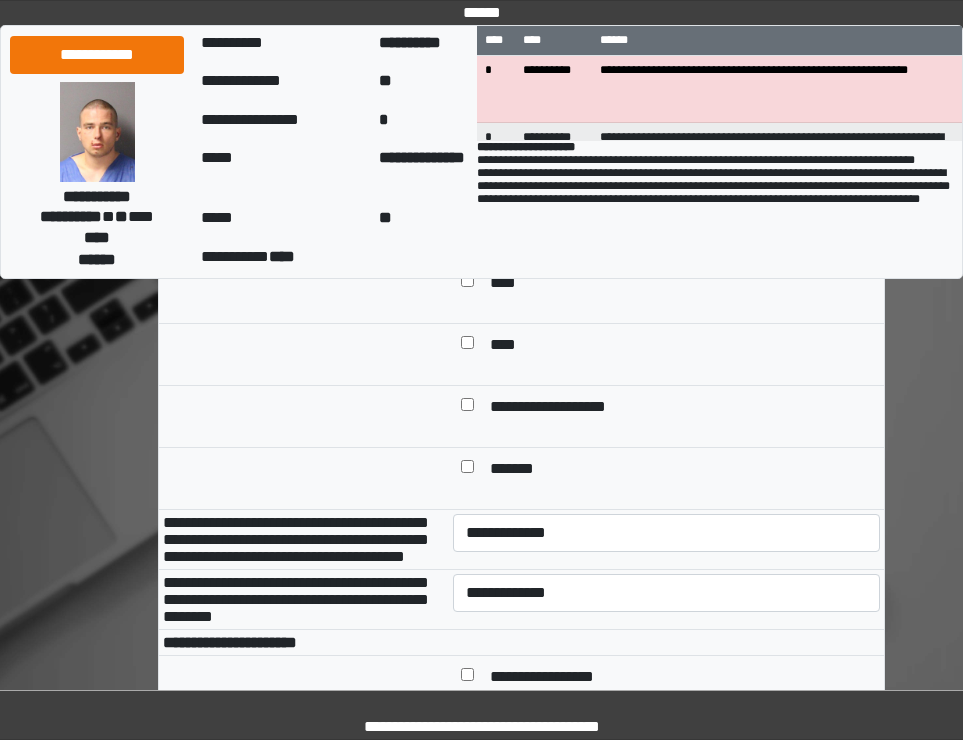type on "***" 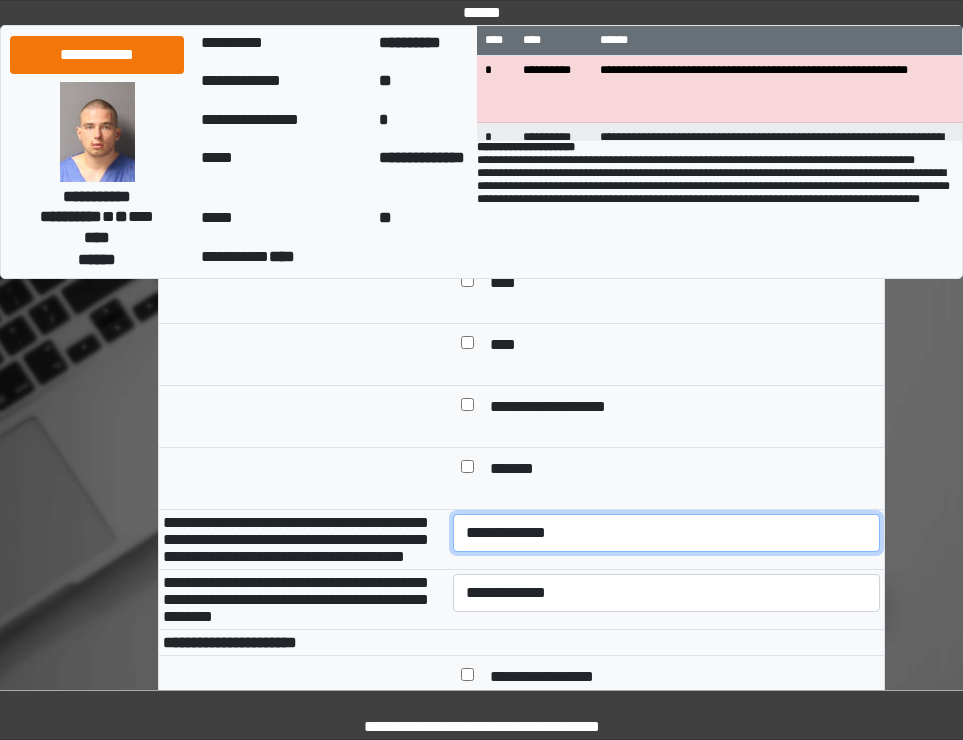 drag, startPoint x: 482, startPoint y: 554, endPoint x: 483, endPoint y: 566, distance: 12.0415945 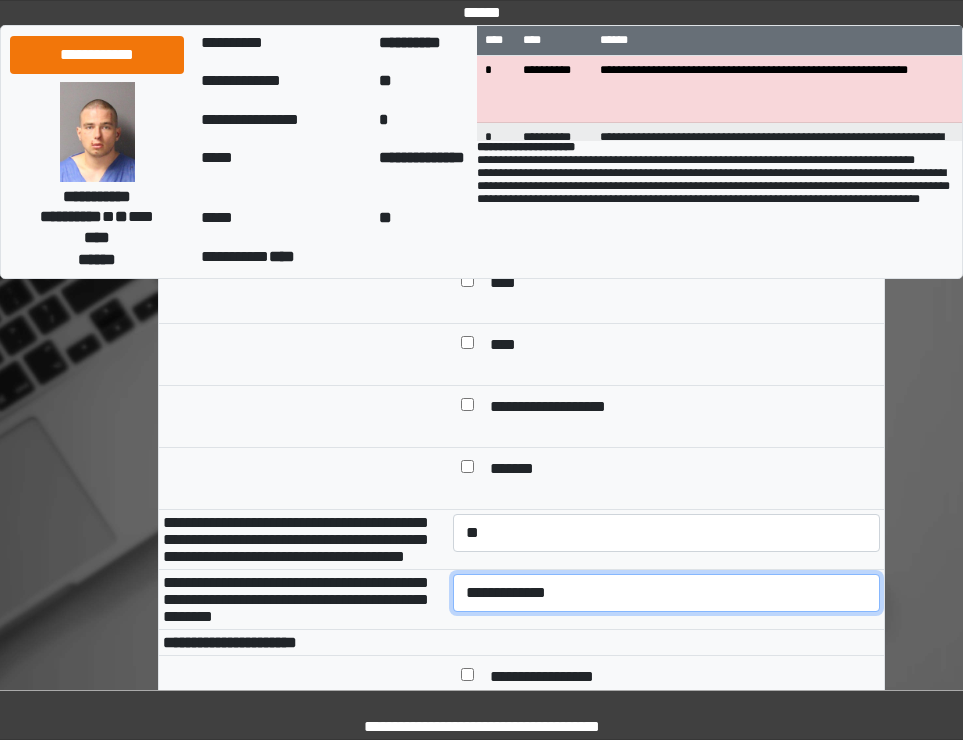 click on "**********" at bounding box center (666, 593) 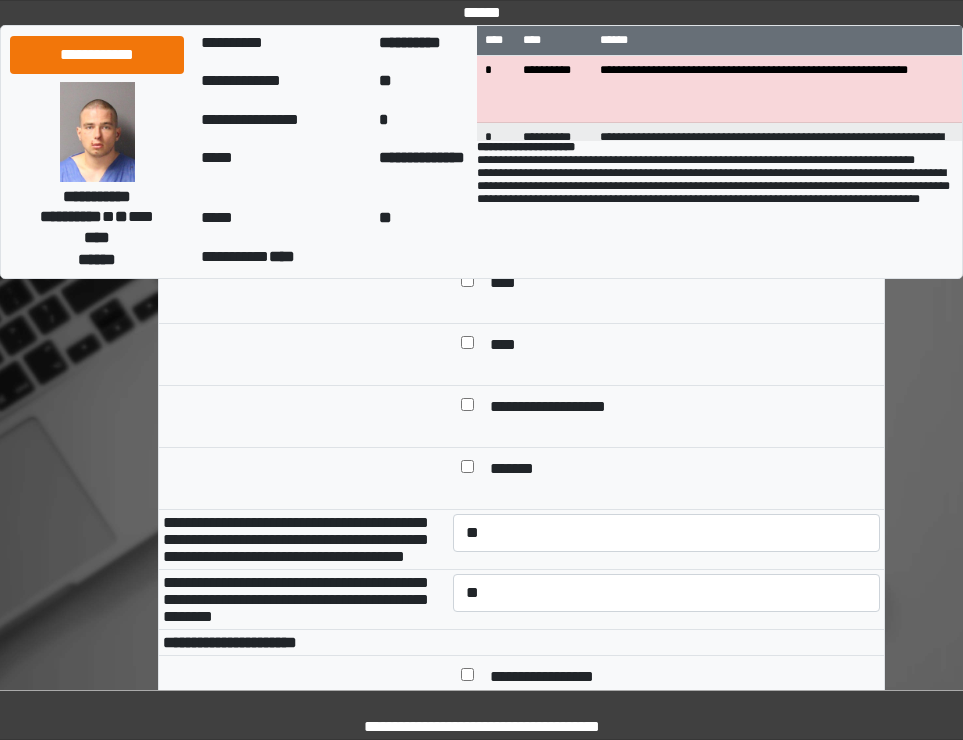 drag, startPoint x: 369, startPoint y: 593, endPoint x: 386, endPoint y: 562, distance: 35.35534 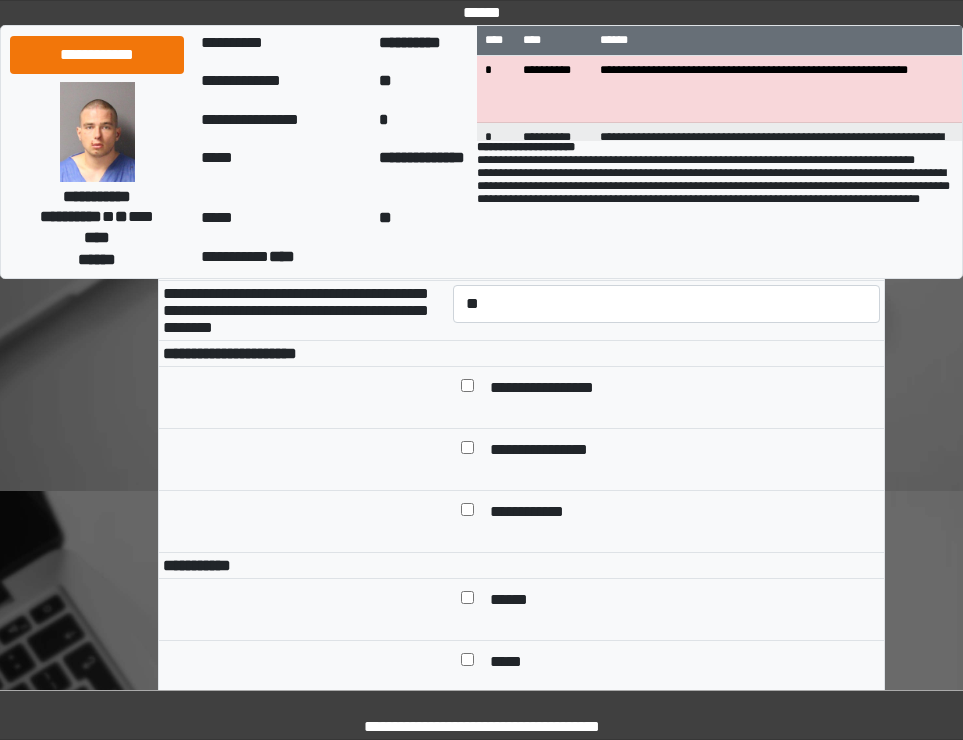 scroll, scrollTop: 1000, scrollLeft: 0, axis: vertical 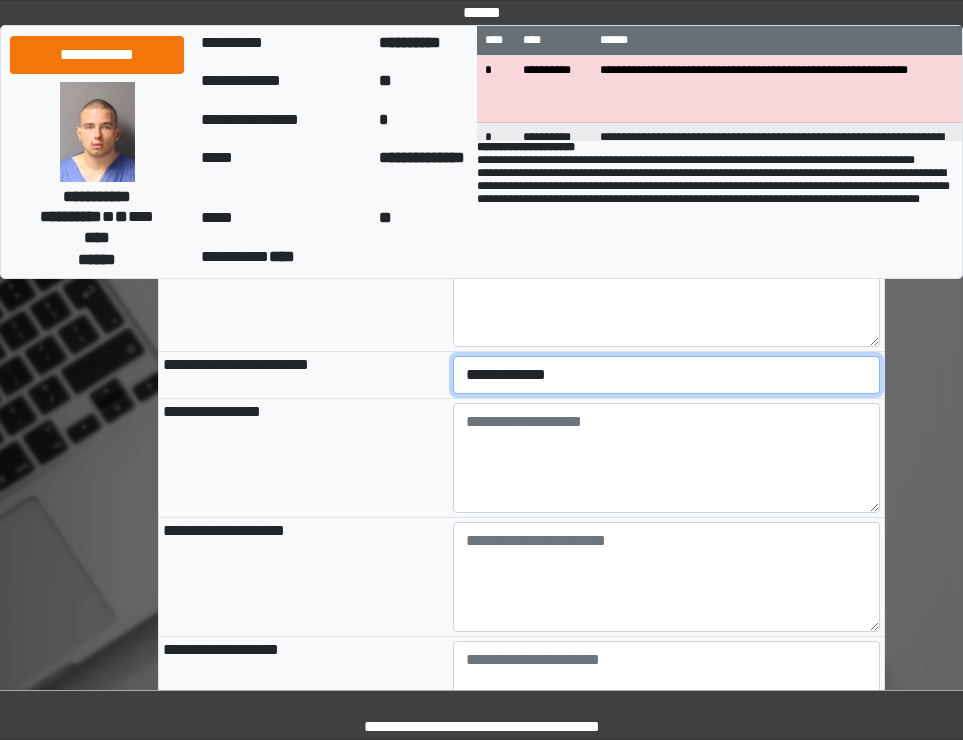click on "**********" at bounding box center (666, 375) 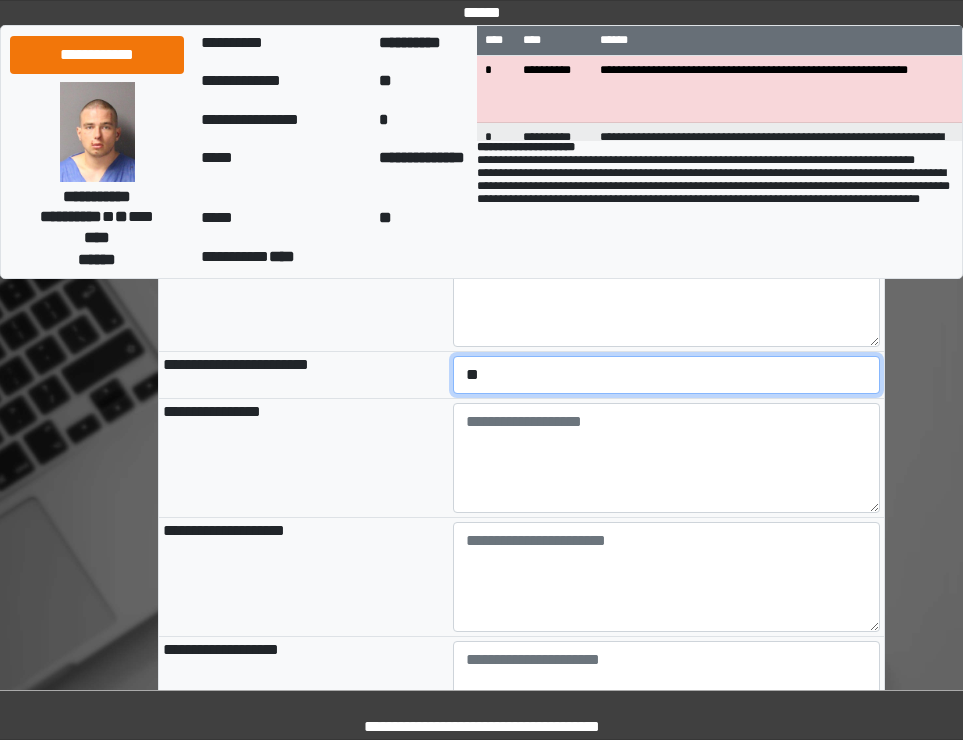 click on "**********" at bounding box center (666, 375) 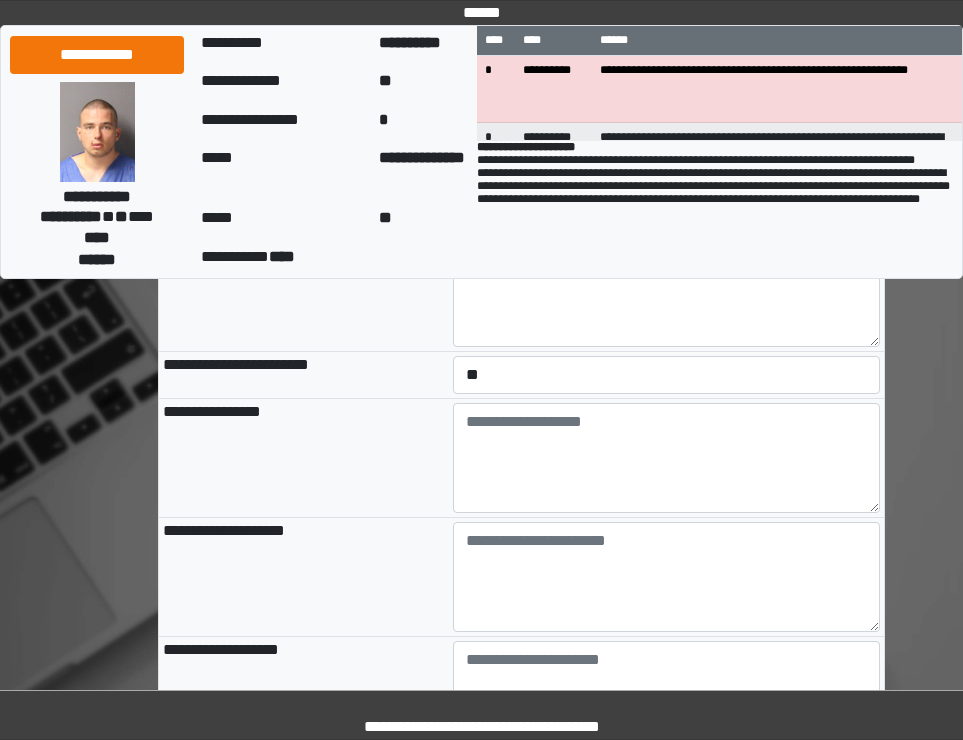 drag, startPoint x: 383, startPoint y: 533, endPoint x: 388, endPoint y: 522, distance: 12.083046 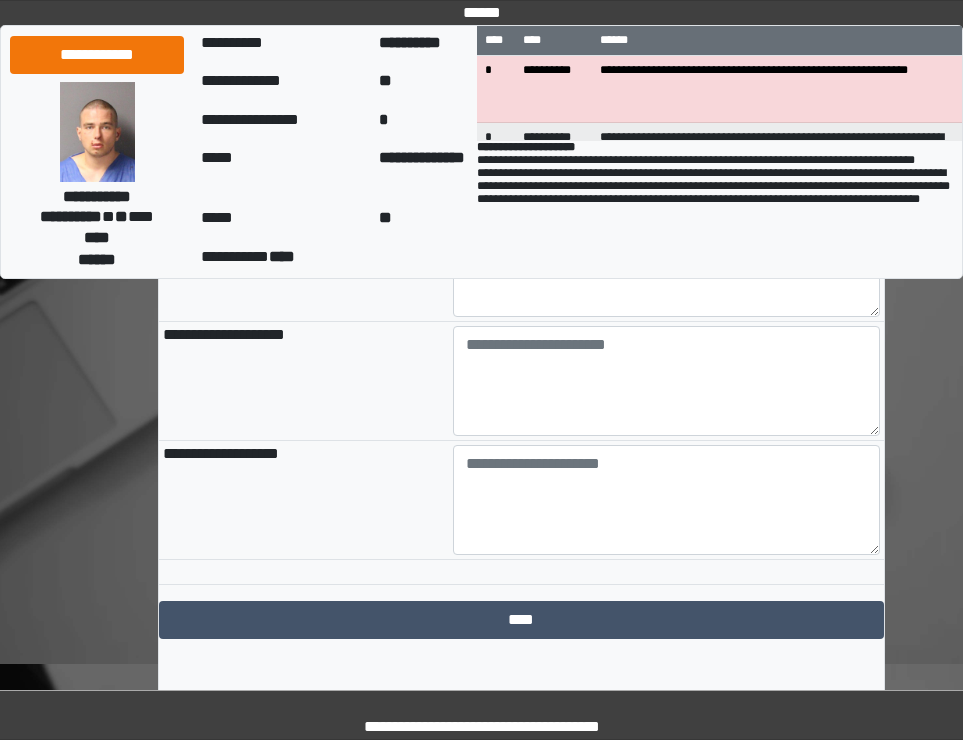 scroll, scrollTop: 2300, scrollLeft: 0, axis: vertical 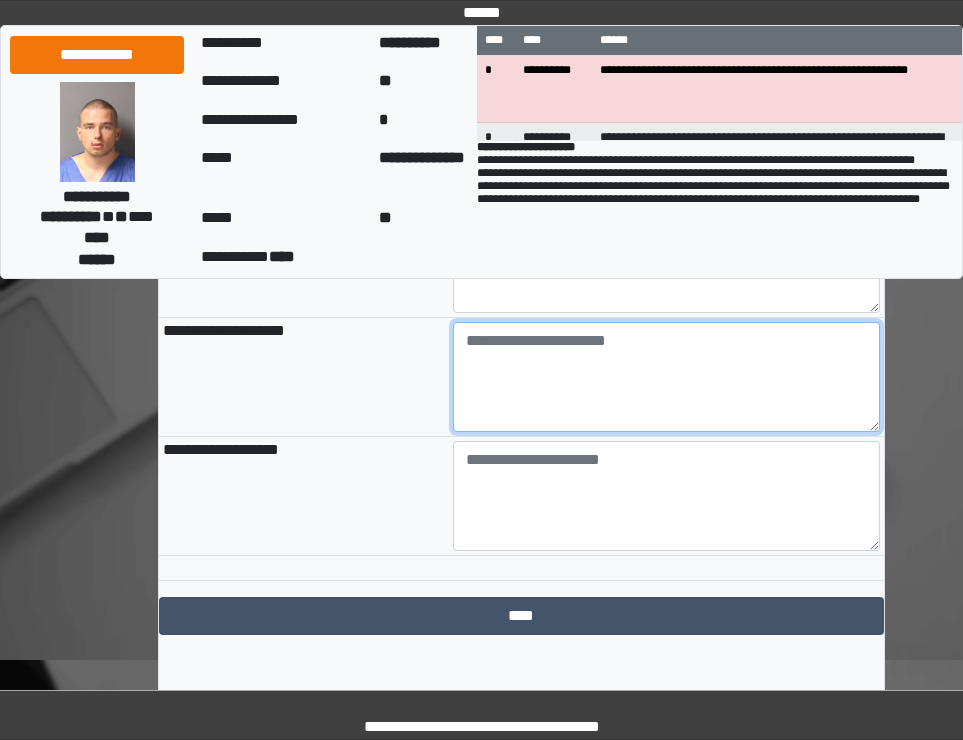 click at bounding box center (666, 377) 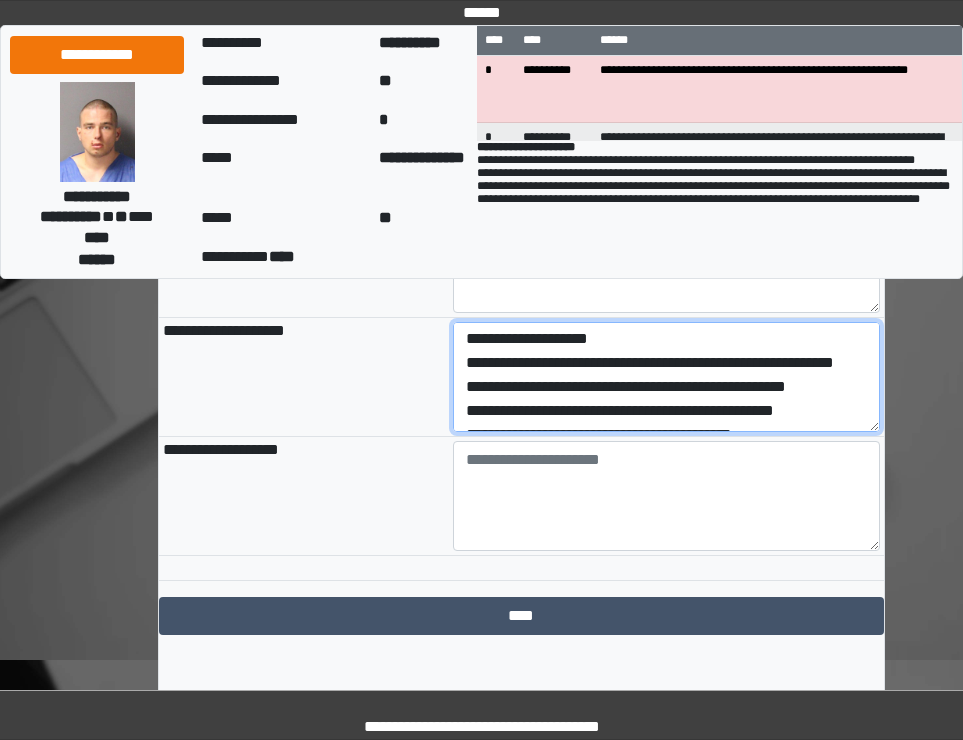 scroll, scrollTop: 0, scrollLeft: 0, axis: both 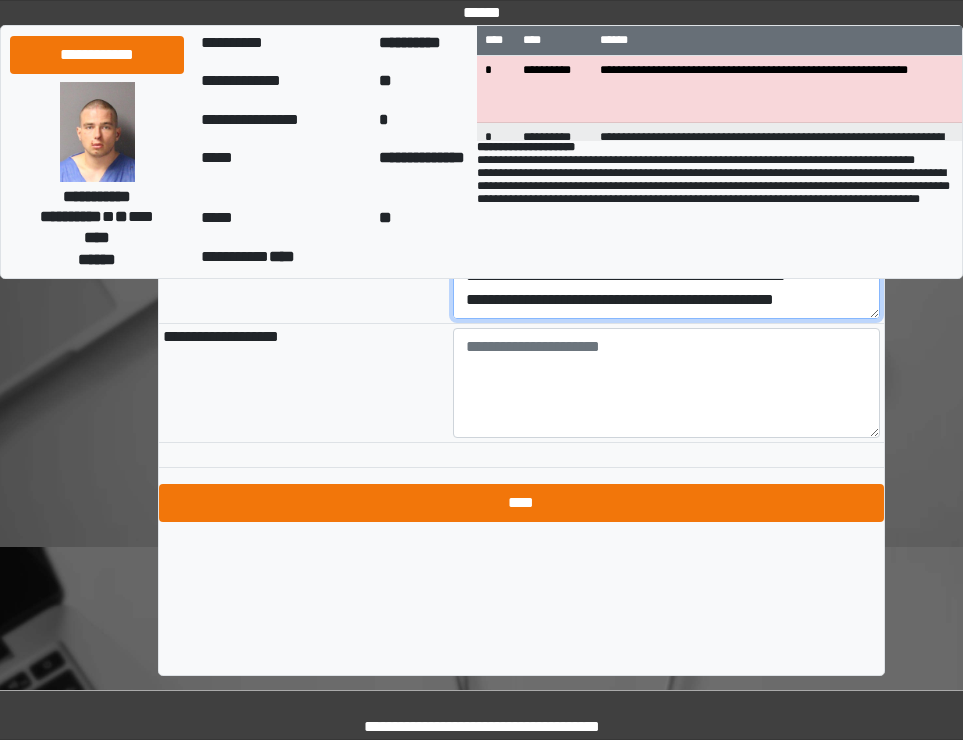 type on "**********" 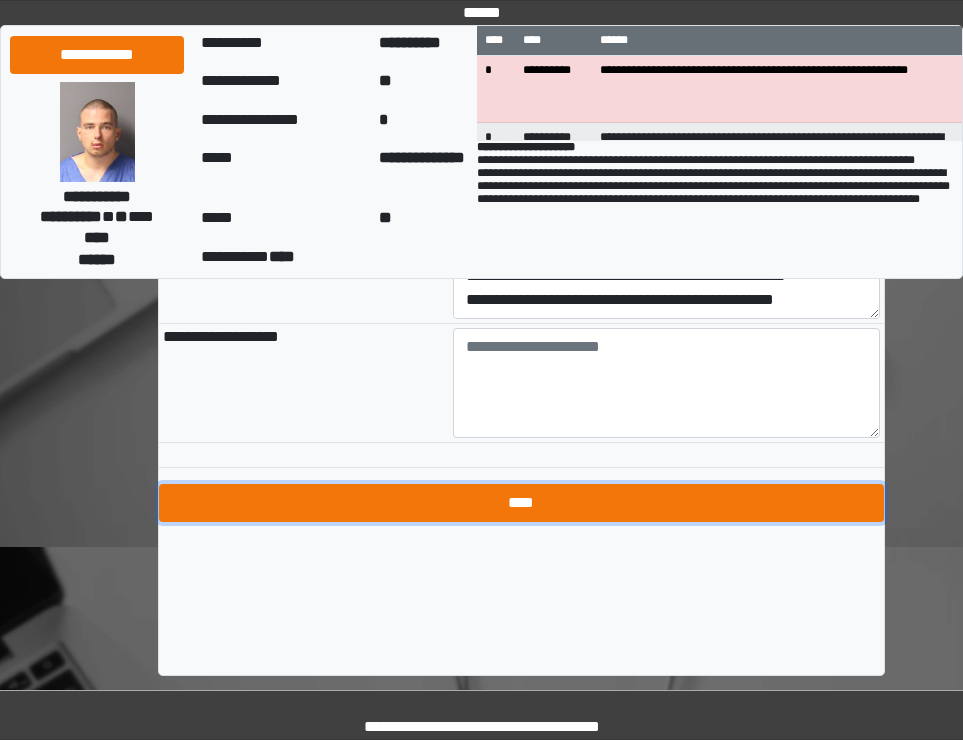 click on "****" at bounding box center [521, 503] 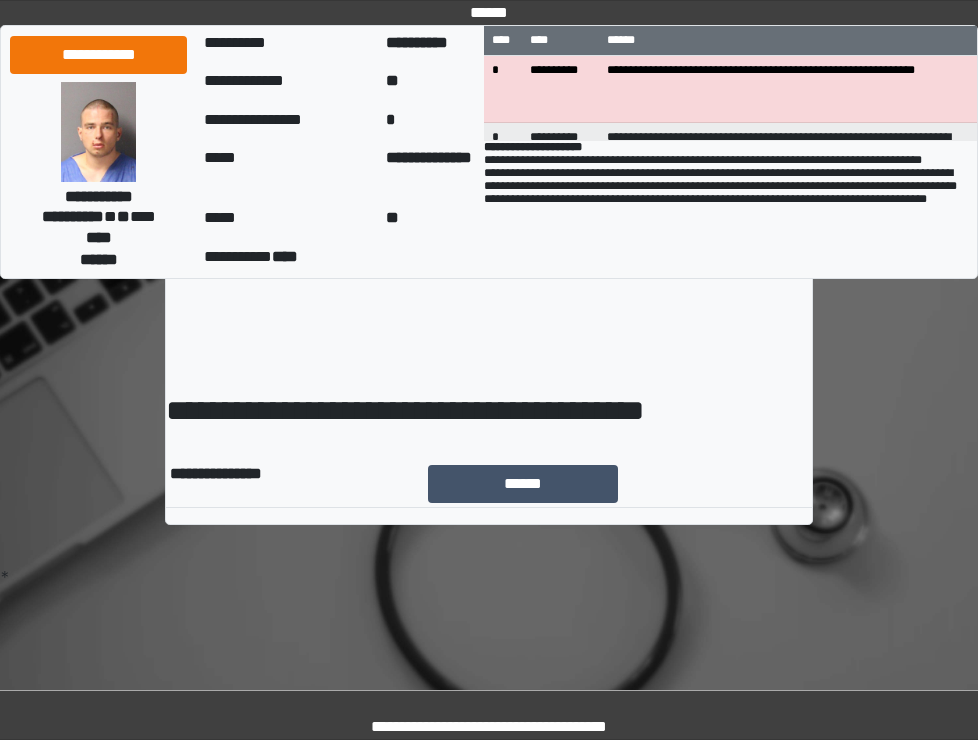 scroll, scrollTop: 0, scrollLeft: 0, axis: both 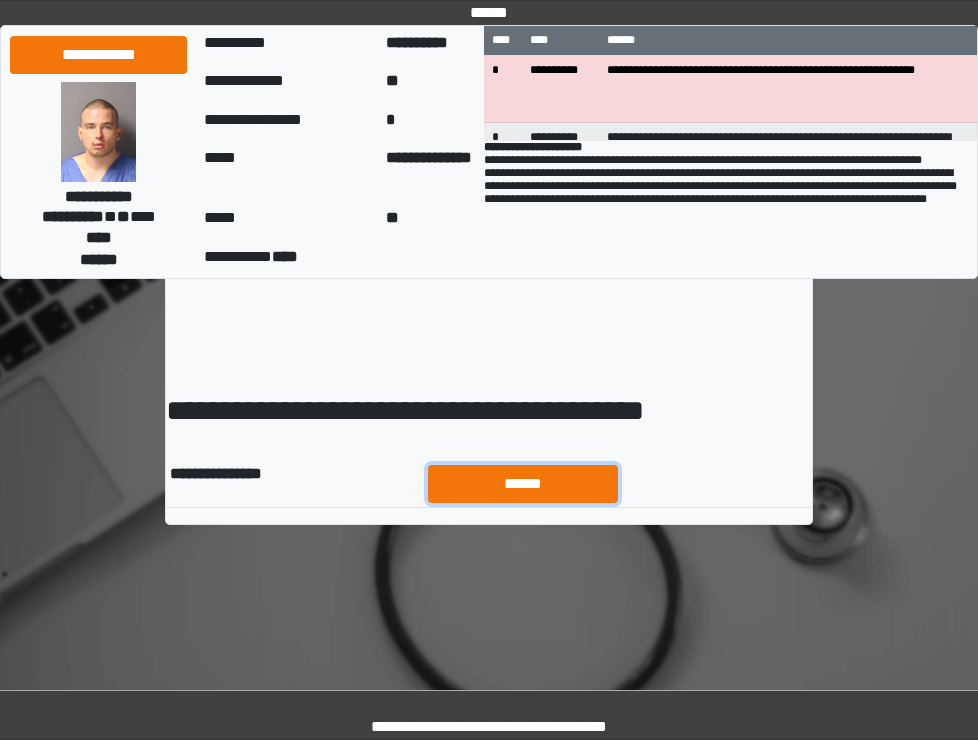 click on "******" at bounding box center (523, 484) 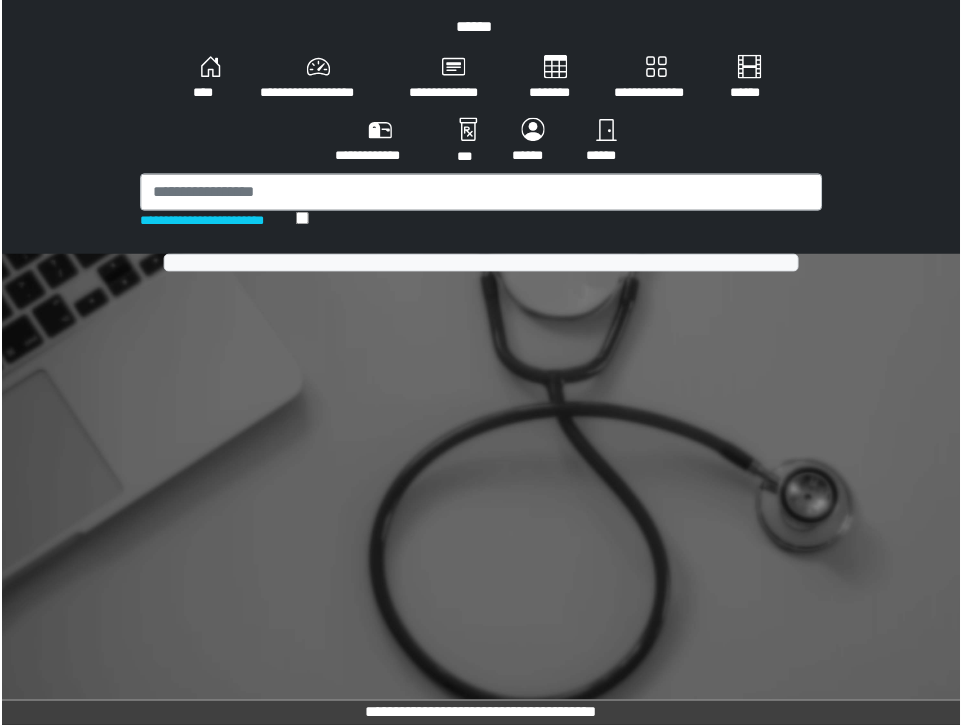scroll, scrollTop: 0, scrollLeft: 0, axis: both 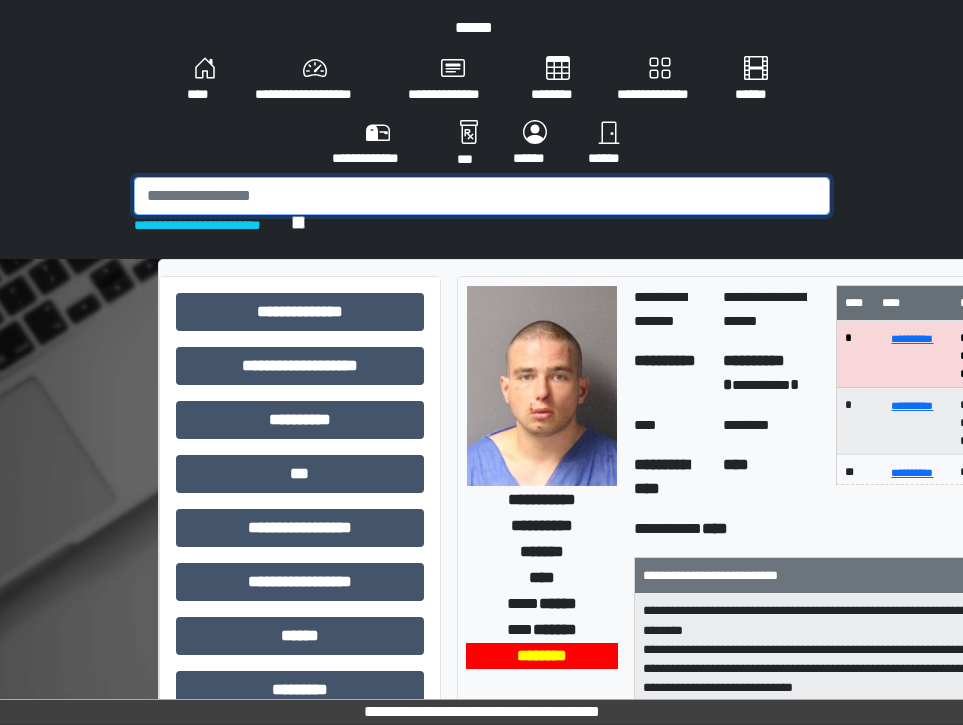 click at bounding box center [482, 196] 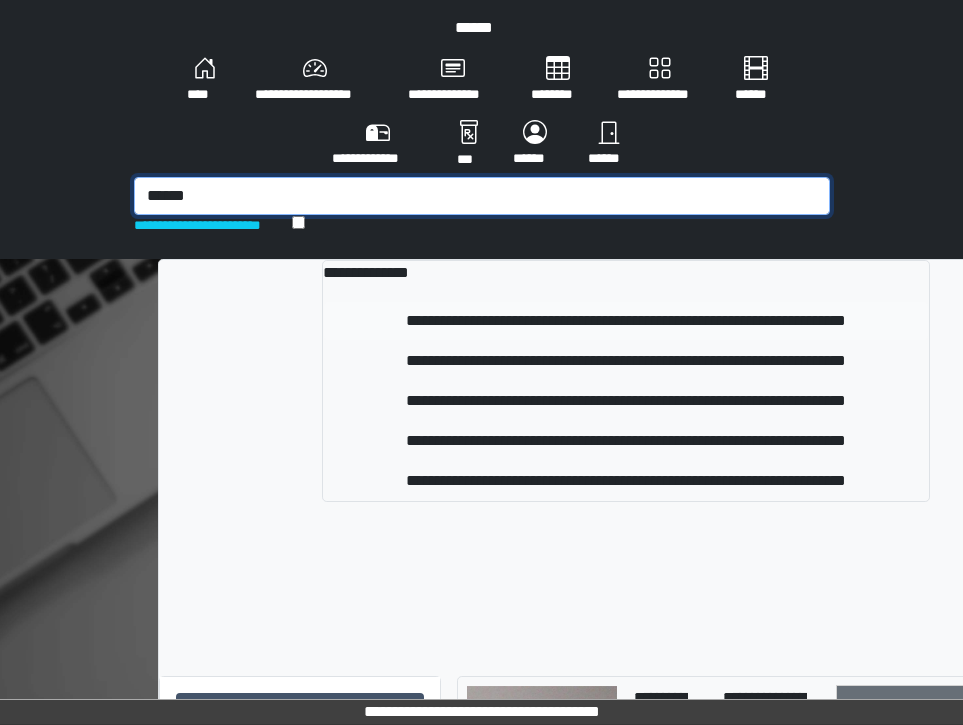 type on "******" 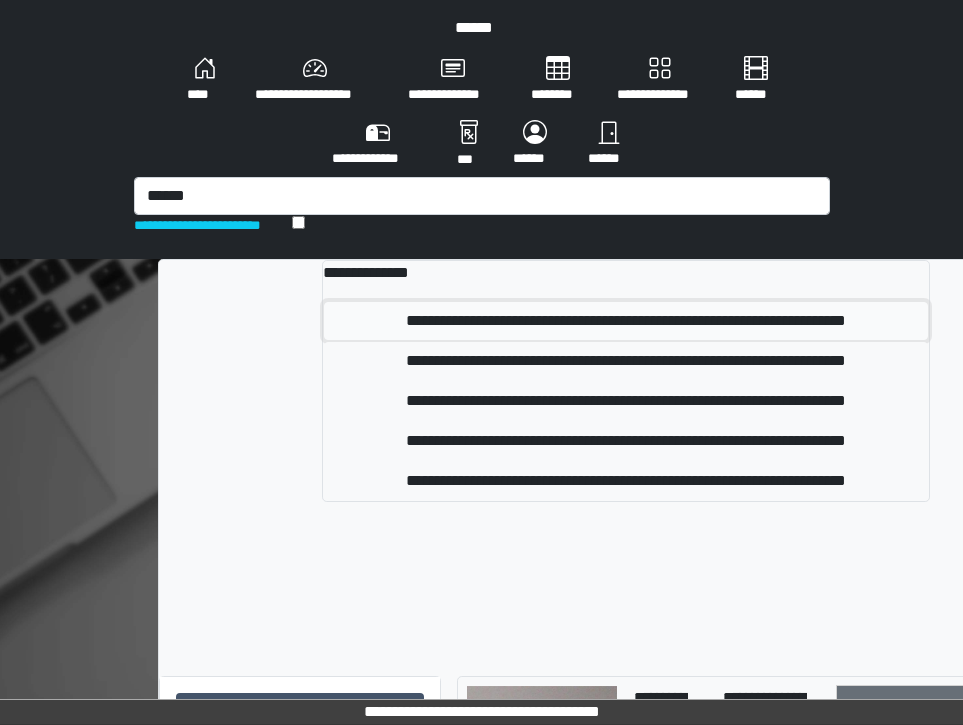drag, startPoint x: 420, startPoint y: 303, endPoint x: 412, endPoint y: 319, distance: 17.888544 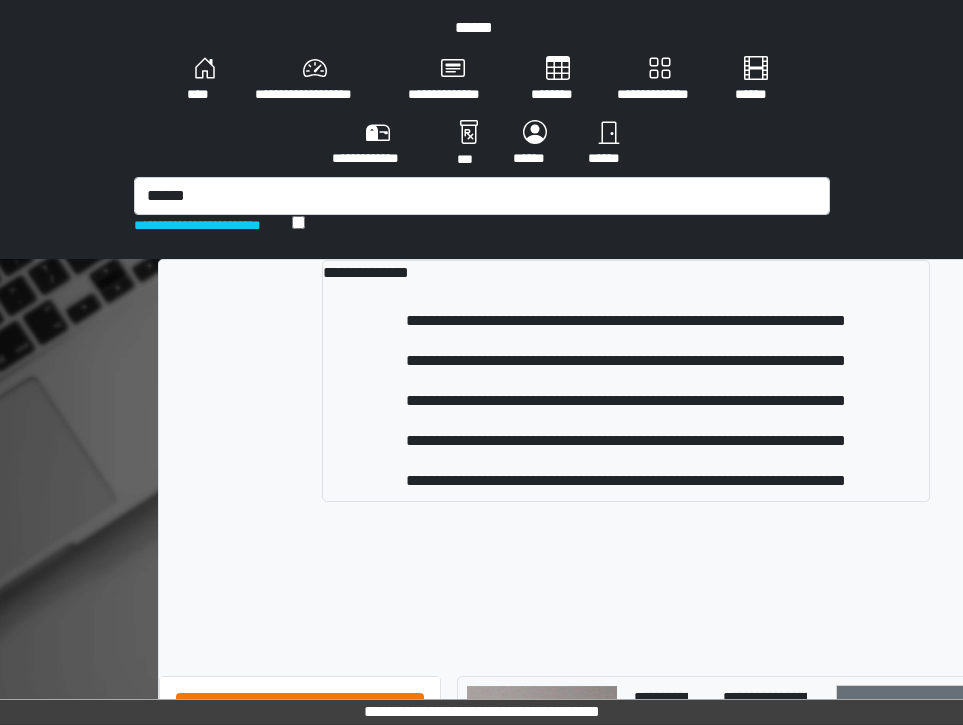 type 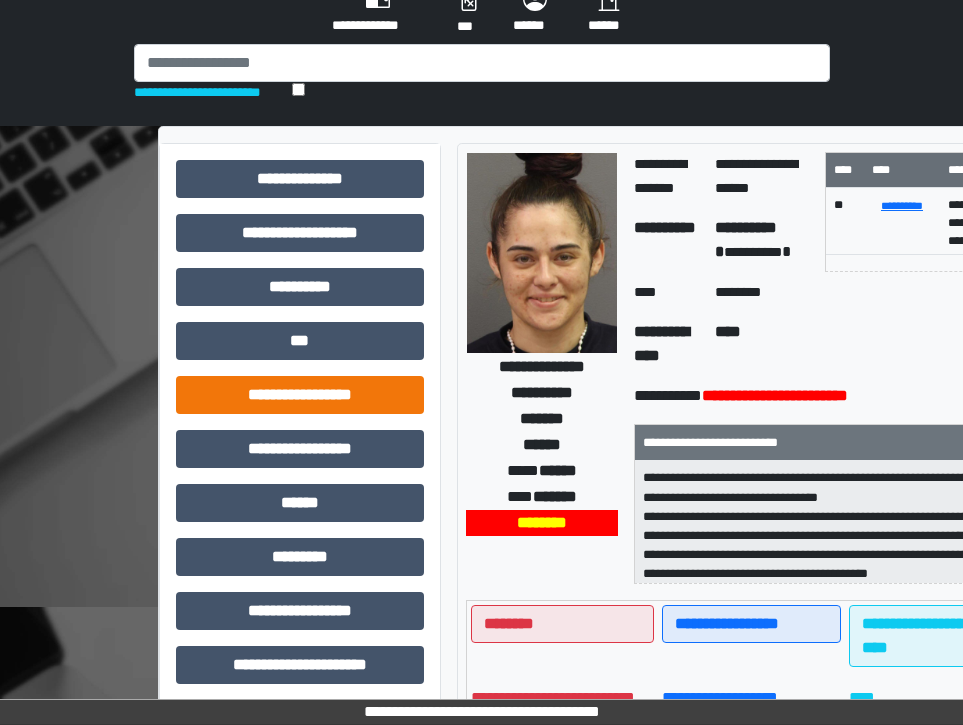 scroll, scrollTop: 600, scrollLeft: 0, axis: vertical 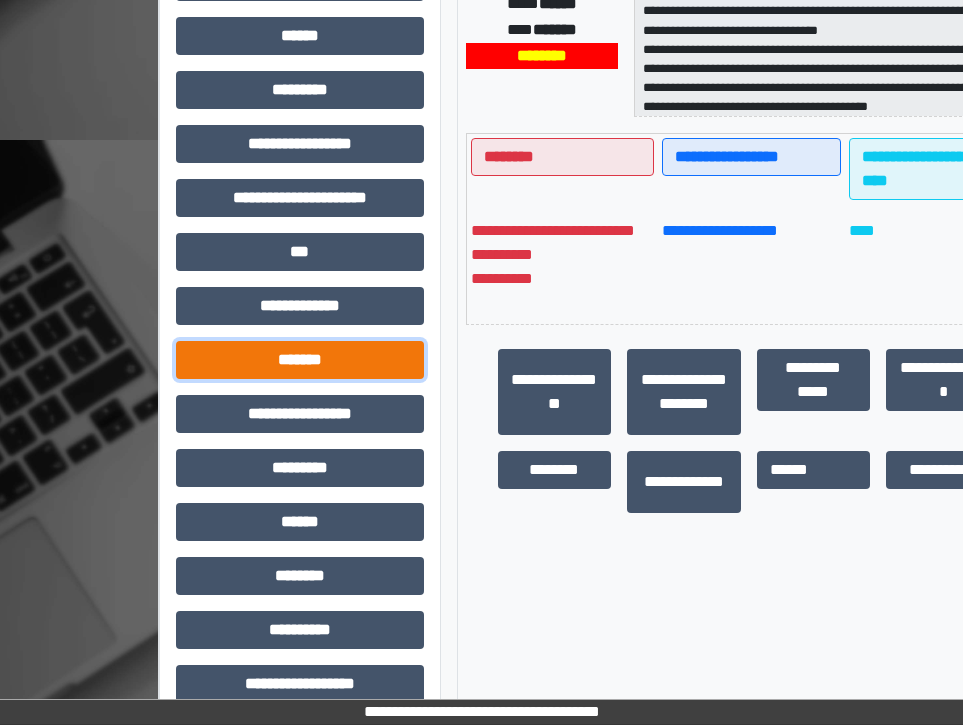 click on "*******" at bounding box center (300, 360) 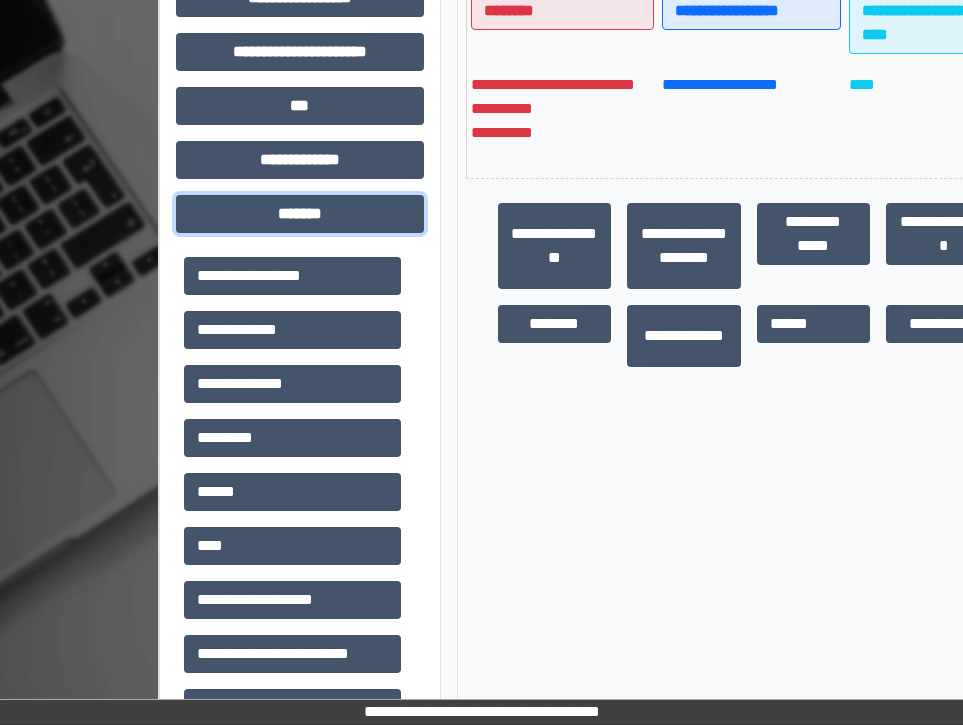 scroll, scrollTop: 900, scrollLeft: 0, axis: vertical 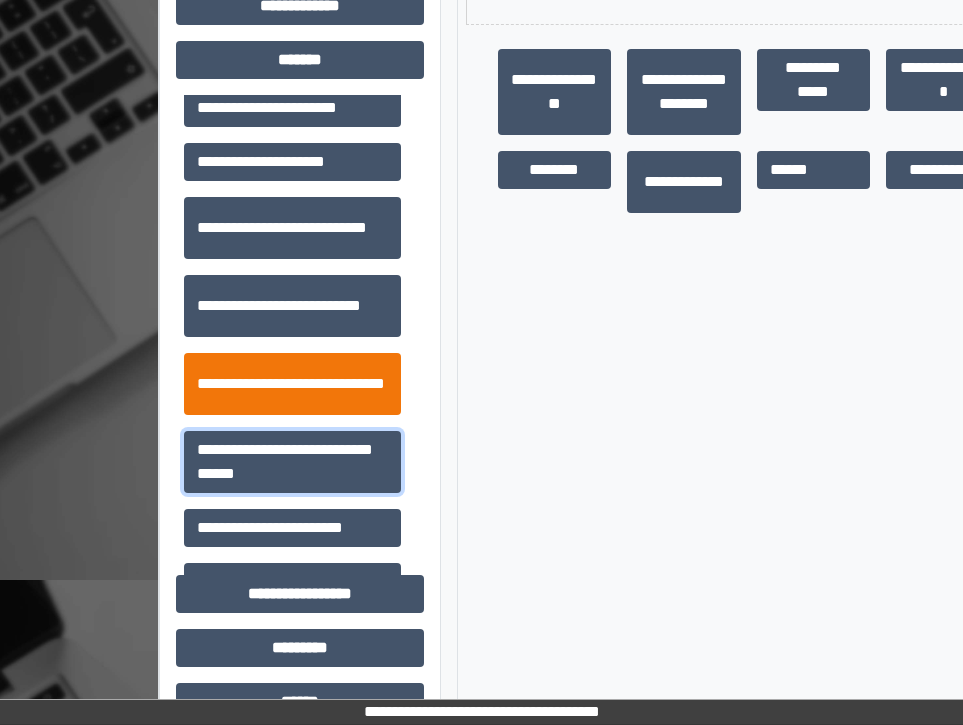click on "**********" at bounding box center [292, 462] 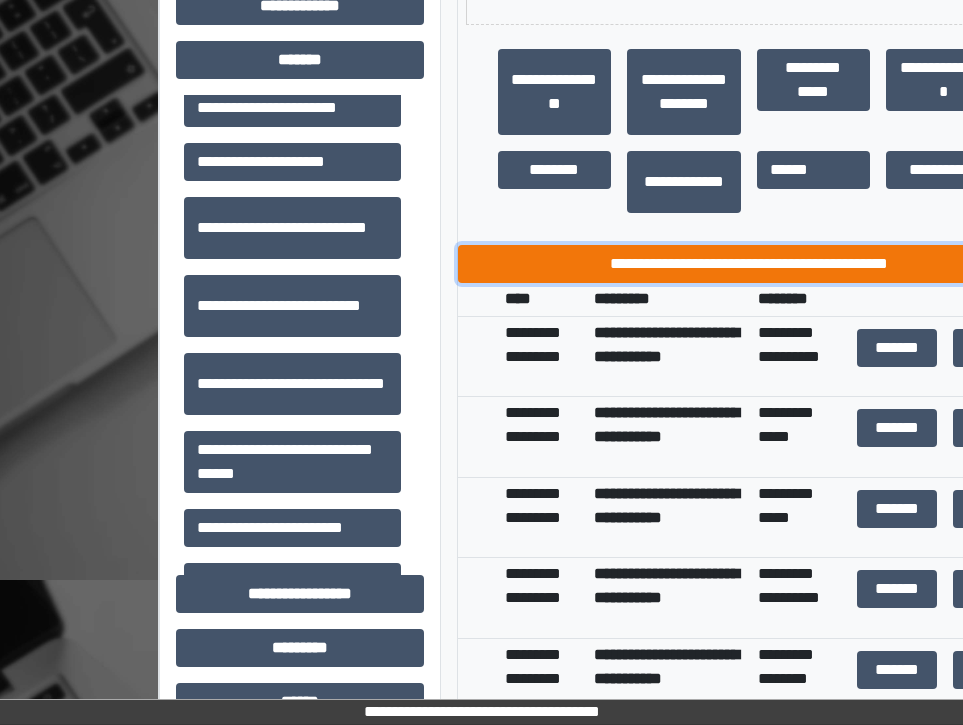 click on "**********" at bounding box center [749, 264] 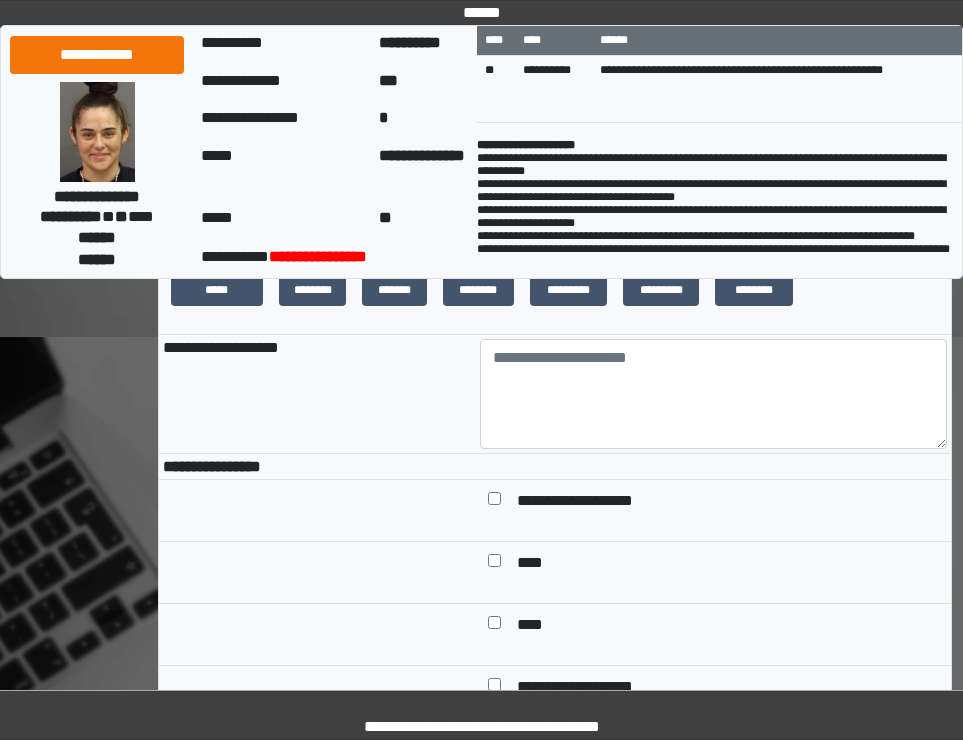 scroll, scrollTop: 400, scrollLeft: 0, axis: vertical 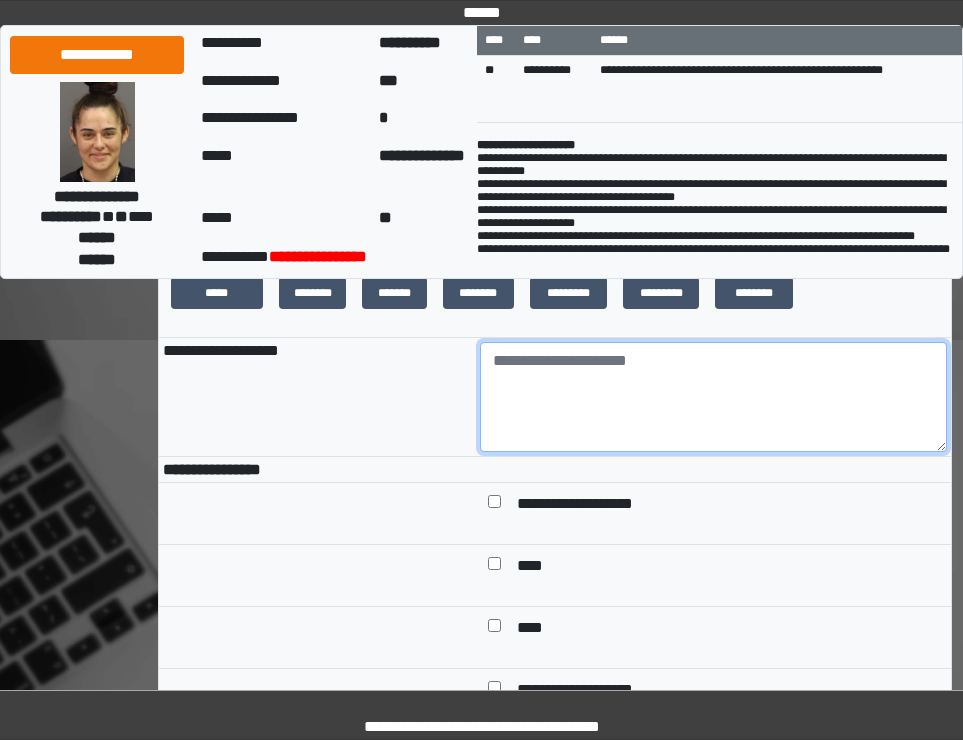 drag, startPoint x: 669, startPoint y: 440, endPoint x: 664, endPoint y: 431, distance: 10.29563 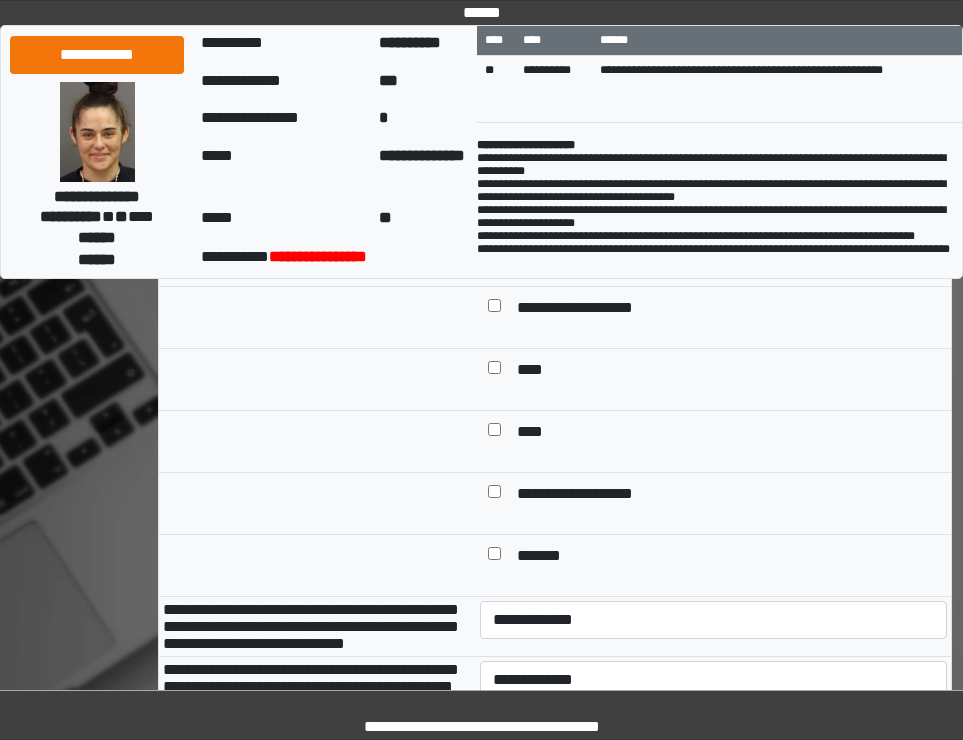 scroll, scrollTop: 600, scrollLeft: 0, axis: vertical 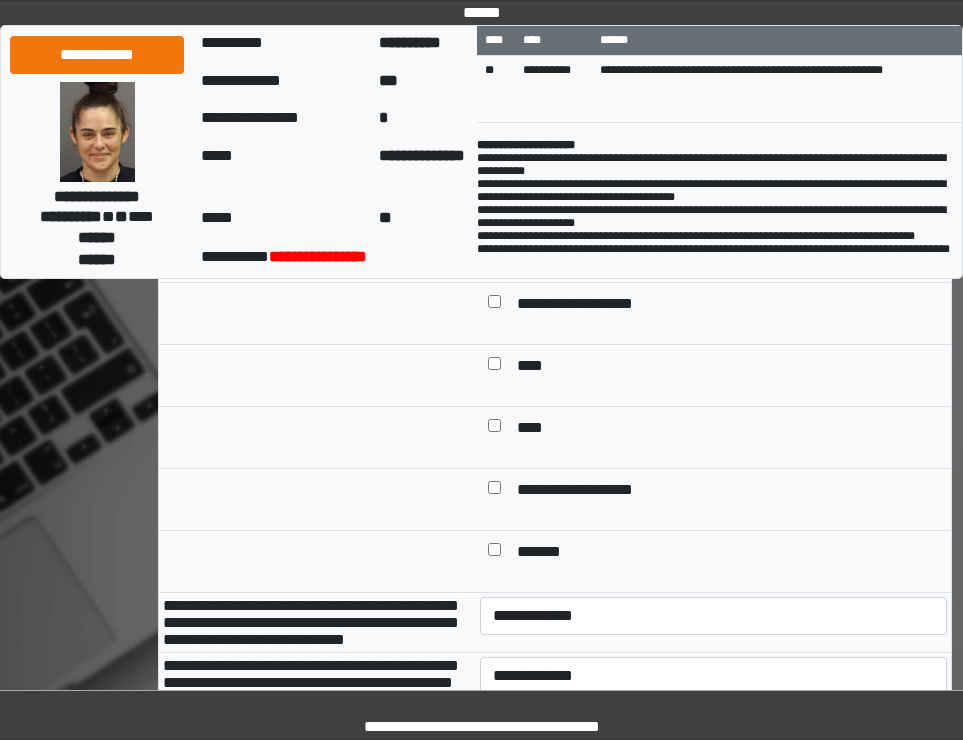 type on "***" 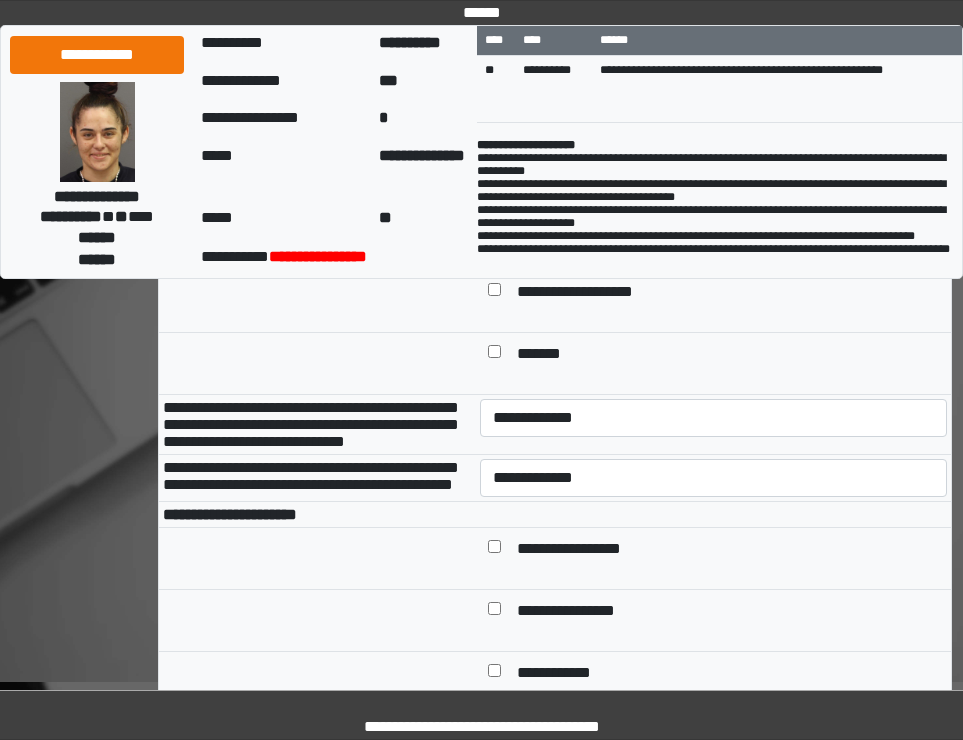 scroll, scrollTop: 800, scrollLeft: 0, axis: vertical 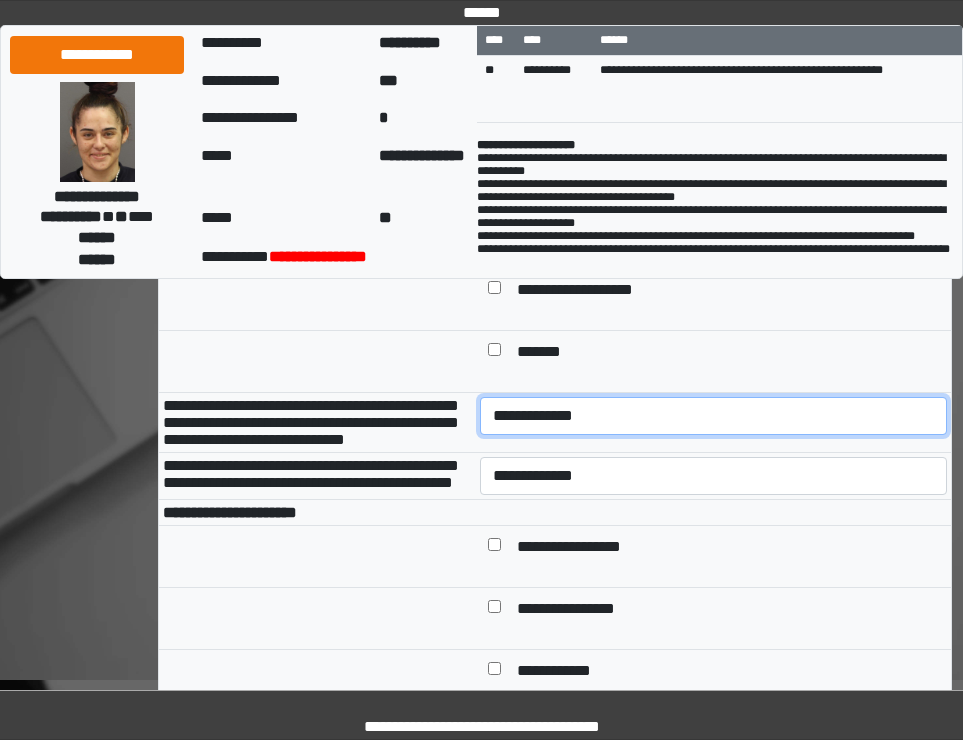 click on "**********" at bounding box center (714, 416) 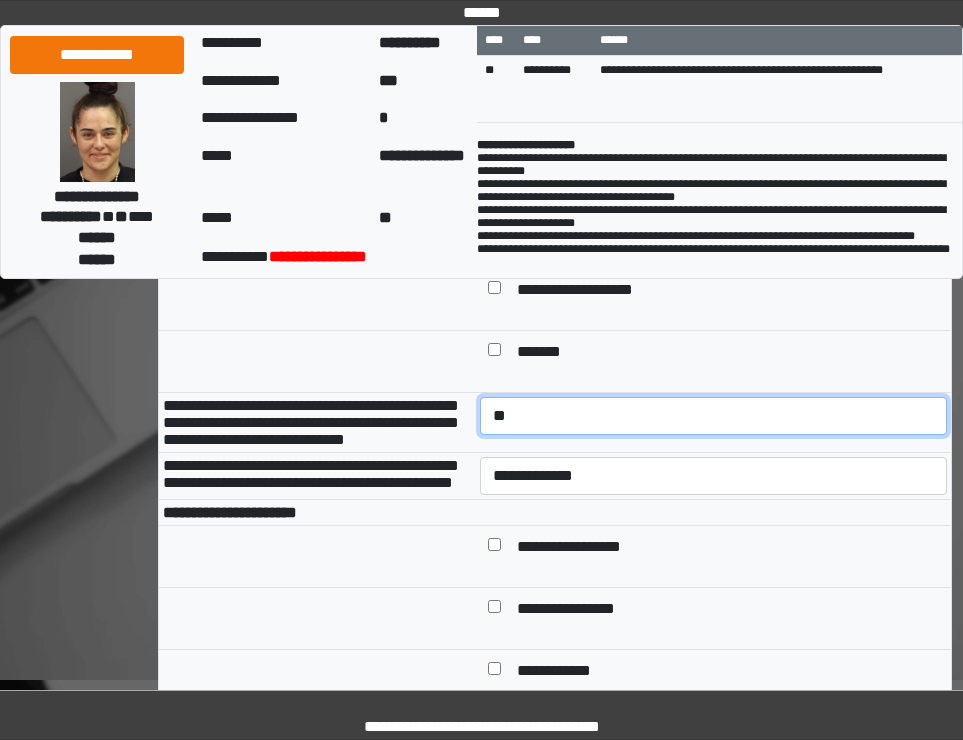 select on "*" 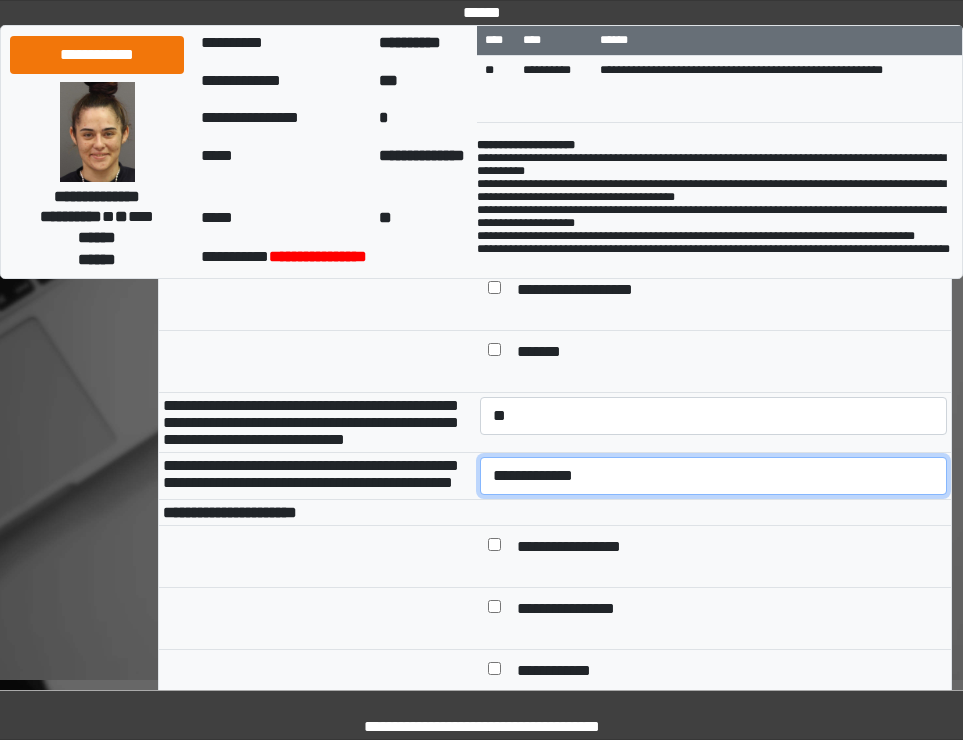click on "**********" at bounding box center [714, 476] 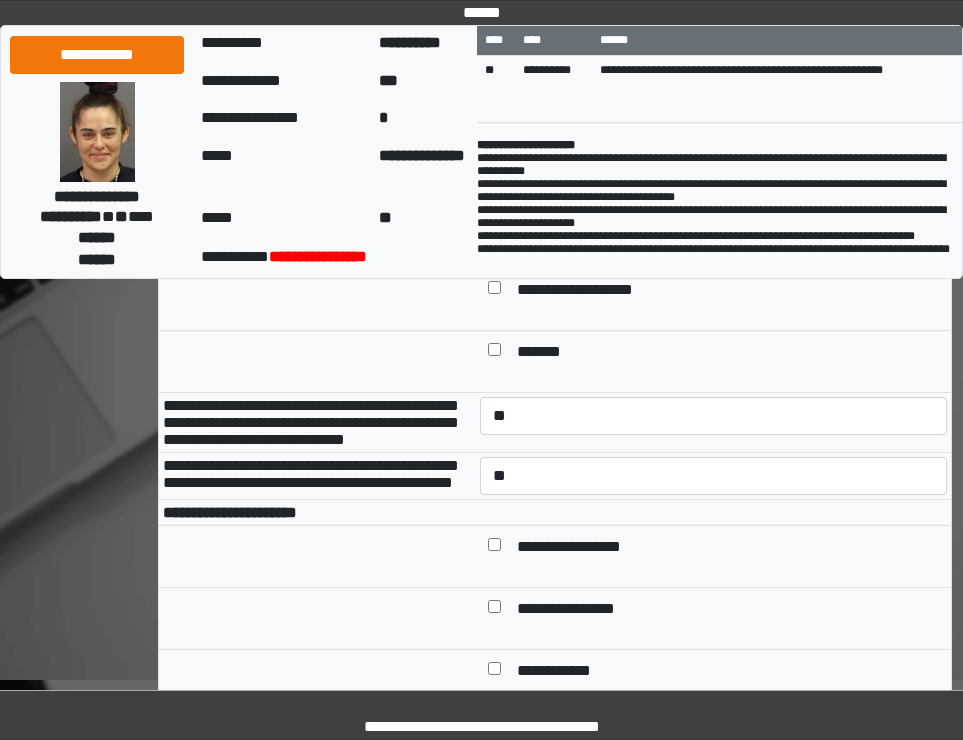 click on "**********" at bounding box center (317, 476) 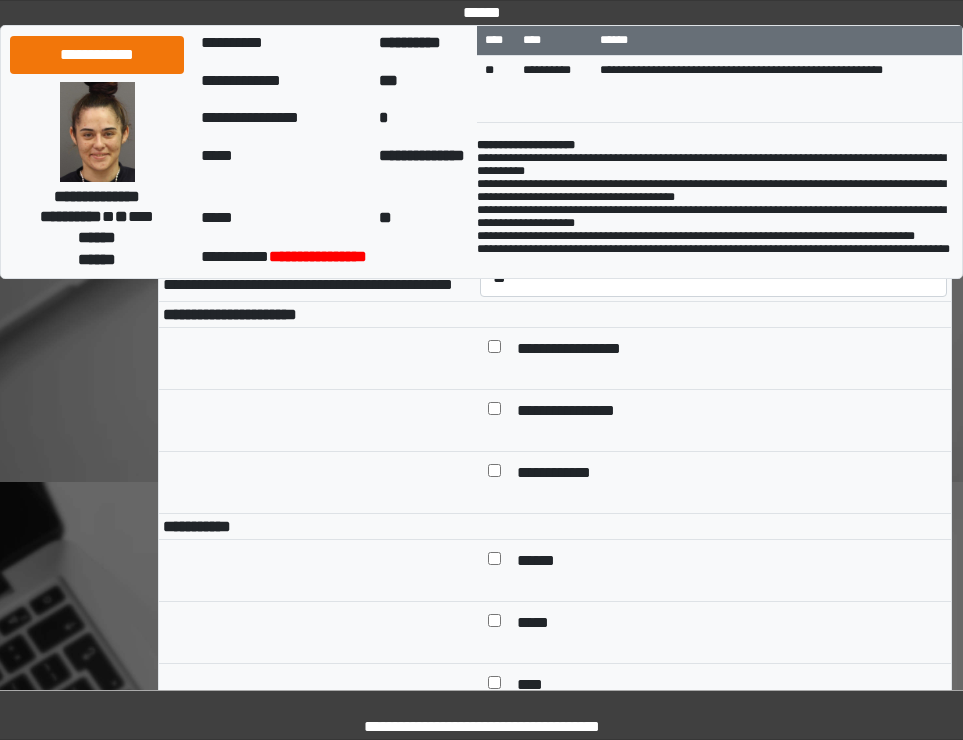 scroll, scrollTop: 1000, scrollLeft: 0, axis: vertical 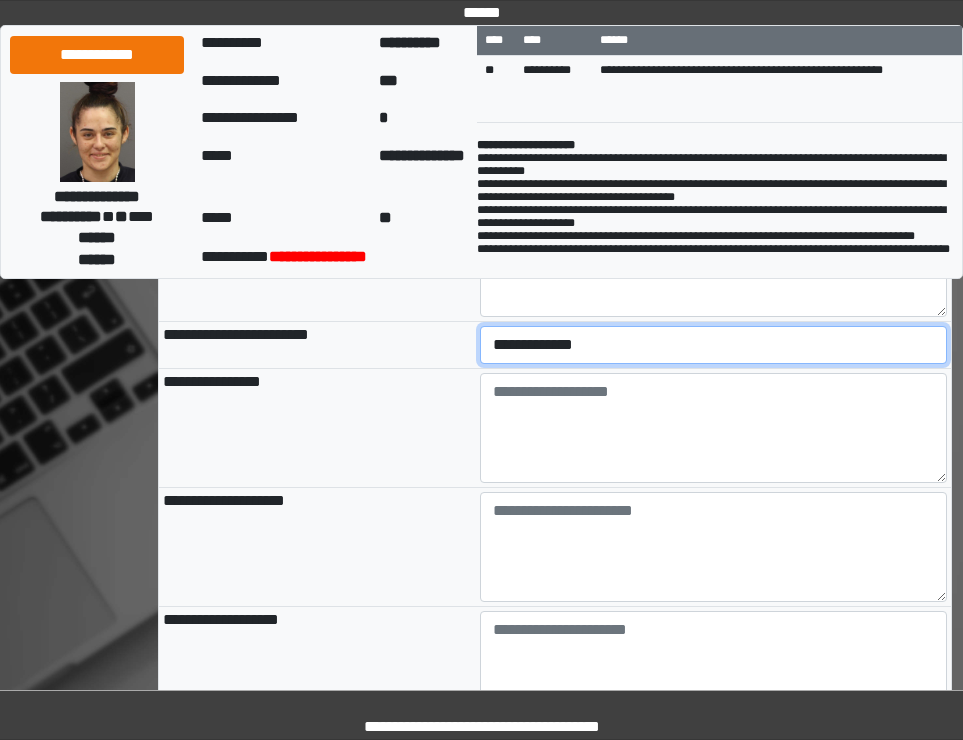 click on "**********" at bounding box center [714, 345] 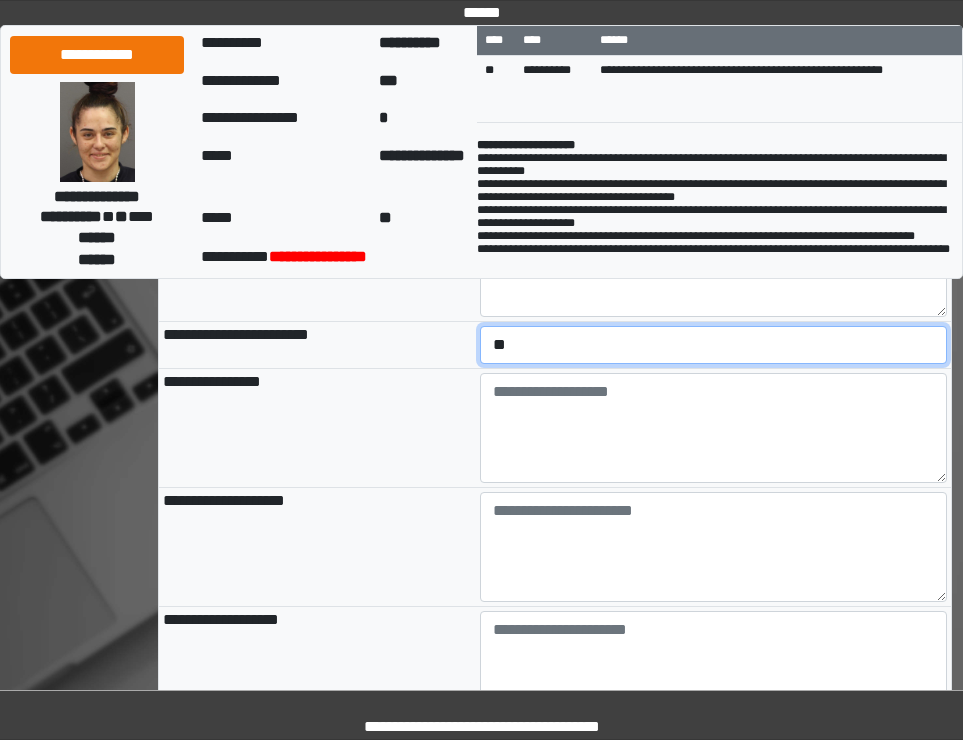 click on "**********" at bounding box center [714, 345] 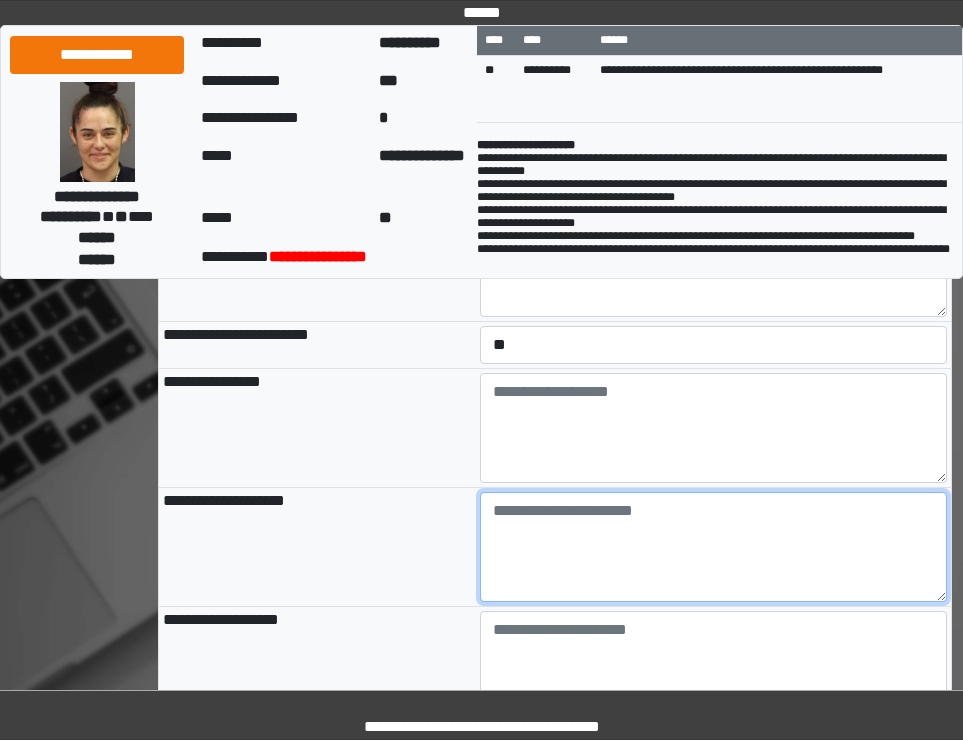 click at bounding box center [714, 547] 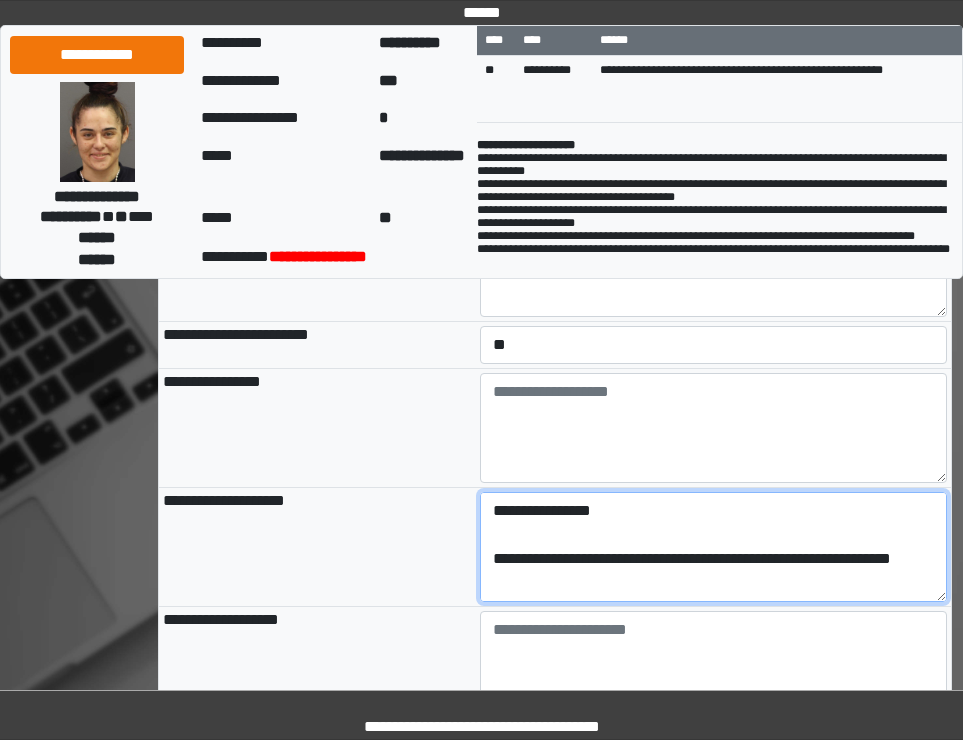 scroll, scrollTop: 304, scrollLeft: 0, axis: vertical 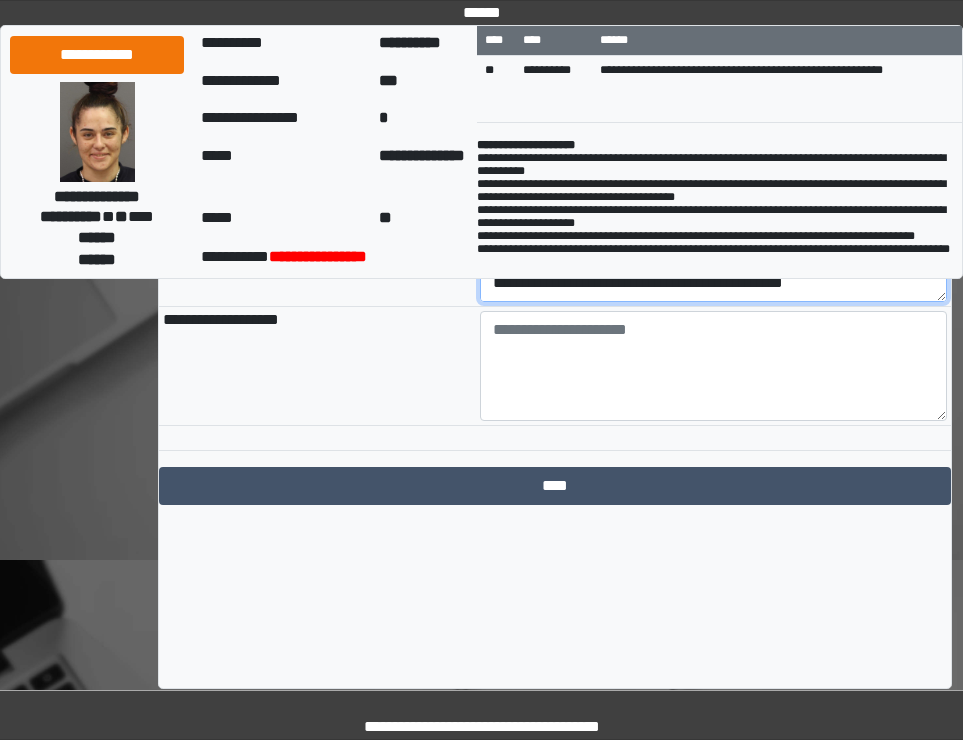 click on "**********" at bounding box center [714, 247] 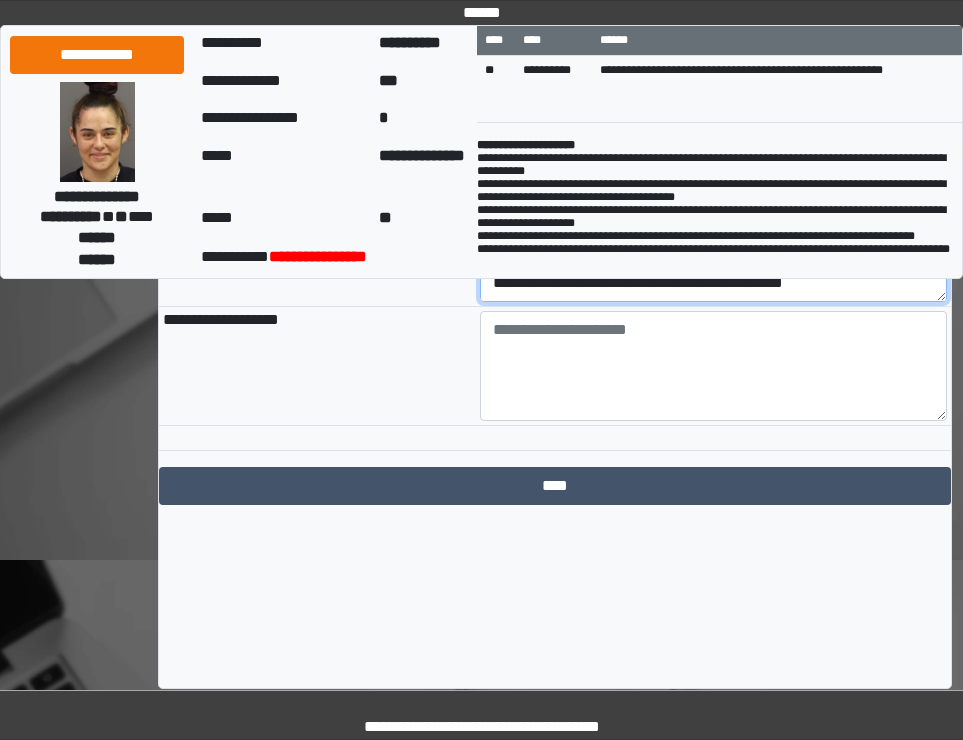 click on "**********" at bounding box center [714, 247] 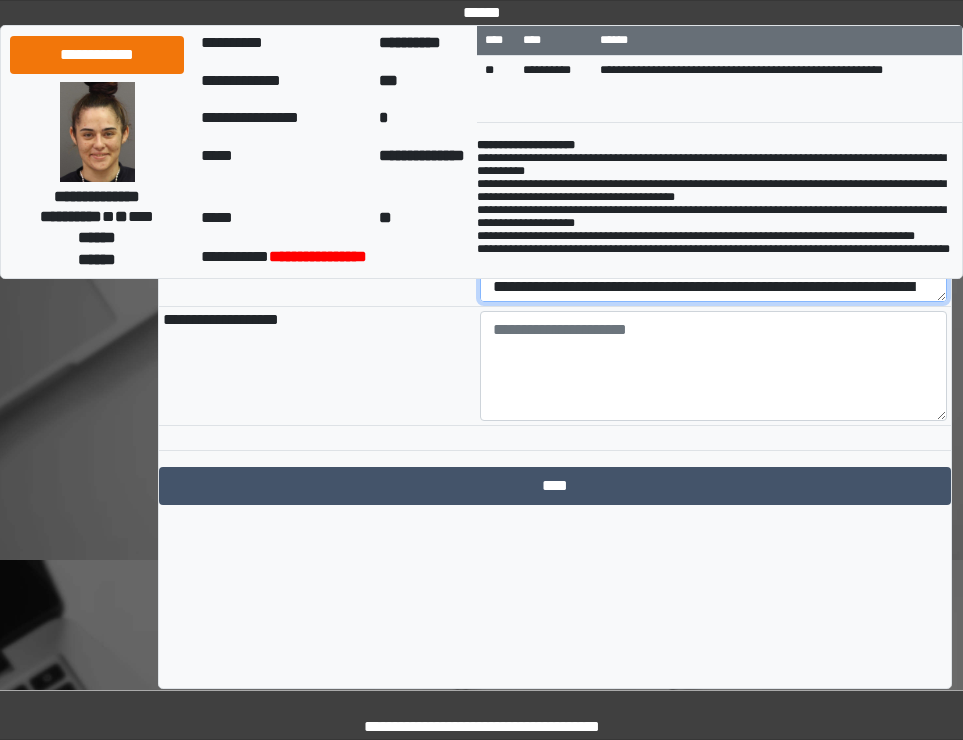 click on "**********" at bounding box center (714, 247) 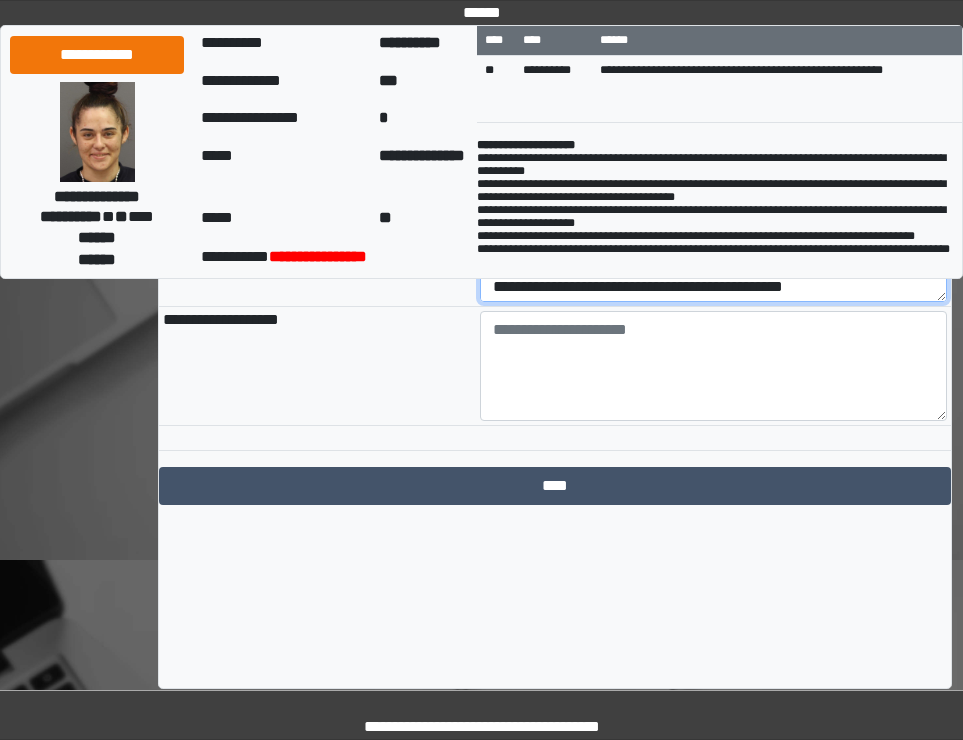 scroll, scrollTop: 140, scrollLeft: 0, axis: vertical 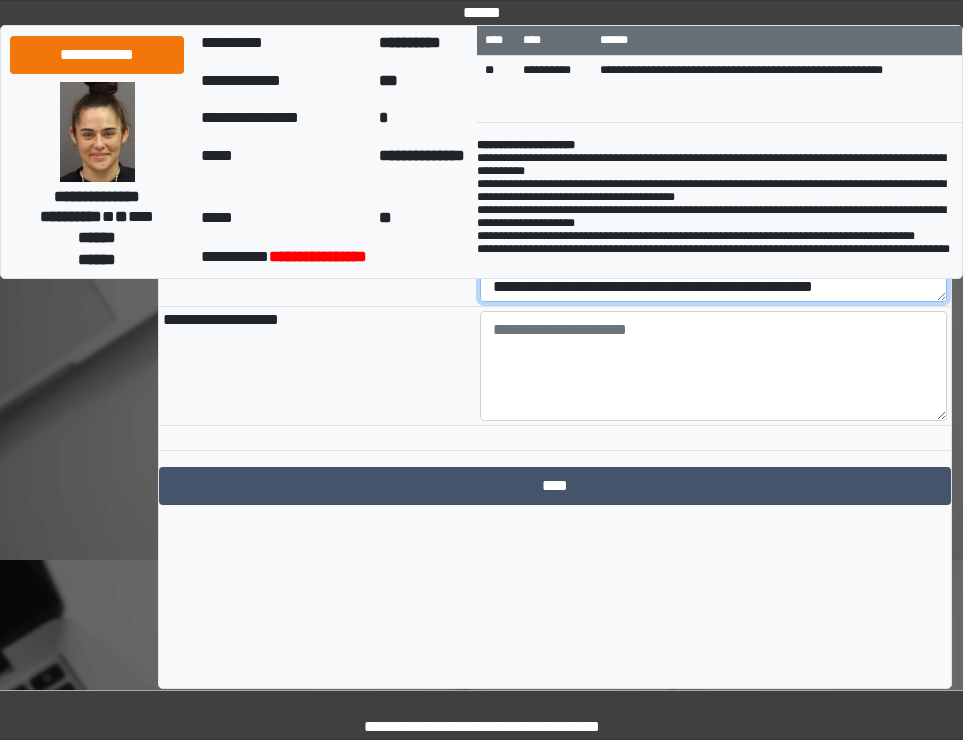 click on "**********" at bounding box center (714, 247) 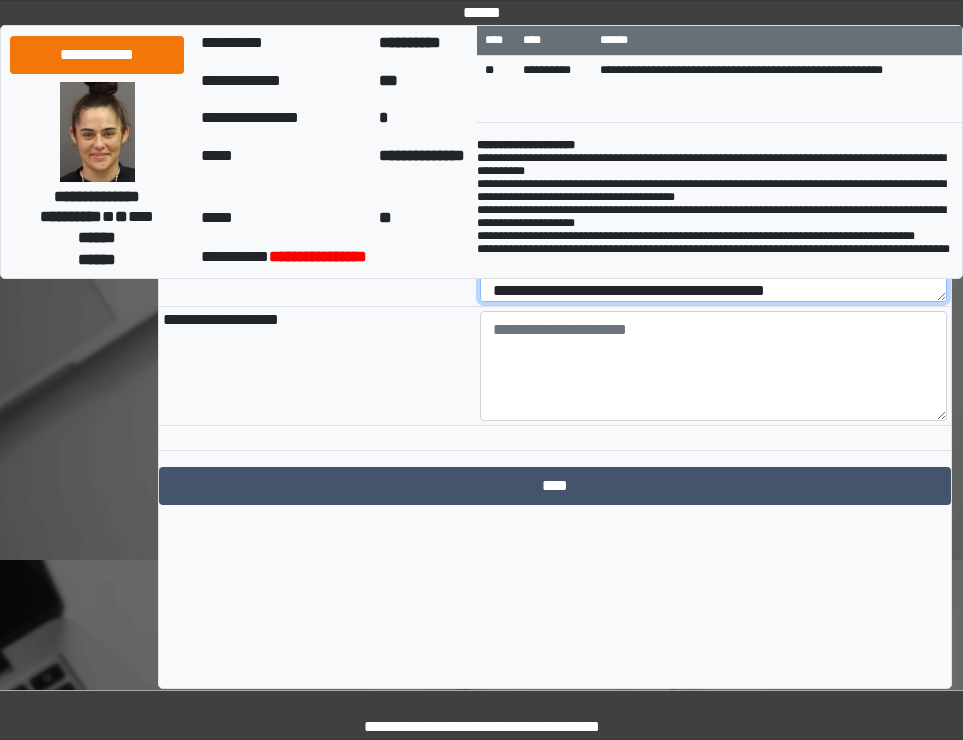 click on "**********" at bounding box center [714, 247] 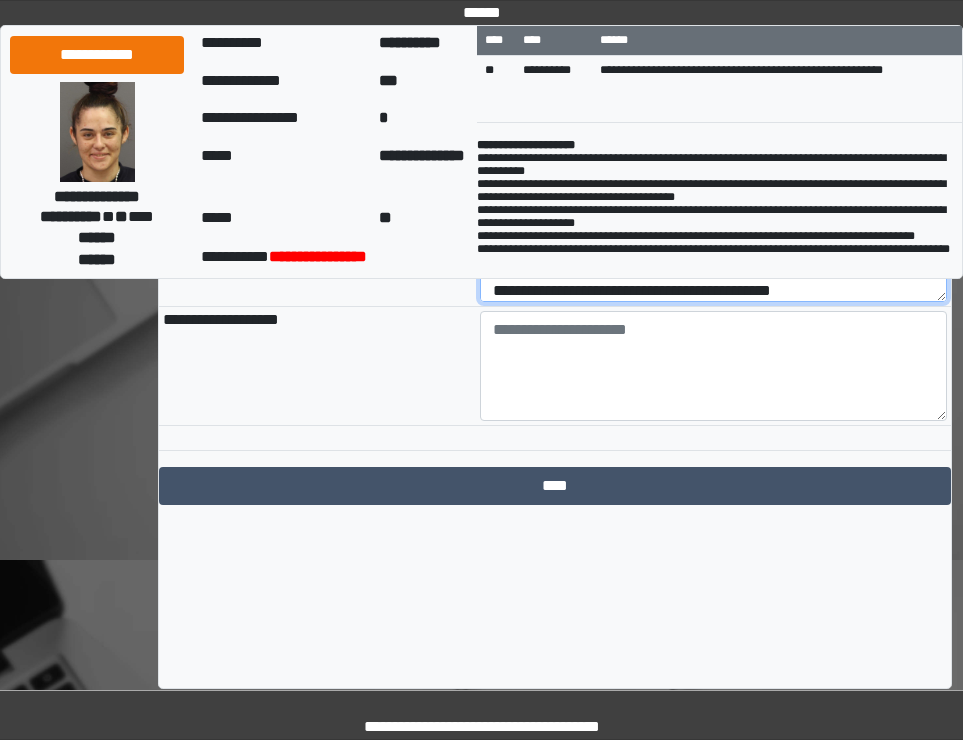 click on "**********" at bounding box center (714, 247) 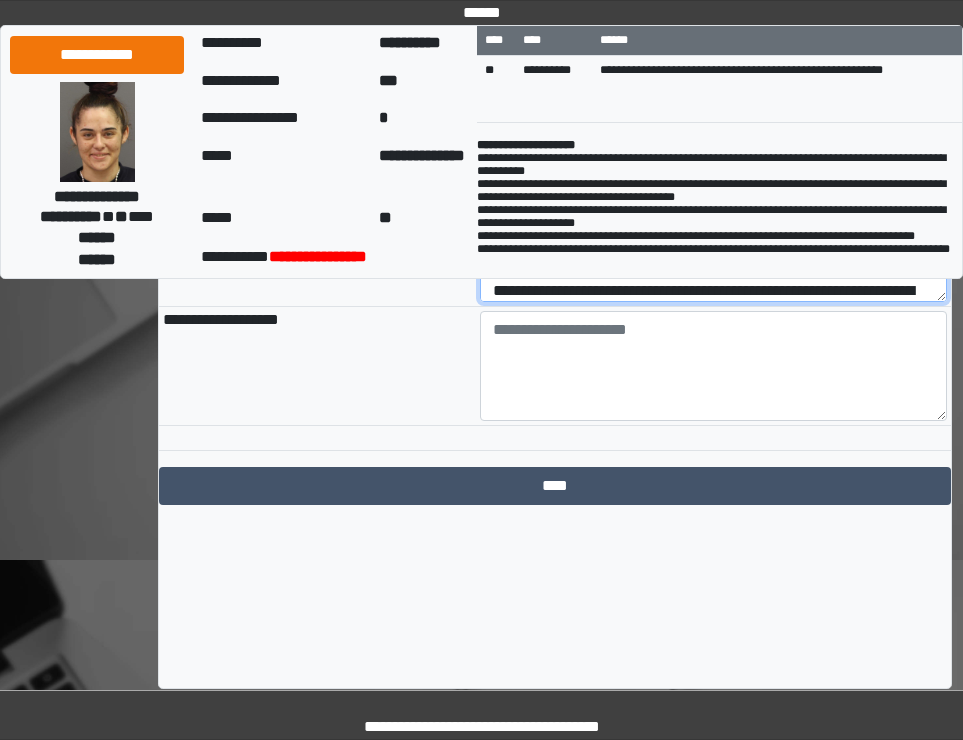 scroll, scrollTop: 0, scrollLeft: 0, axis: both 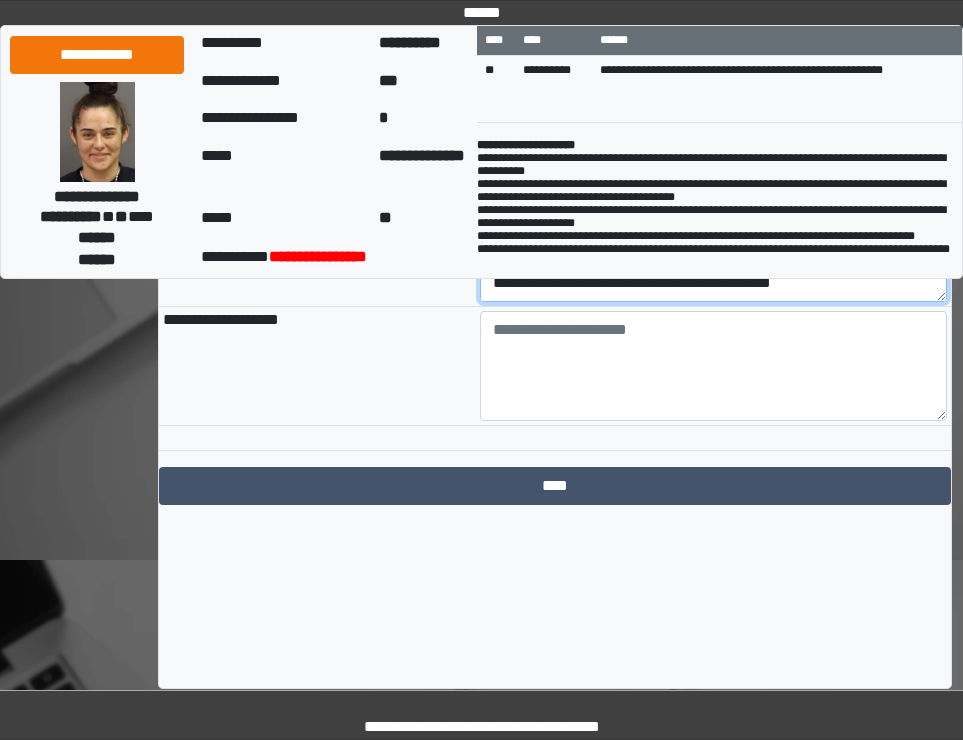 click on "**********" at bounding box center [714, 247] 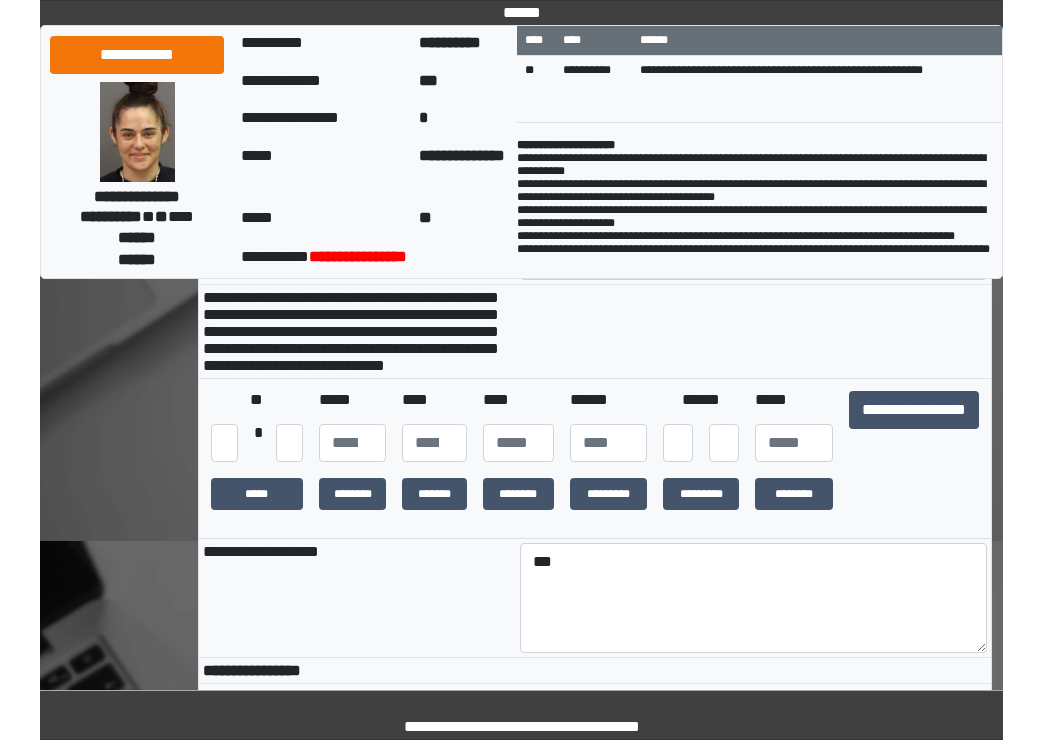 scroll, scrollTop: 200, scrollLeft: 0, axis: vertical 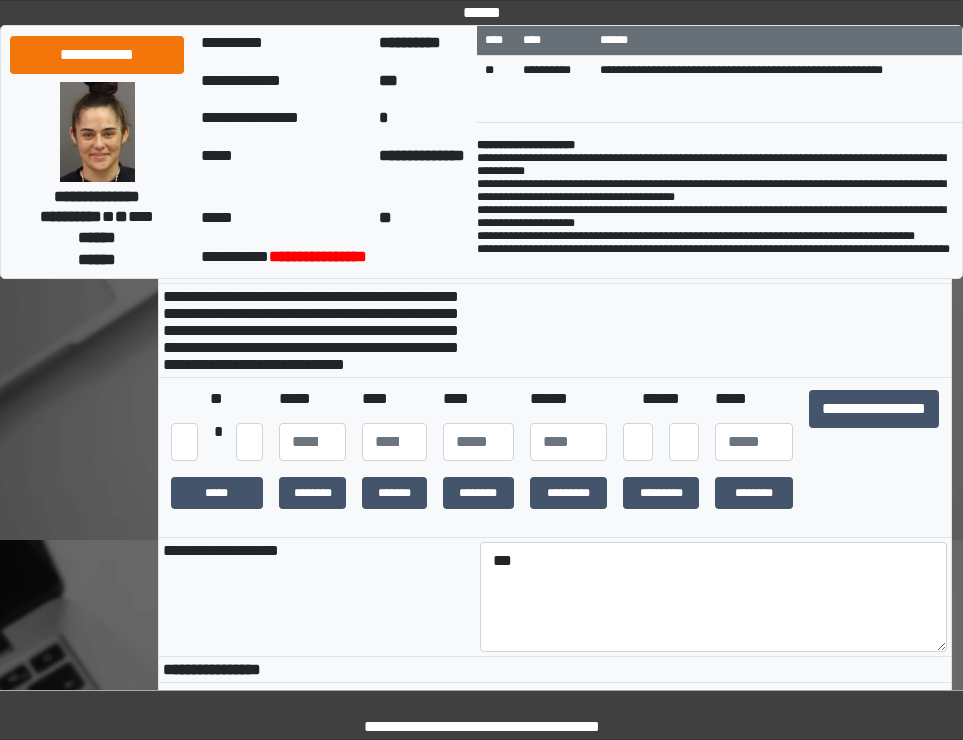 type on "**********" 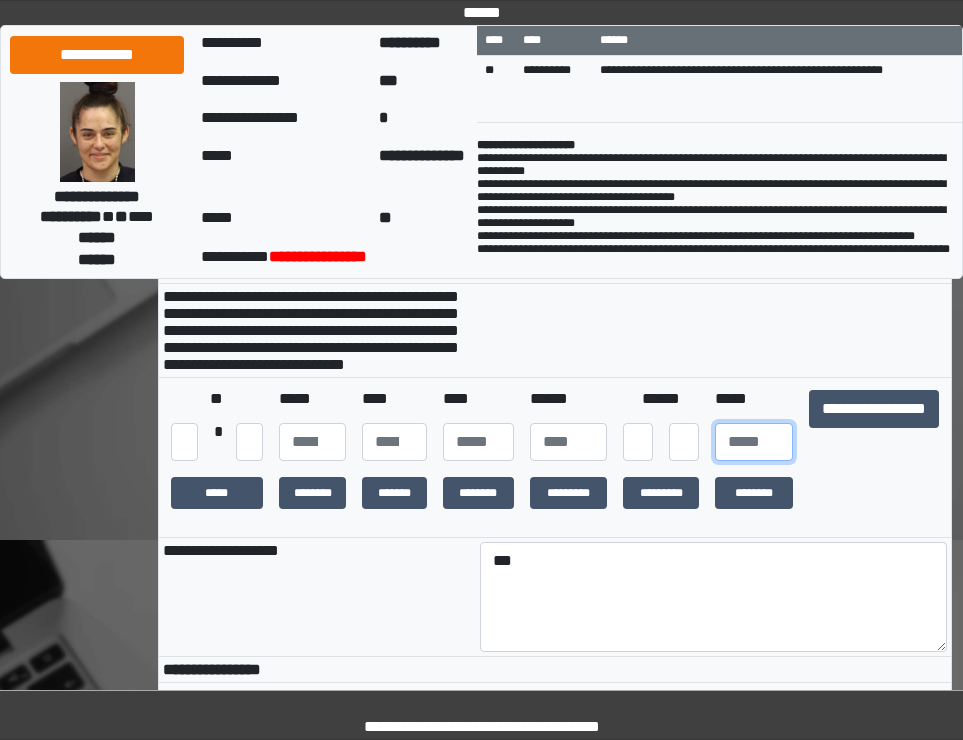 click at bounding box center (754, 442) 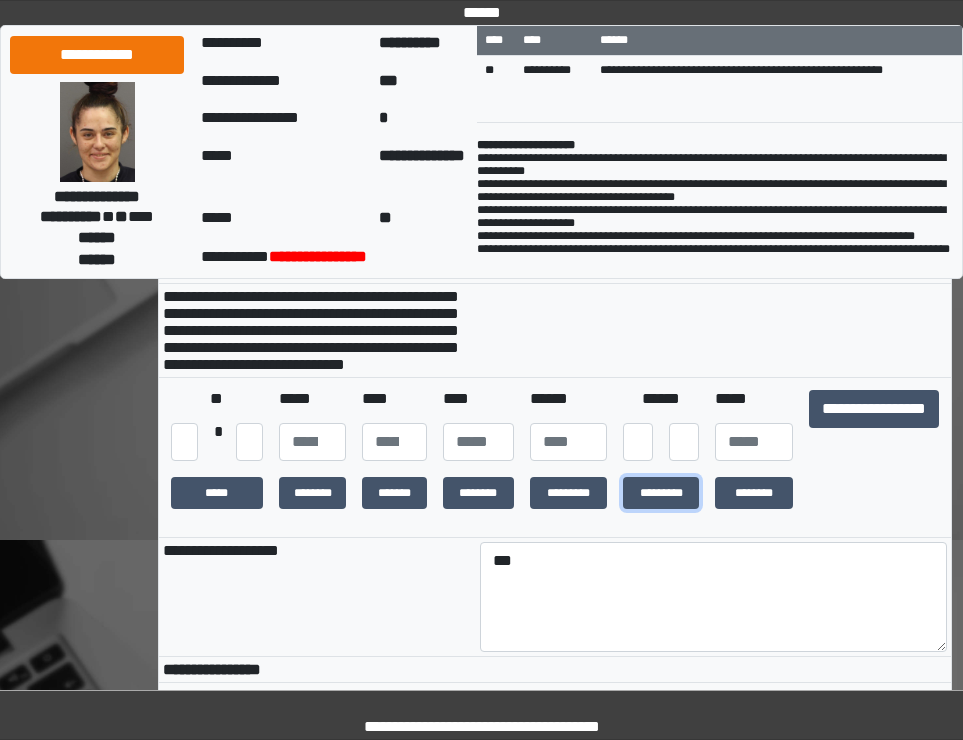 click on "*********" at bounding box center (661, 493) 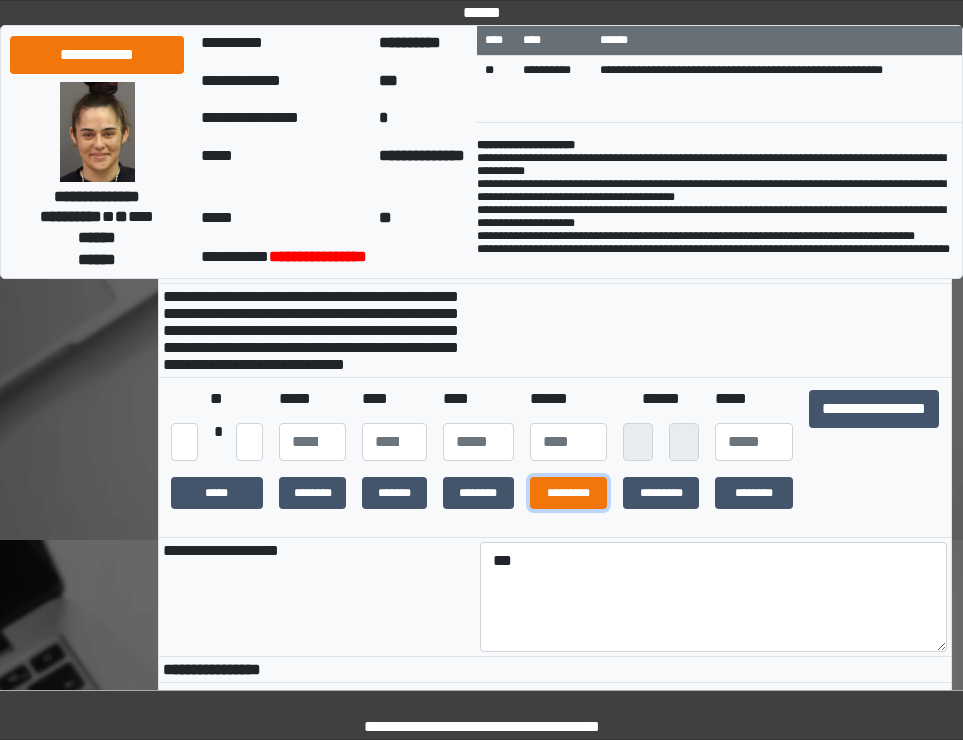 click on "*********" at bounding box center (568, 493) 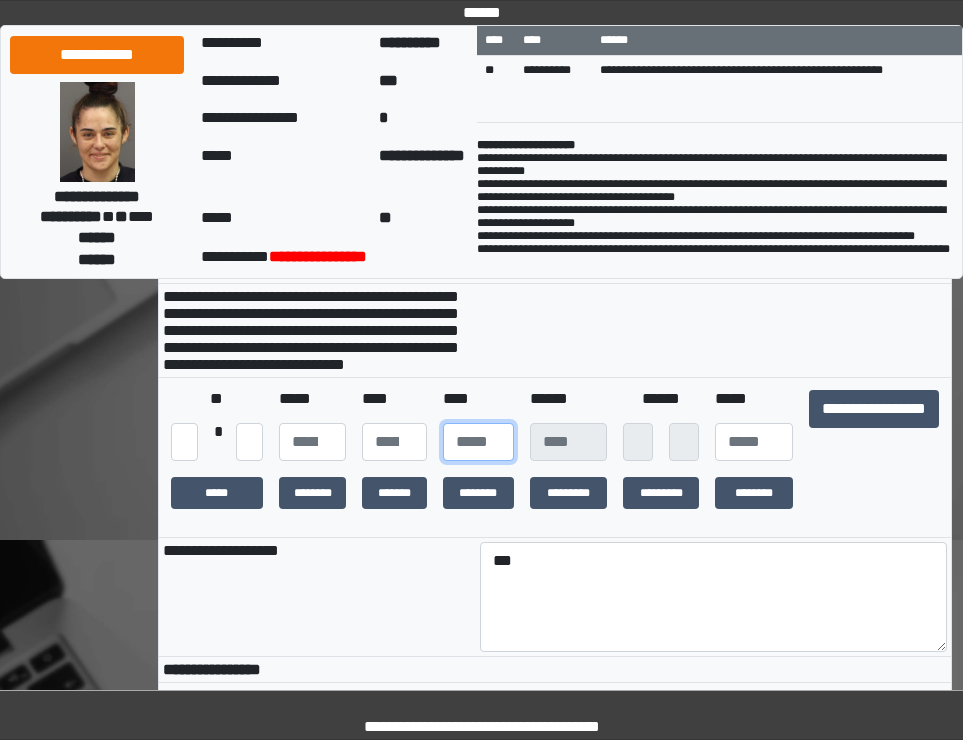 click at bounding box center (478, 442) 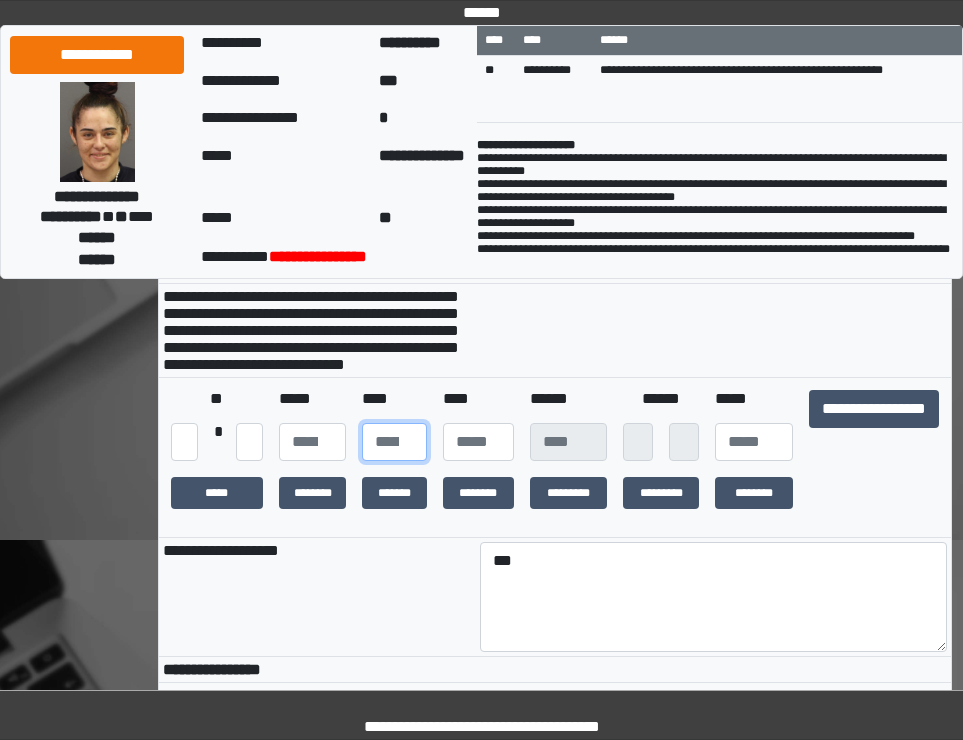 click at bounding box center (394, 442) 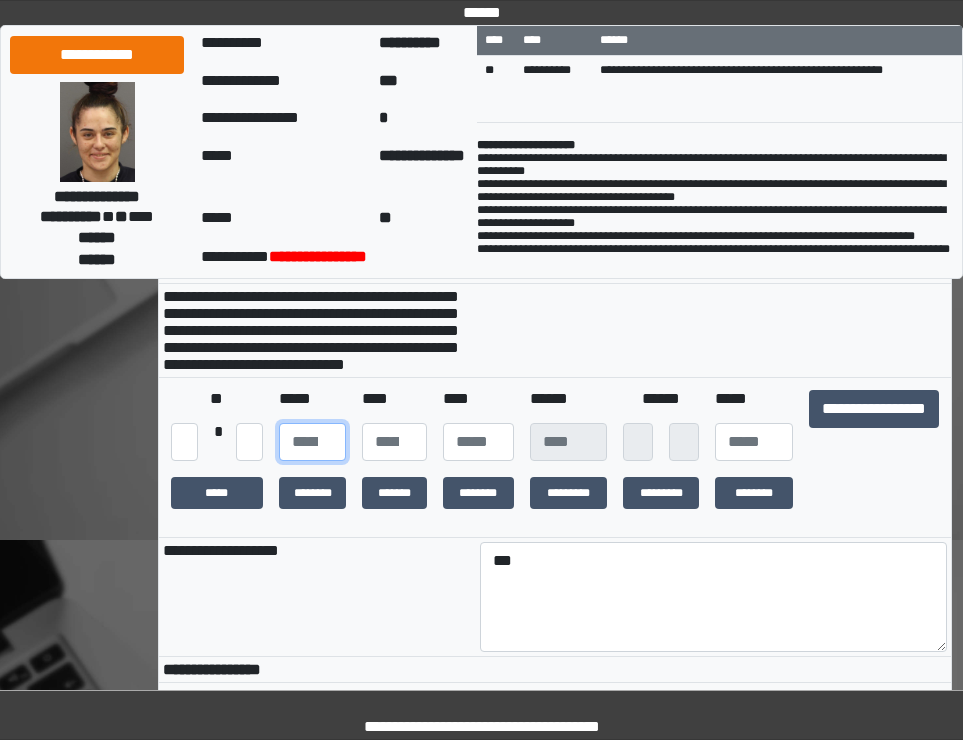 click at bounding box center (312, 442) 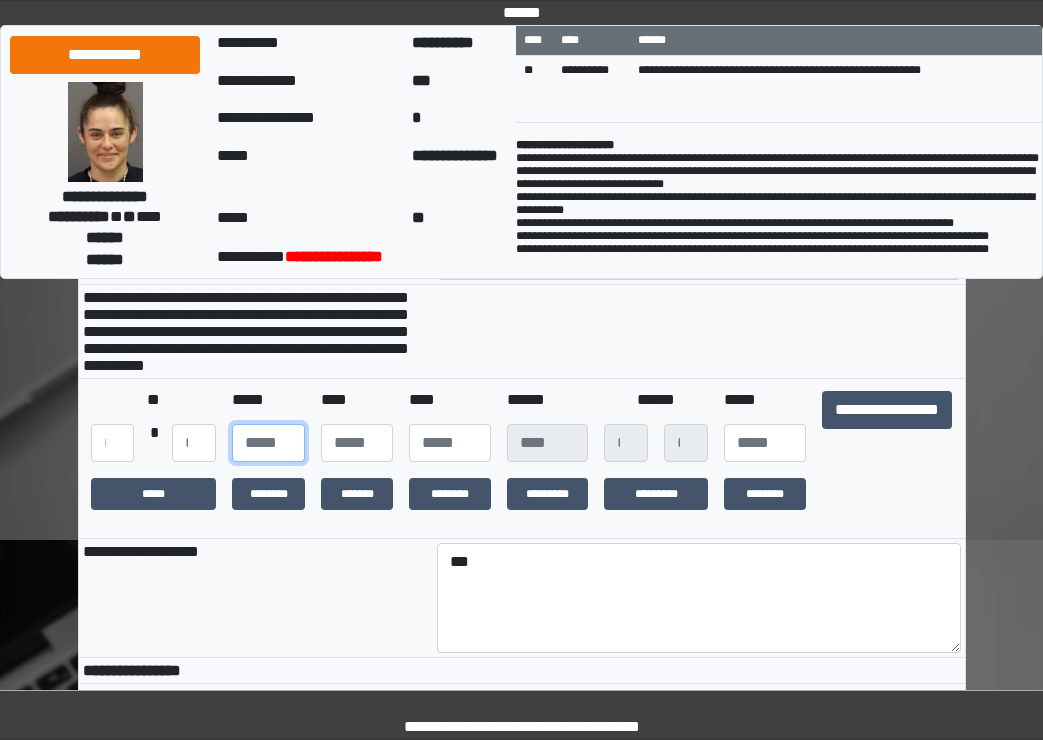 type on "**" 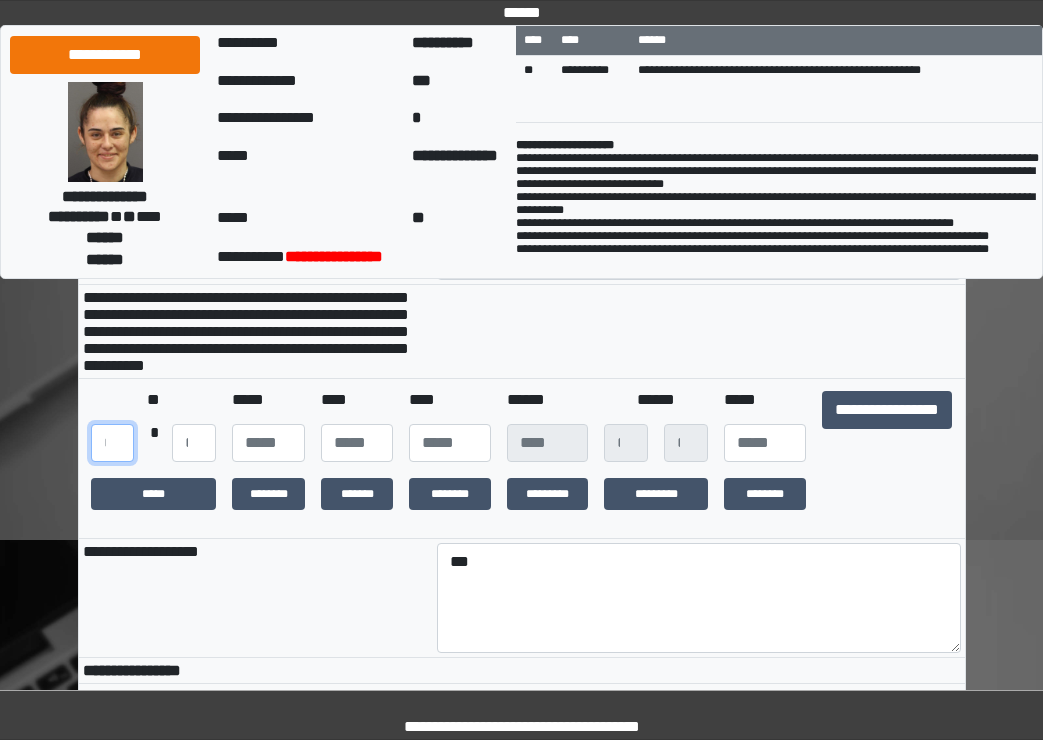 click at bounding box center [113, 443] 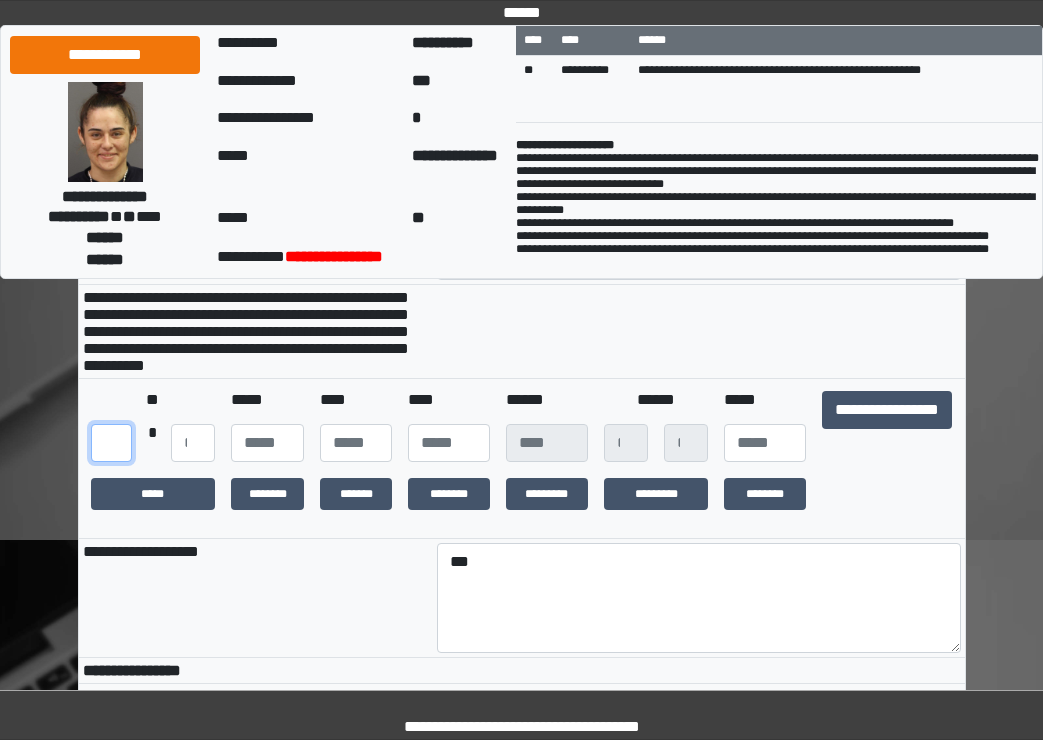 scroll, scrollTop: 0, scrollLeft: 24, axis: horizontal 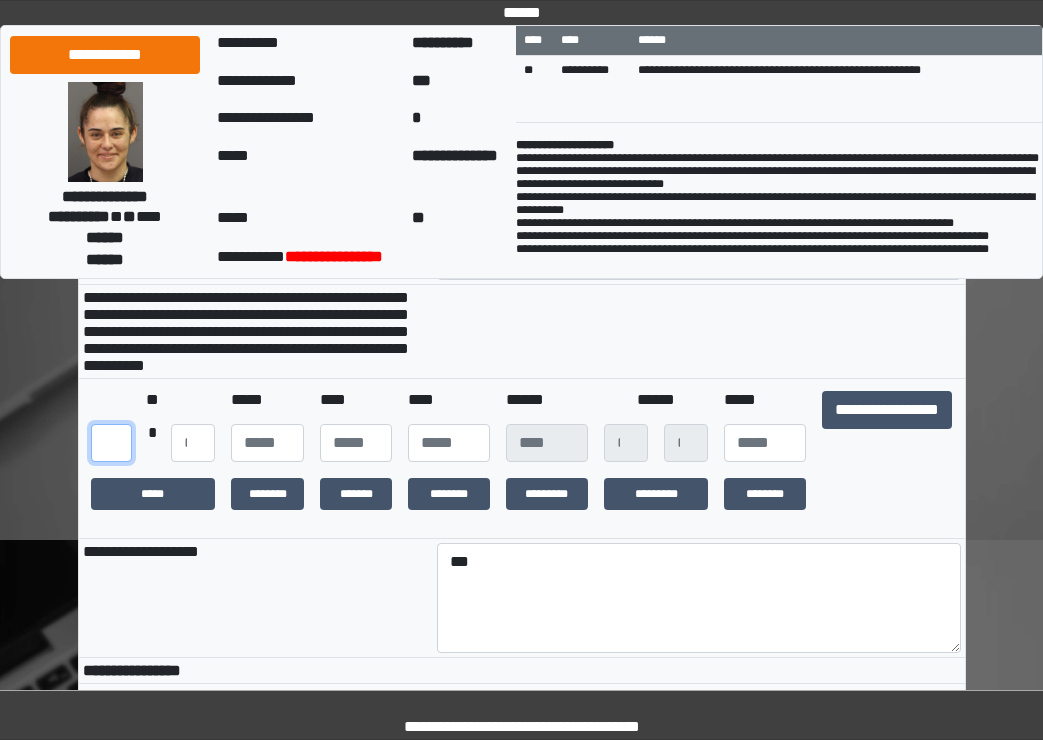 type on "***" 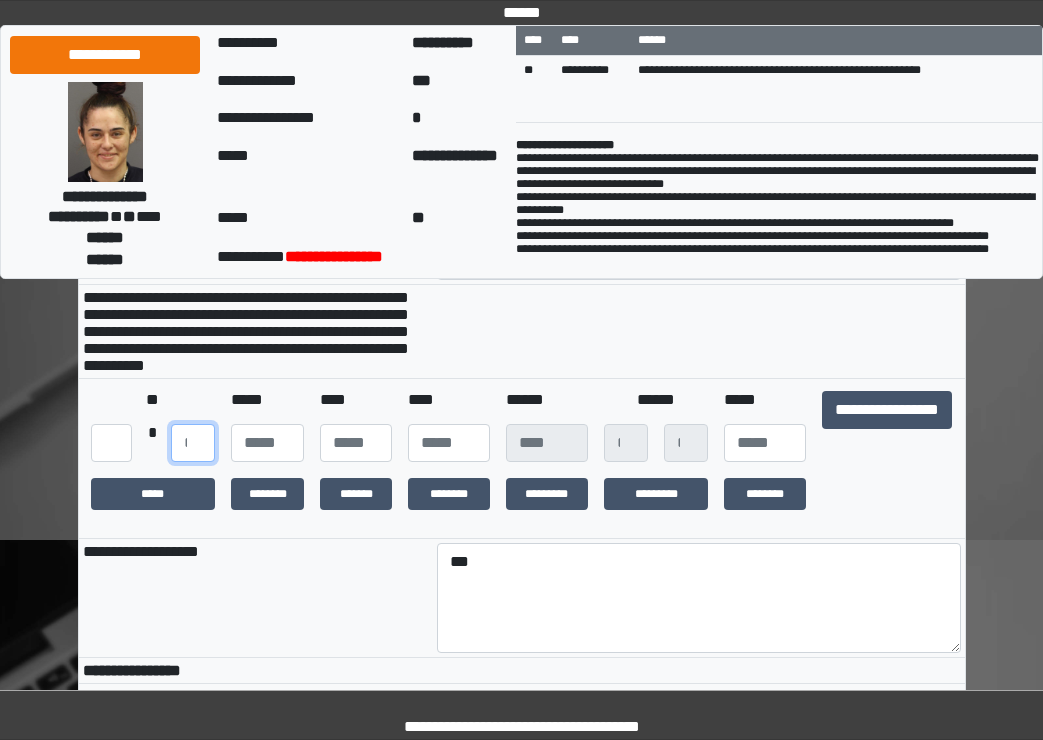 scroll, scrollTop: 0, scrollLeft: 0, axis: both 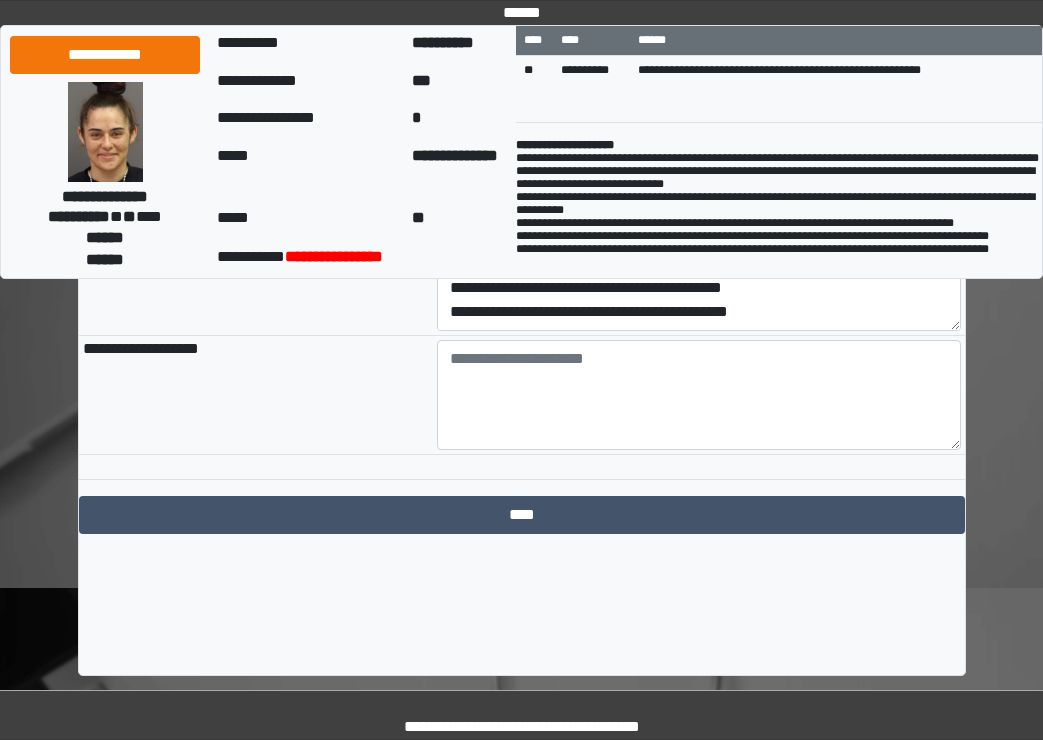 type on "**" 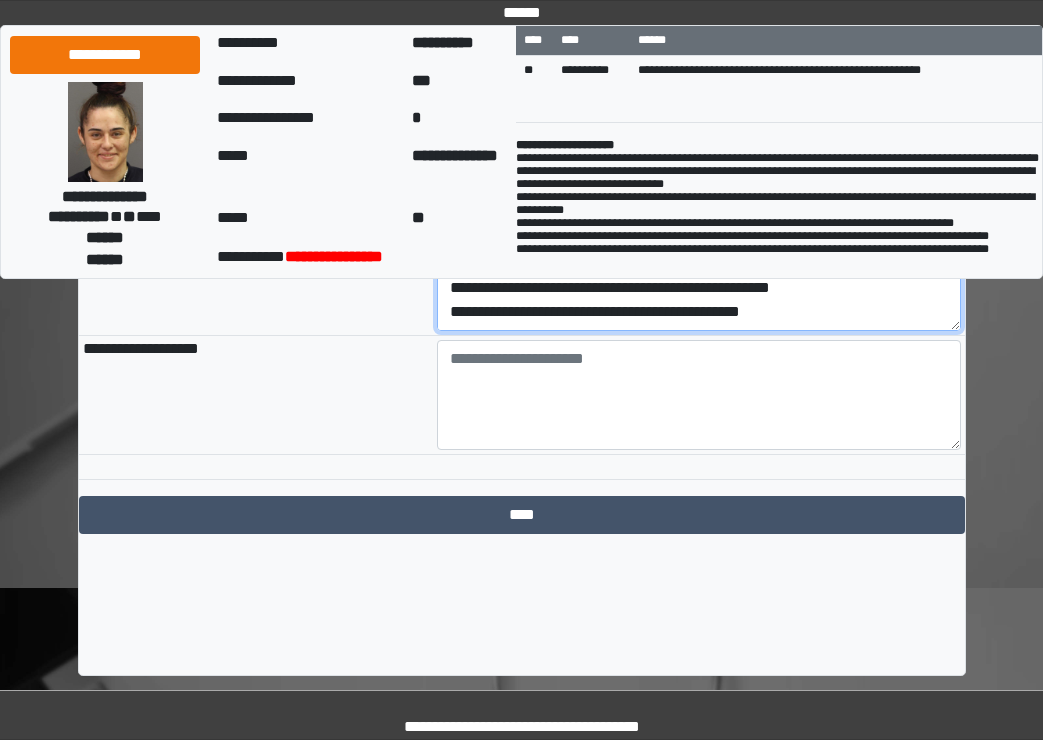 scroll, scrollTop: 96, scrollLeft: 0, axis: vertical 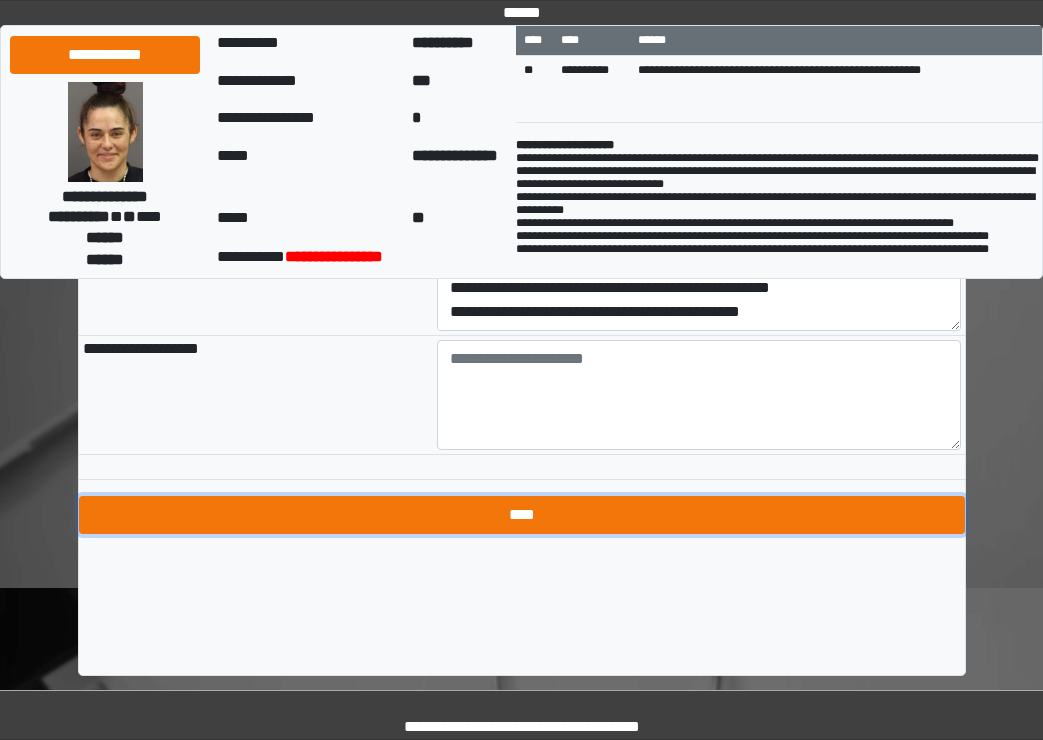 click on "****" at bounding box center [522, 515] 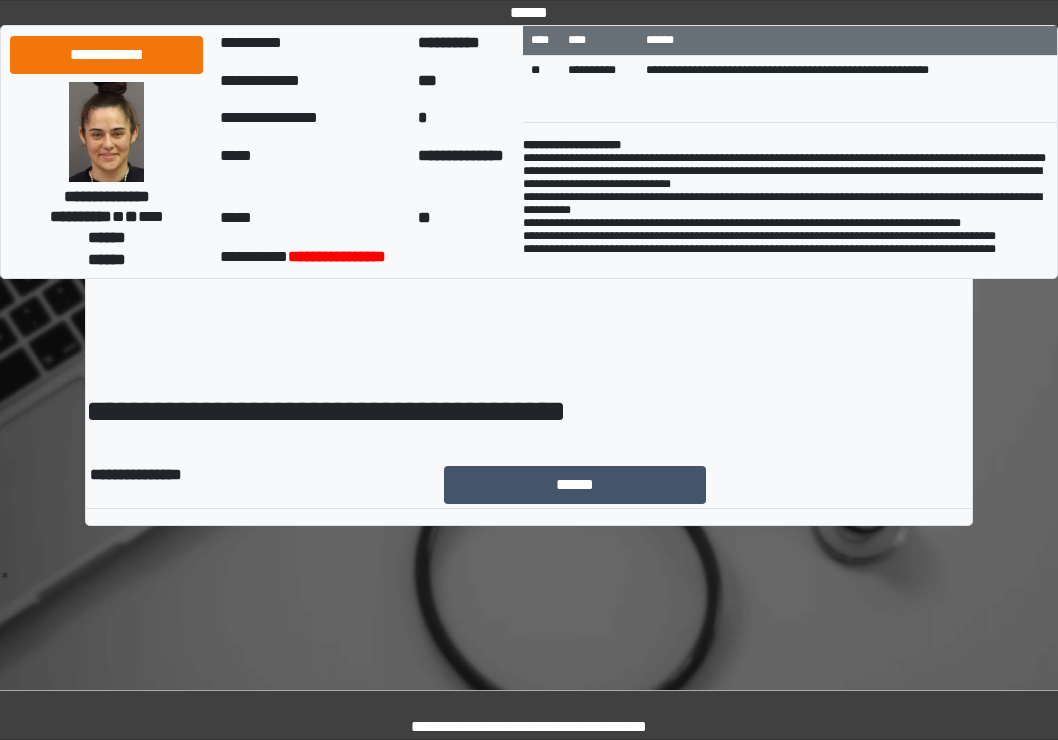scroll, scrollTop: 0, scrollLeft: 0, axis: both 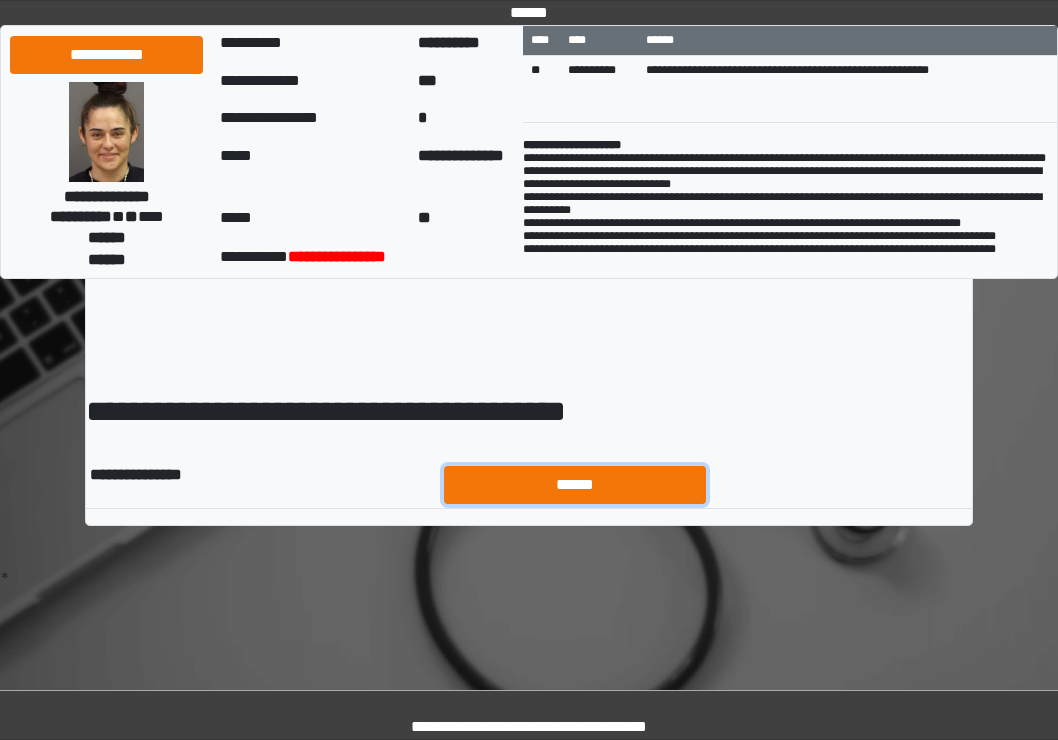 click on "******" at bounding box center (575, 485) 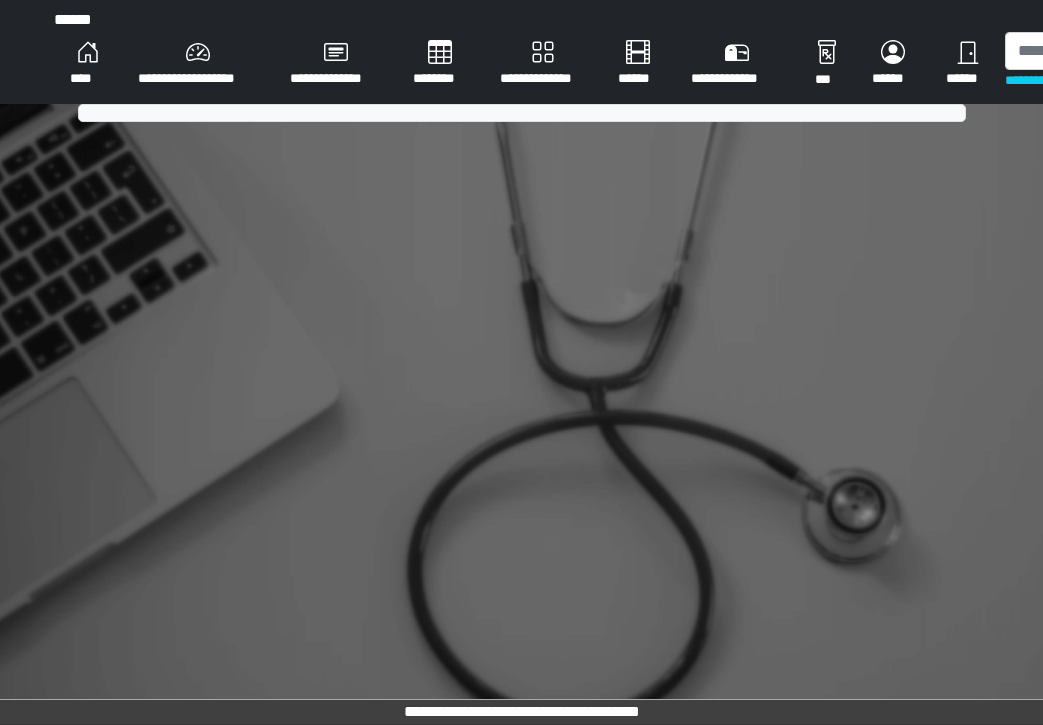 scroll, scrollTop: 0, scrollLeft: 0, axis: both 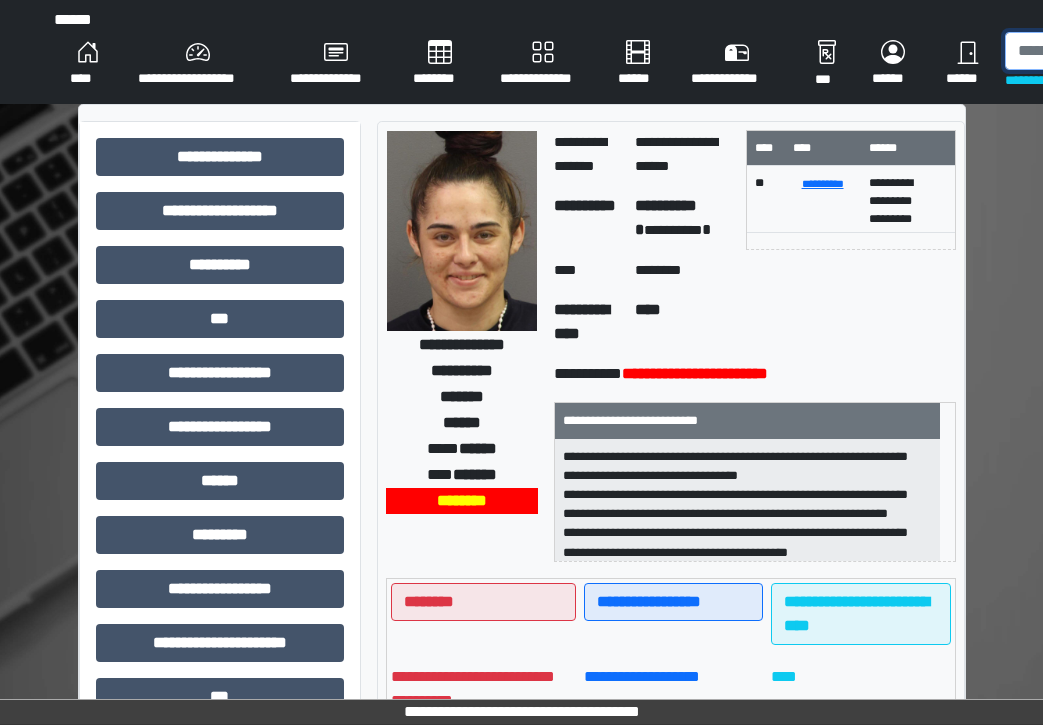 click at bounding box center (1108, 51) 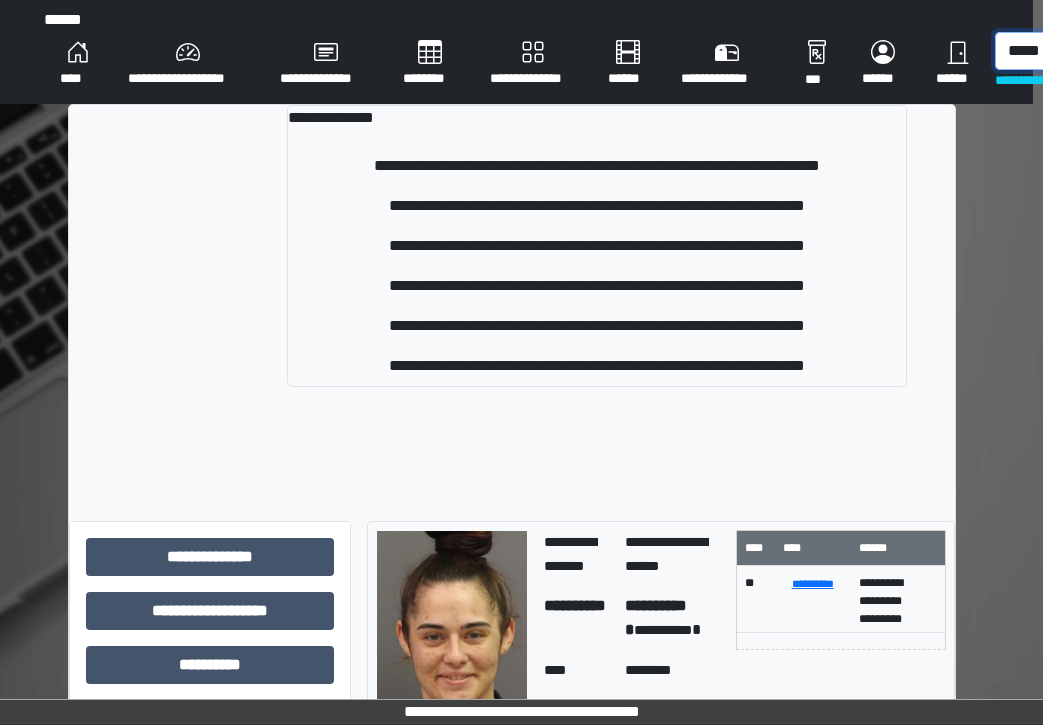 scroll, scrollTop: 0, scrollLeft: 18, axis: horizontal 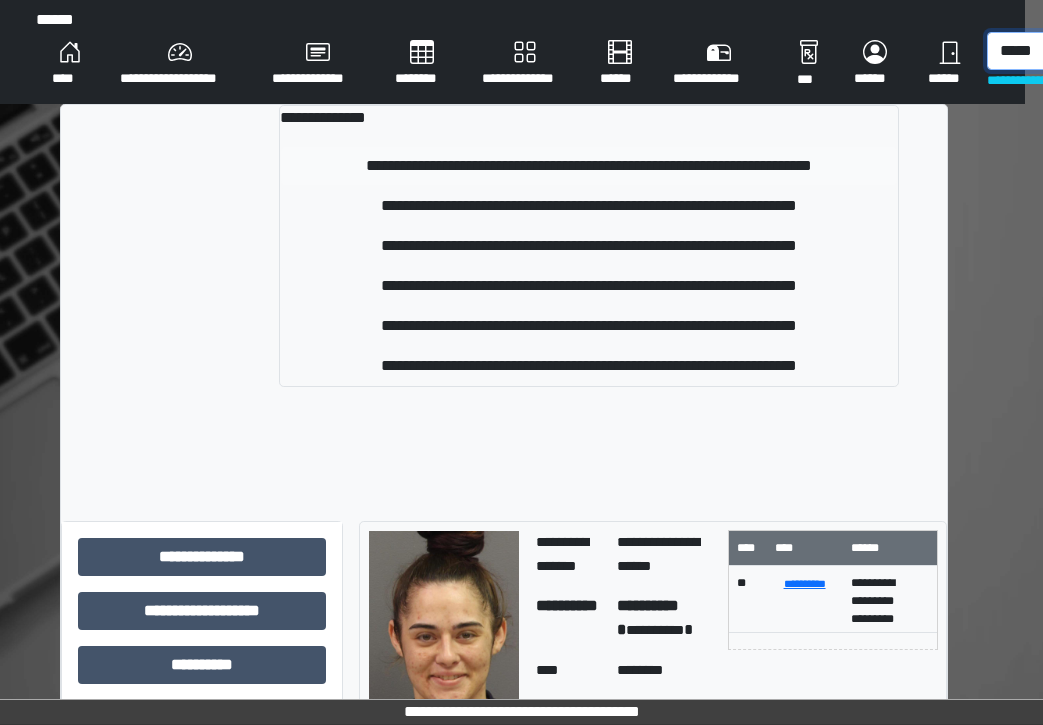 type on "*****" 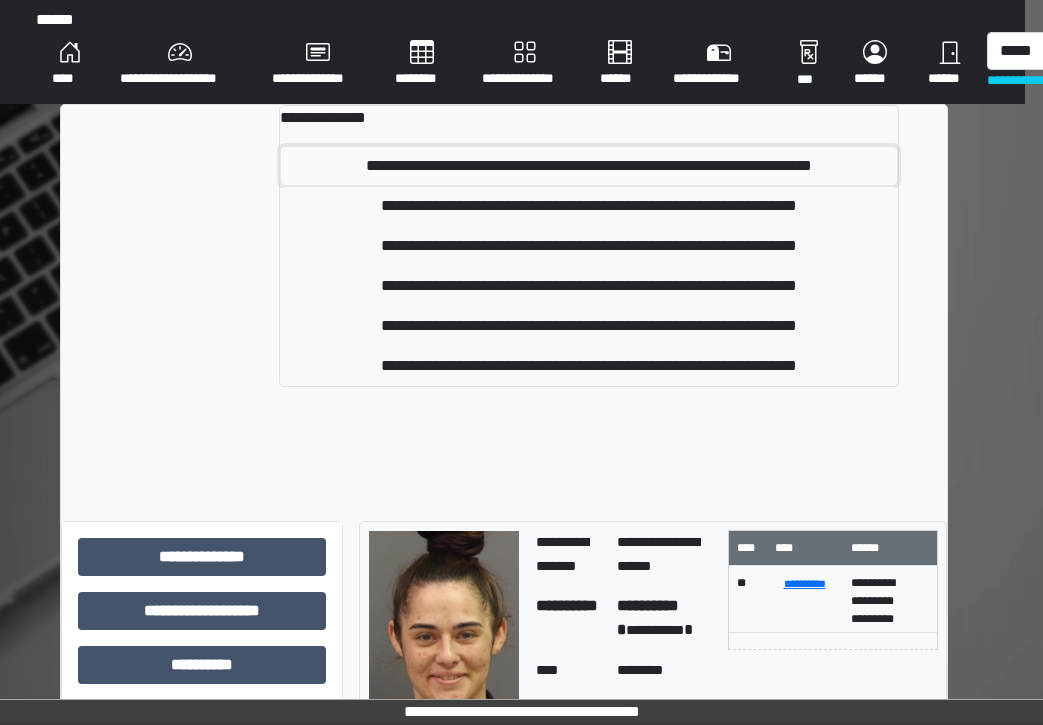 click on "**********" at bounding box center (589, 166) 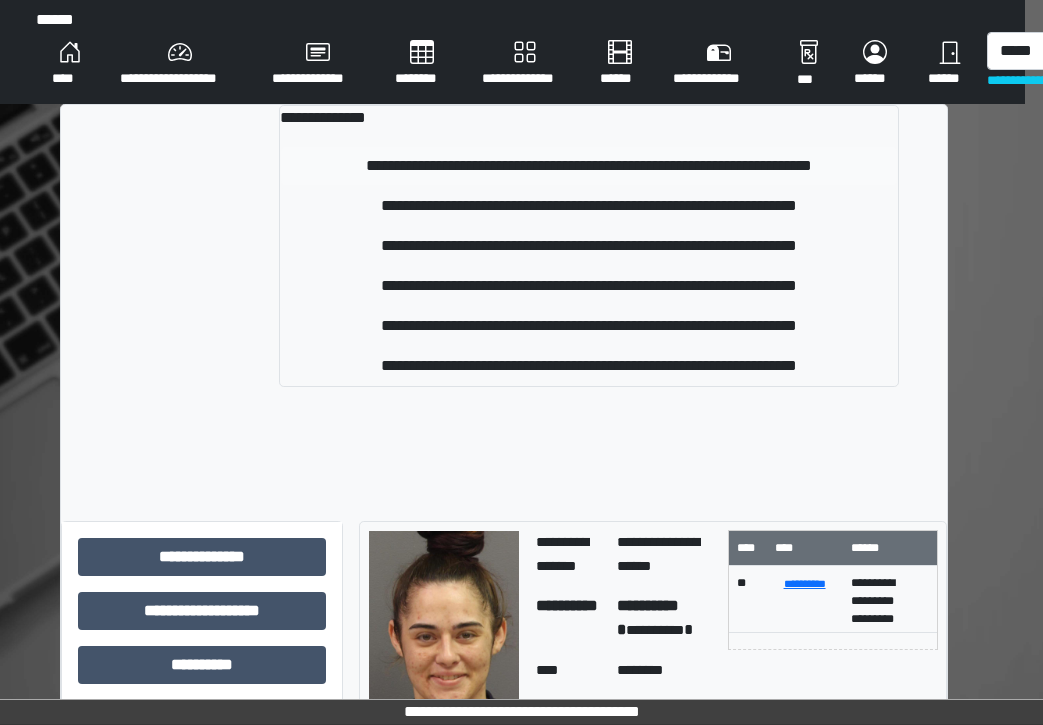 type 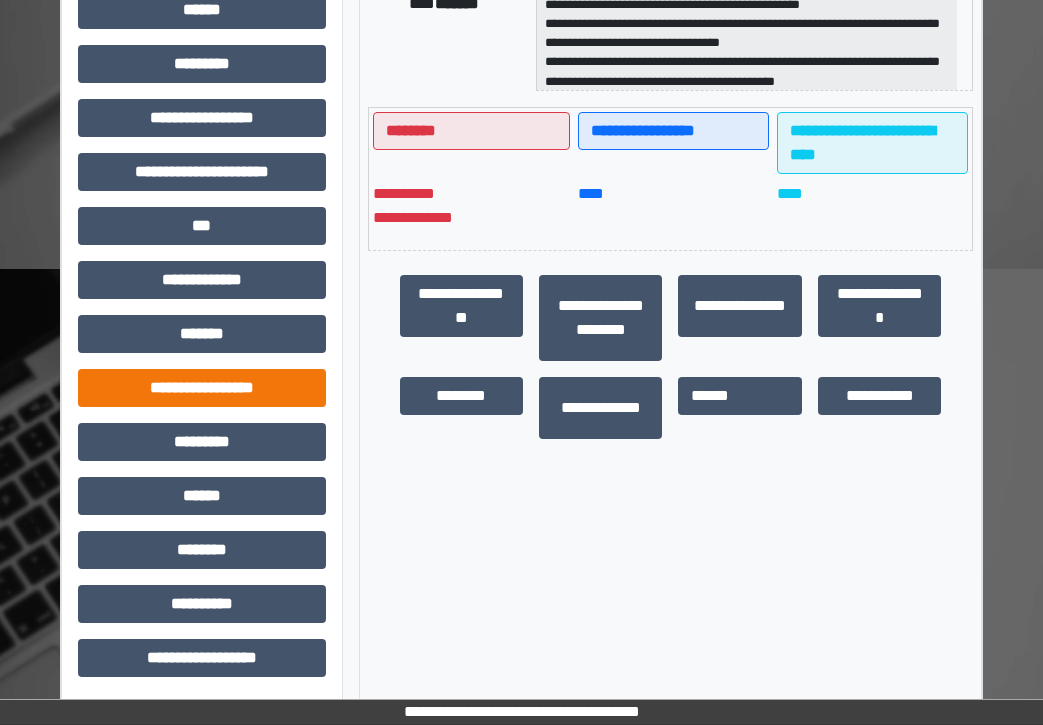 scroll, scrollTop: 473, scrollLeft: 18, axis: both 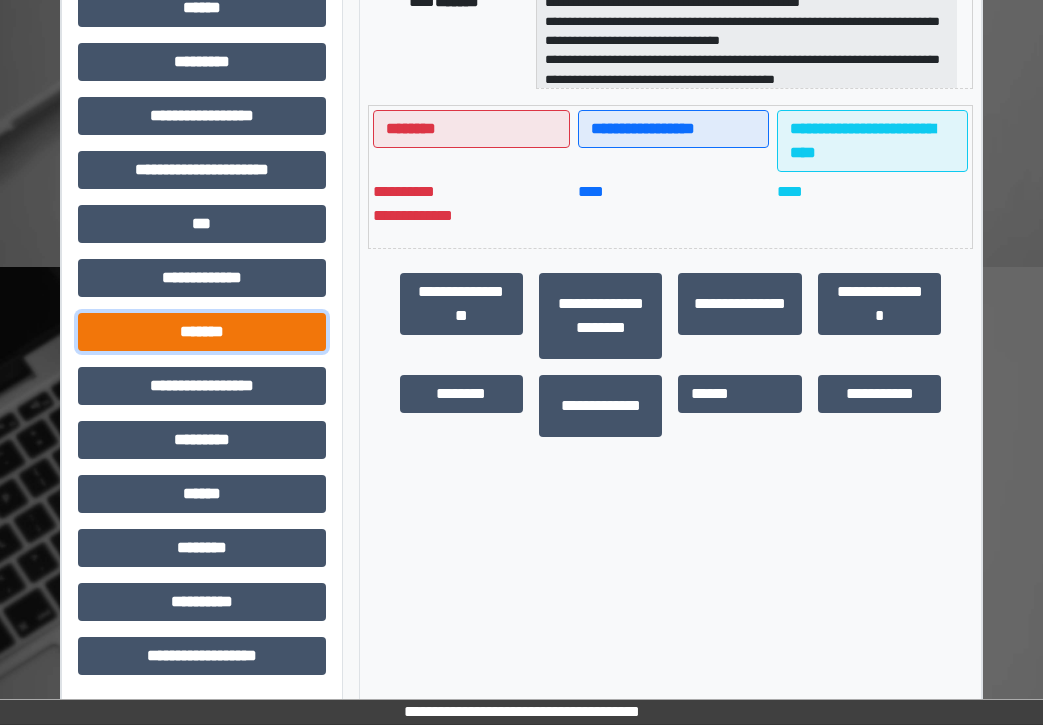 click on "*******" at bounding box center [202, 332] 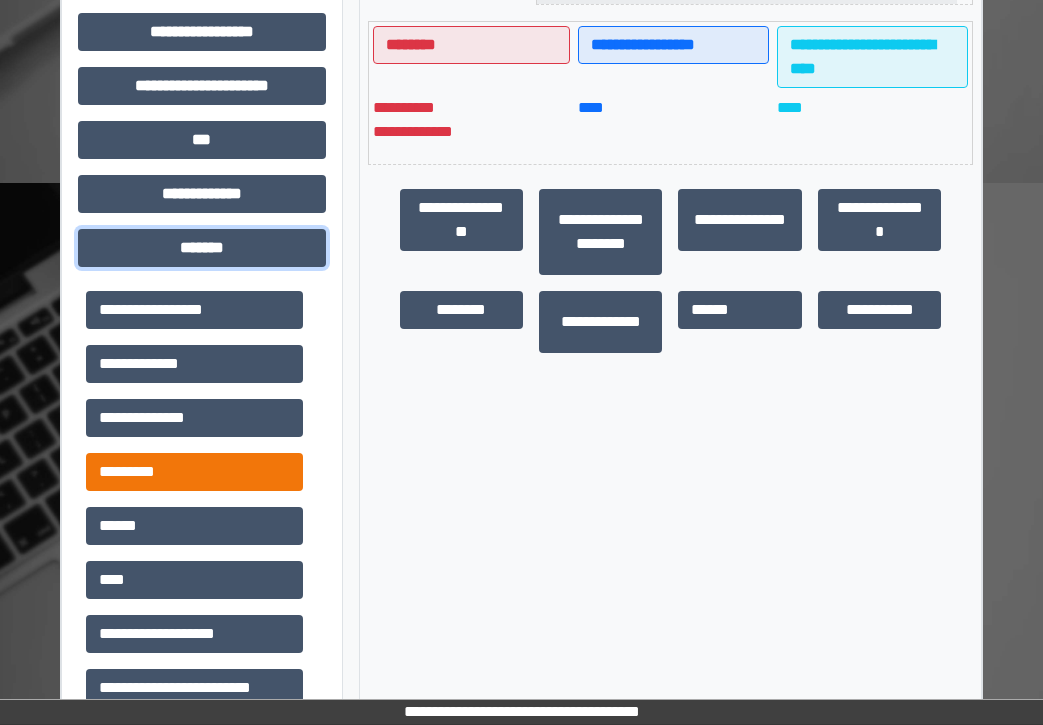 scroll, scrollTop: 673, scrollLeft: 18, axis: both 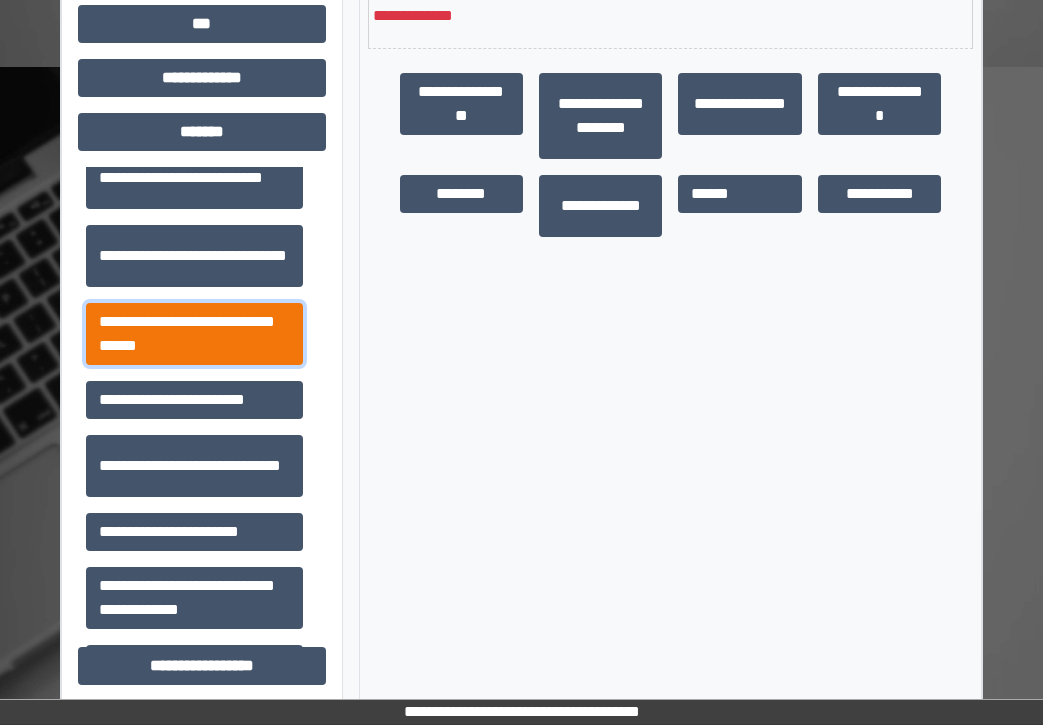 click on "**********" at bounding box center (194, 334) 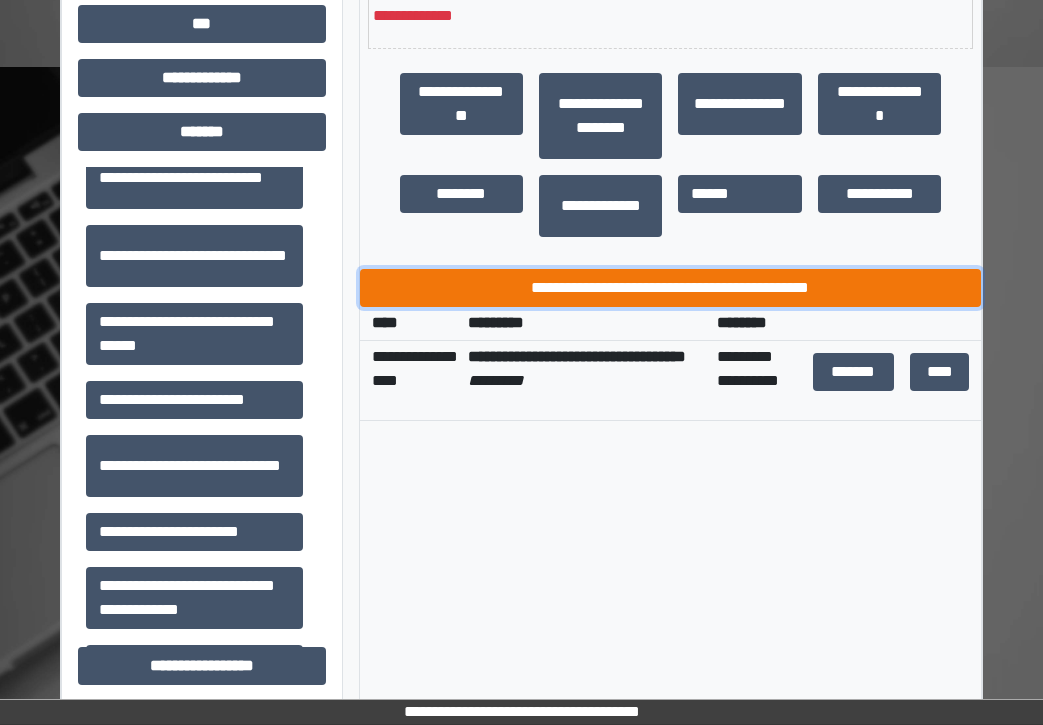 click on "**********" at bounding box center [671, 288] 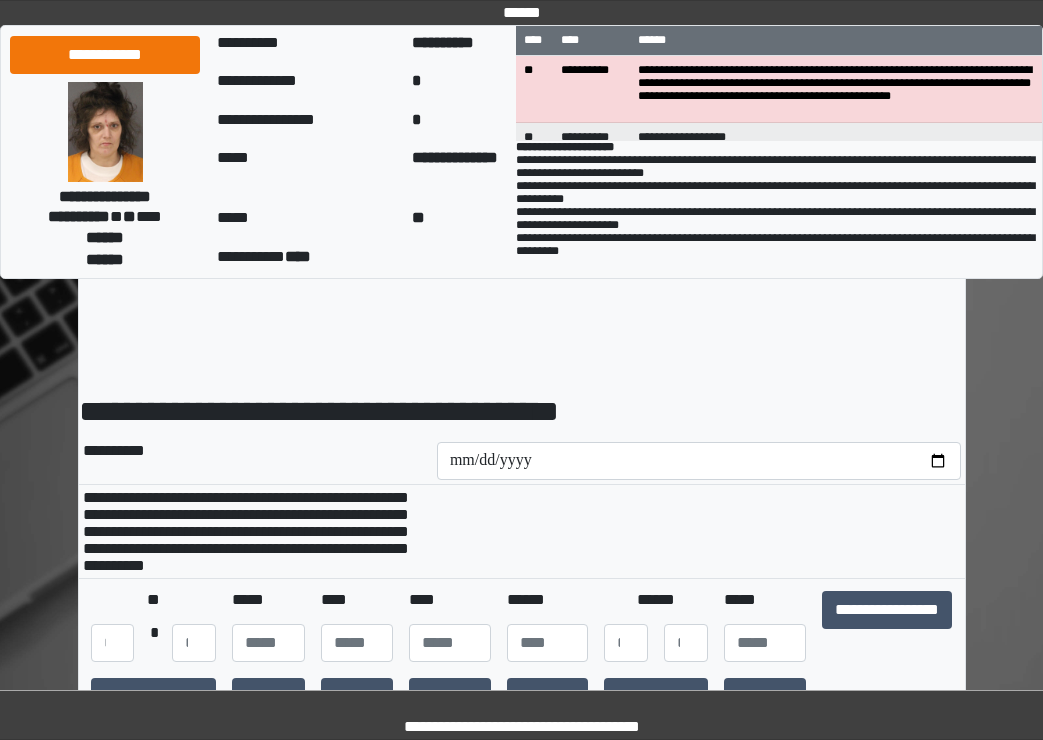 scroll, scrollTop: 0, scrollLeft: 0, axis: both 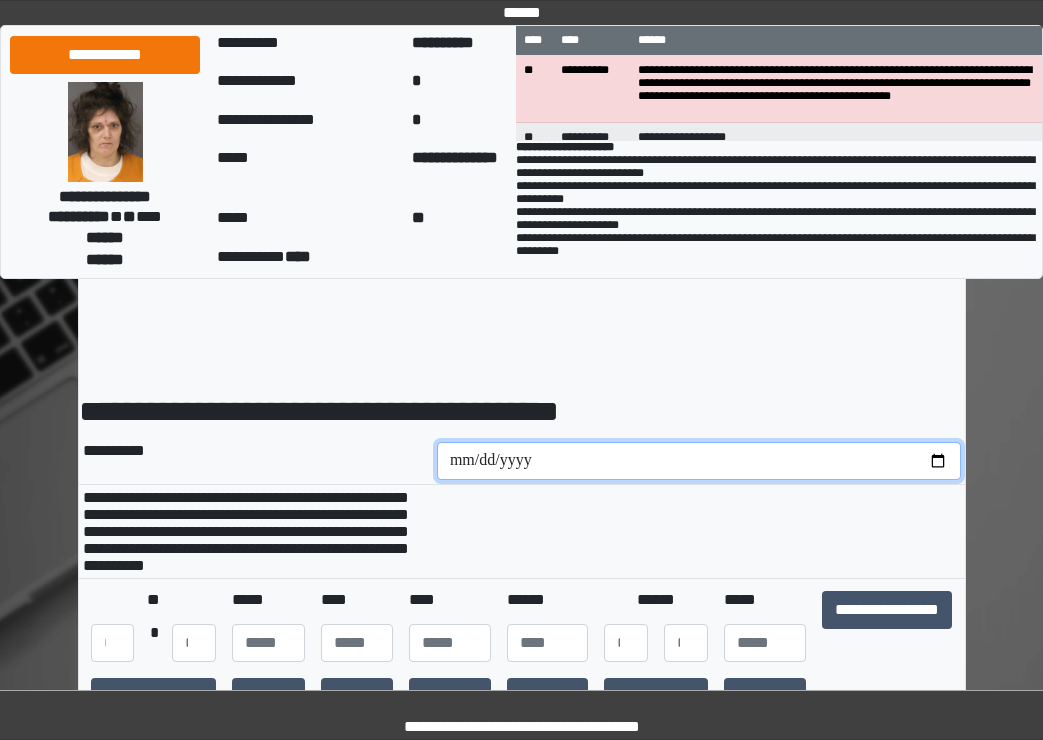 click at bounding box center (699, 461) 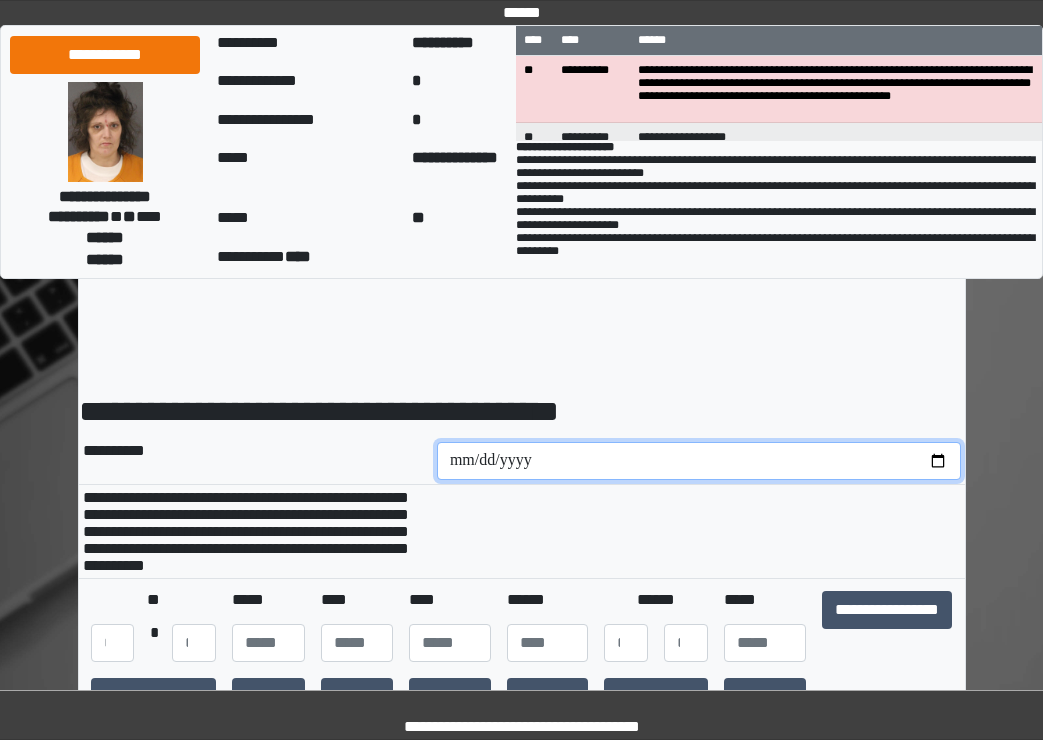 type on "**********" 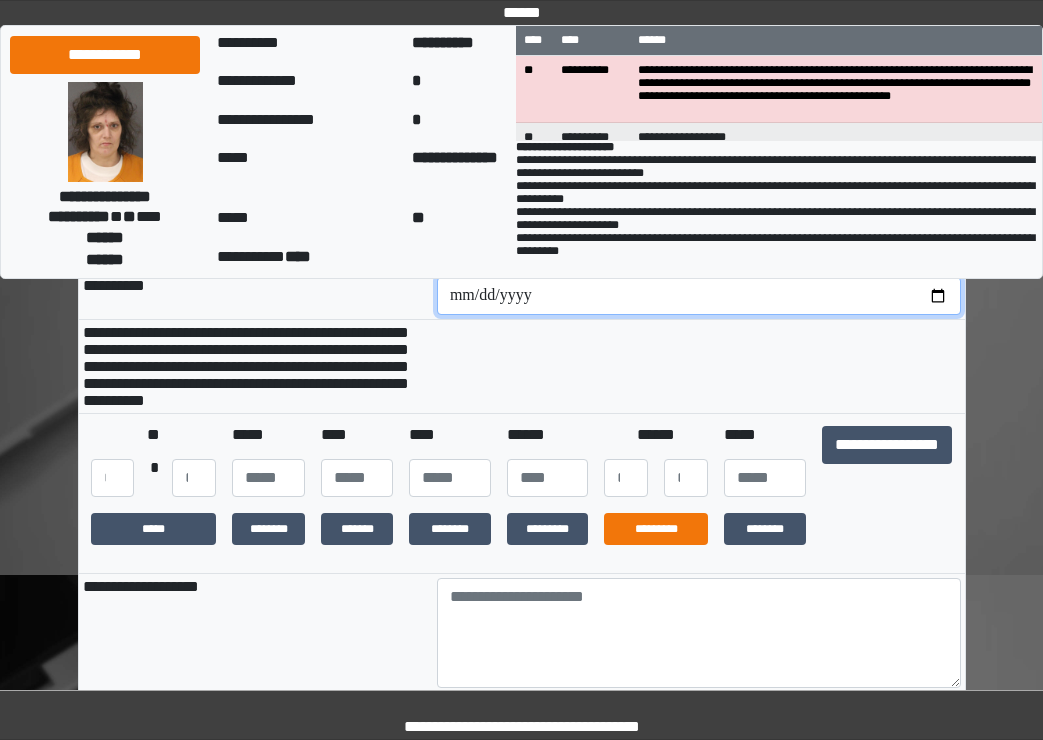 scroll, scrollTop: 200, scrollLeft: 0, axis: vertical 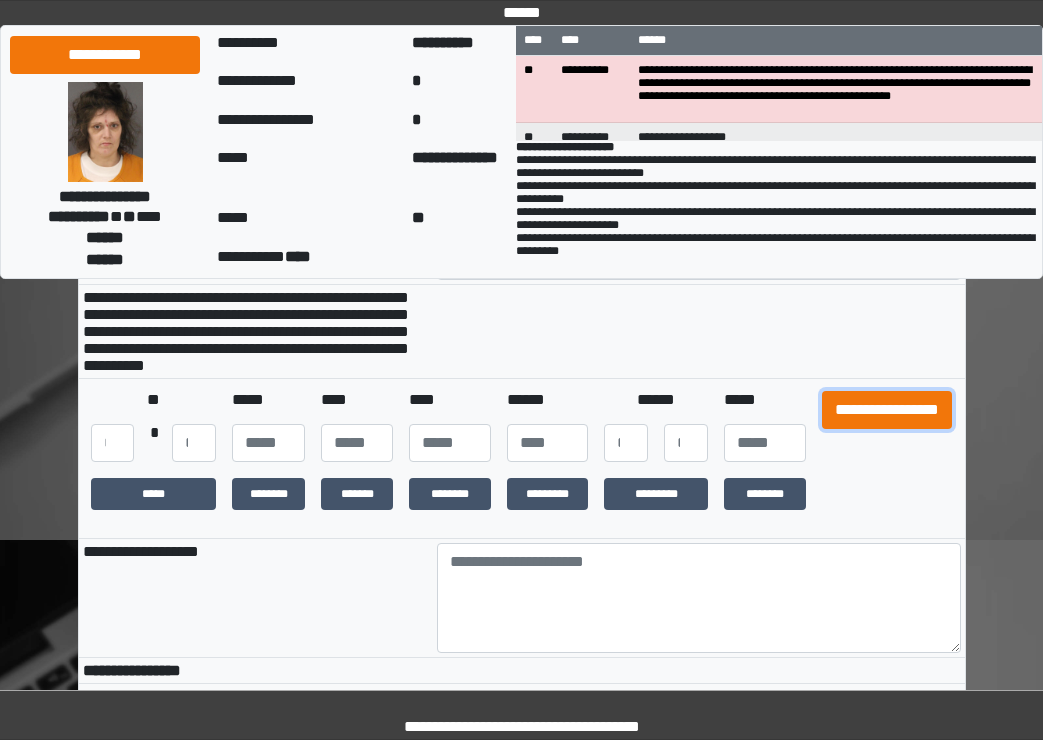 drag, startPoint x: 872, startPoint y: 423, endPoint x: 833, endPoint y: 448, distance: 46.32494 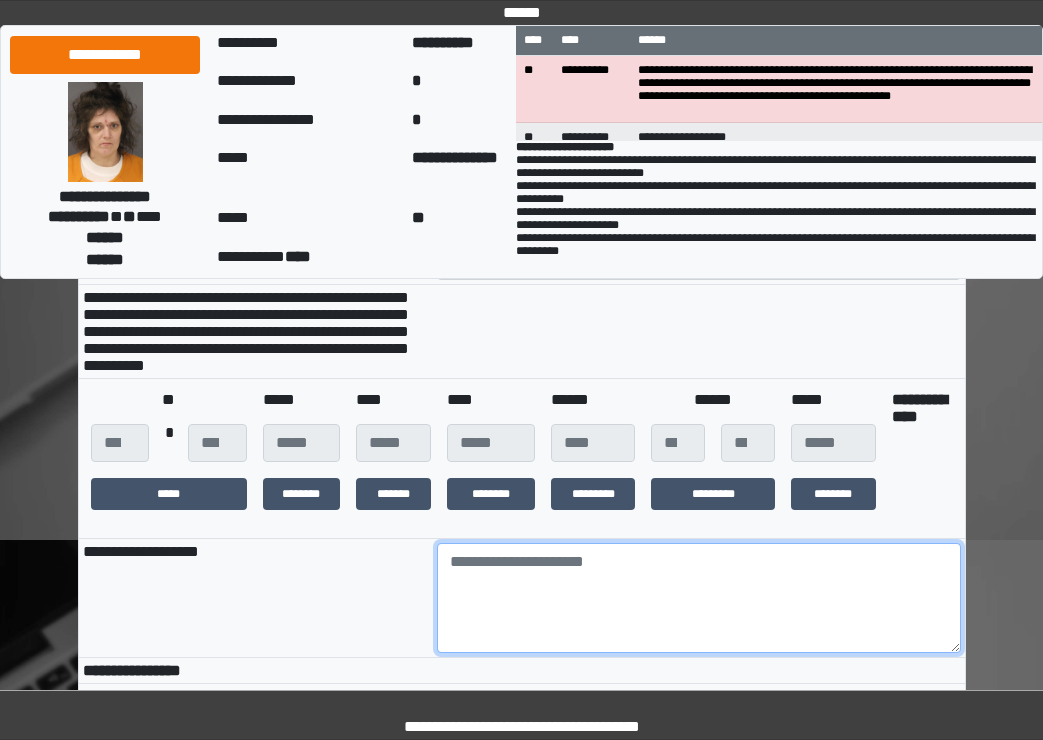 click at bounding box center [699, 598] 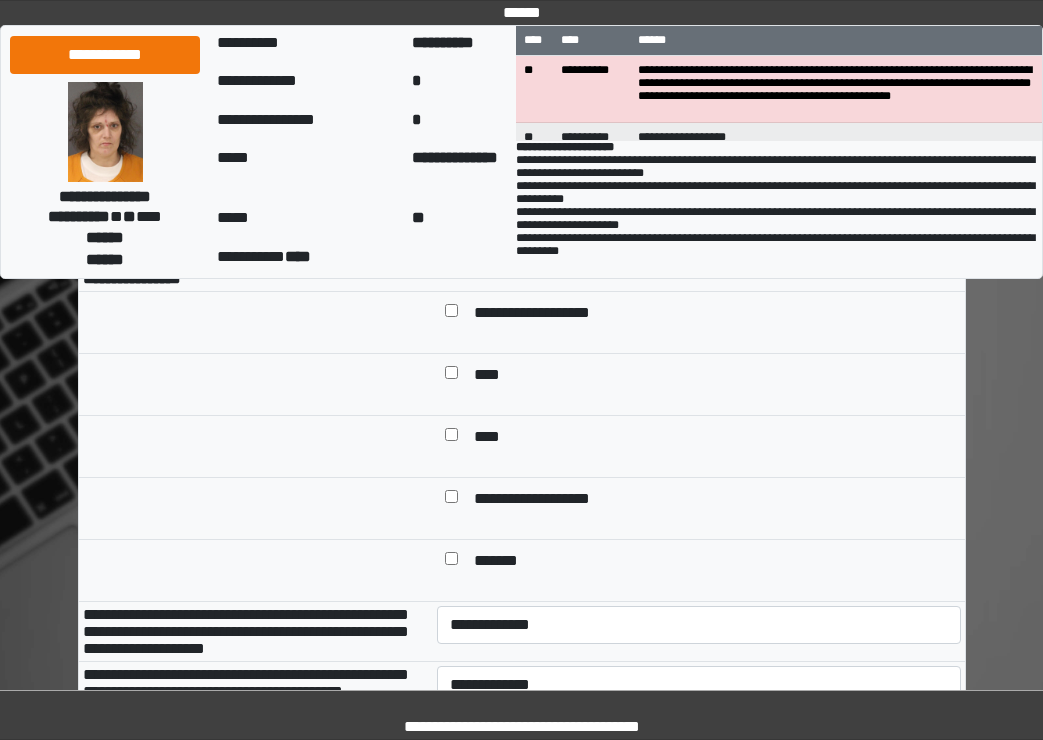 scroll, scrollTop: 600, scrollLeft: 0, axis: vertical 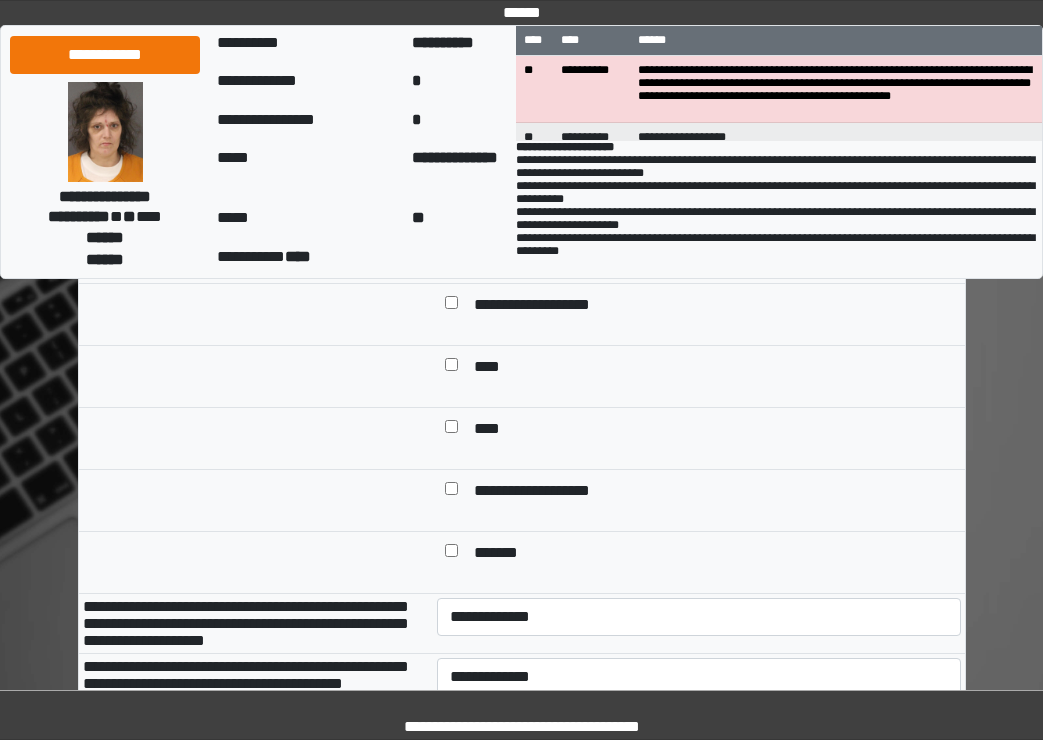 type on "***" 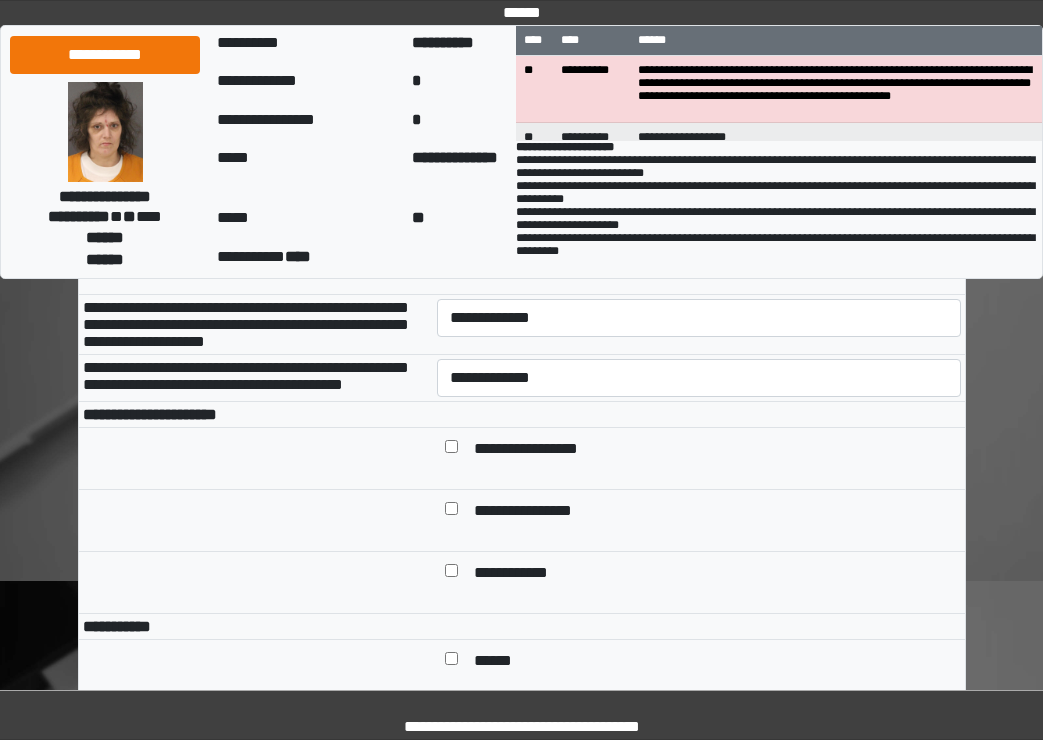 scroll, scrollTop: 900, scrollLeft: 0, axis: vertical 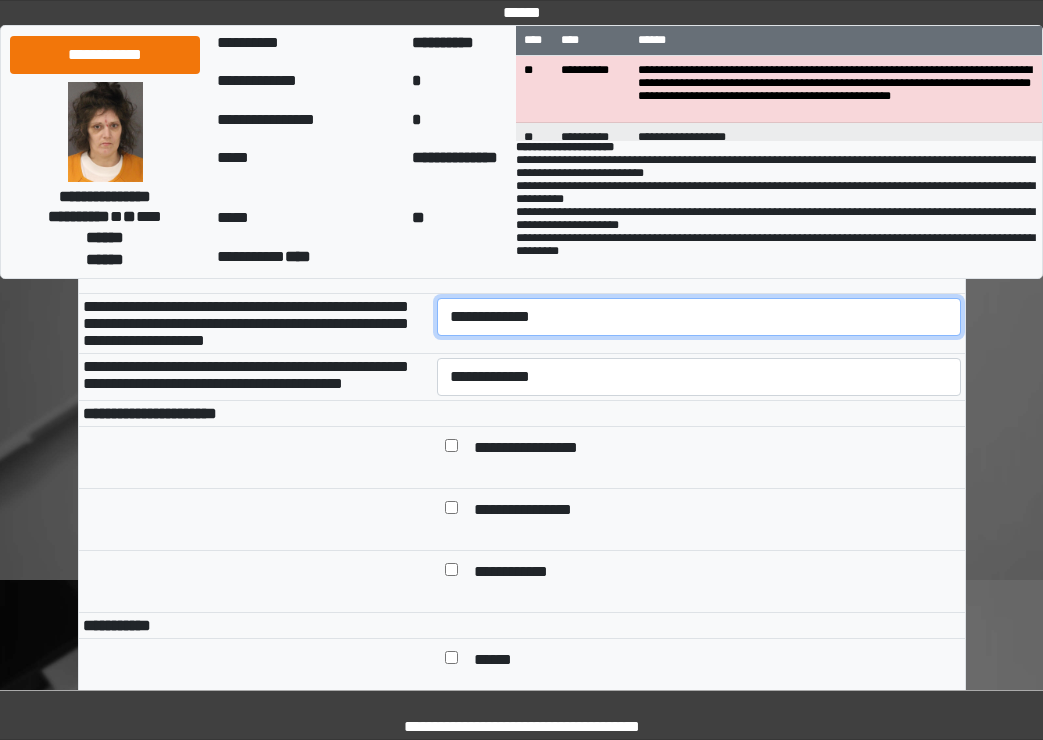 click on "**********" at bounding box center [699, 317] 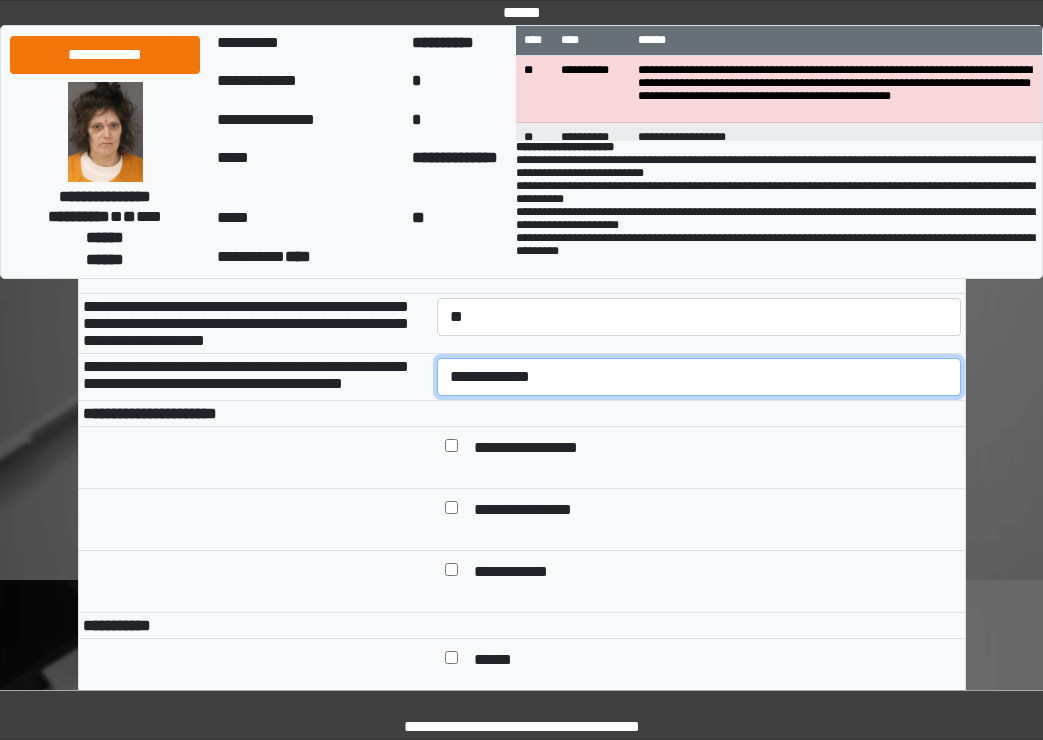 click on "**********" at bounding box center [699, 377] 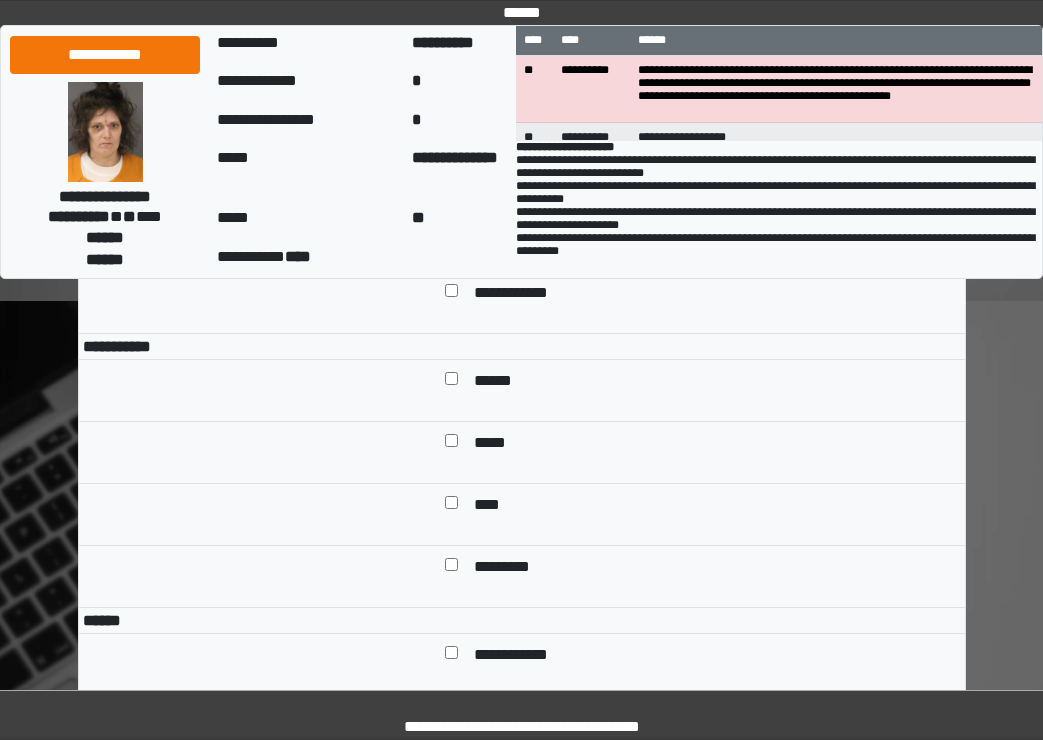 scroll, scrollTop: 1200, scrollLeft: 0, axis: vertical 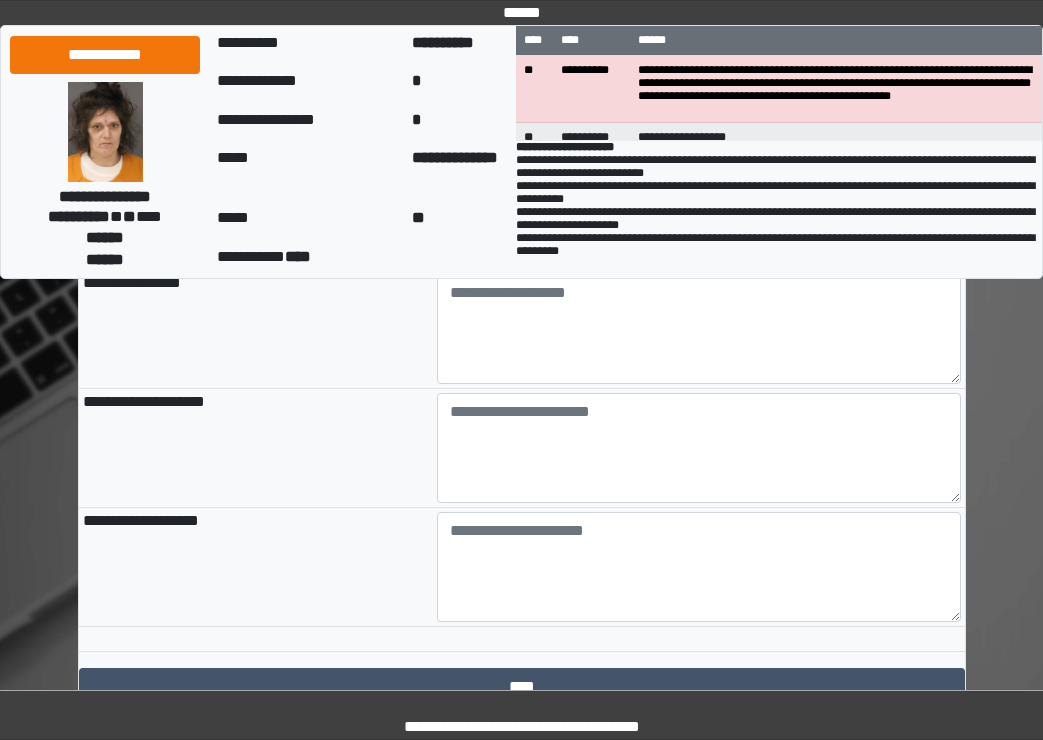 drag, startPoint x: 529, startPoint y: 311, endPoint x: 535, endPoint y: 322, distance: 12.529964 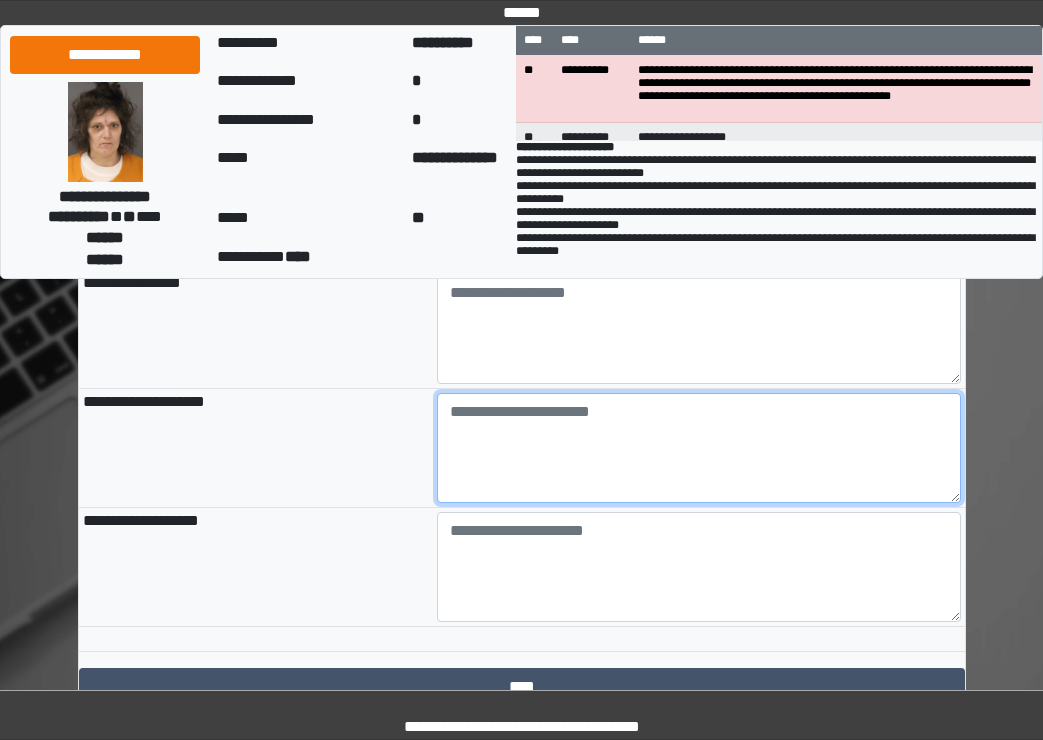 click at bounding box center (699, 448) 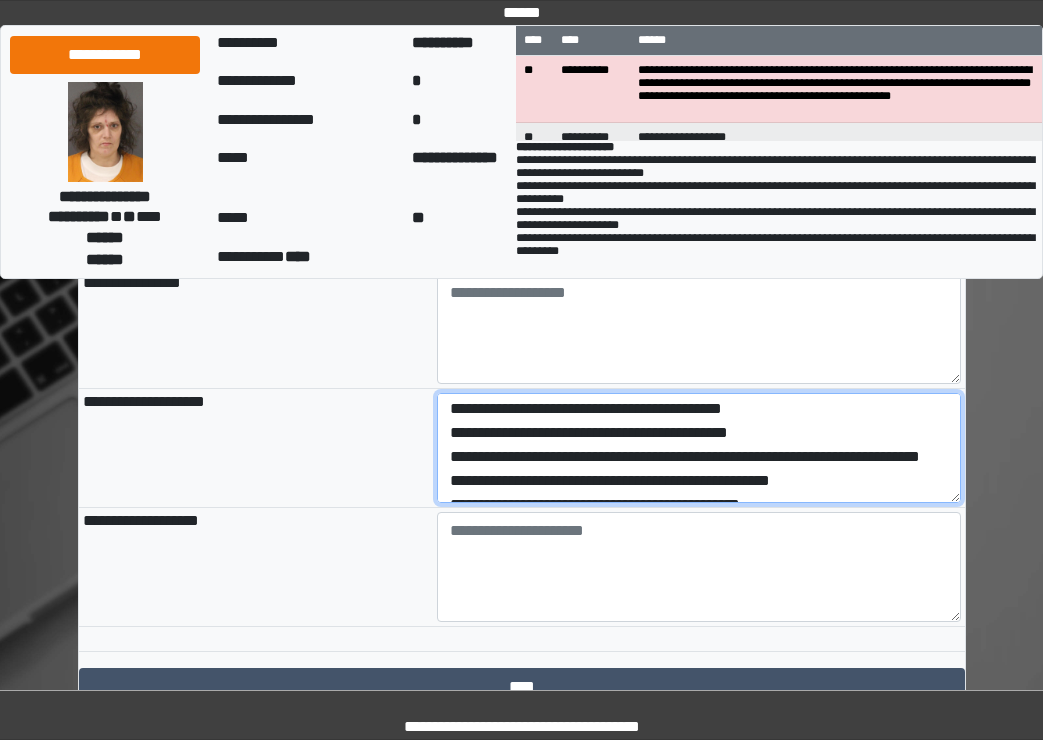 scroll, scrollTop: 96, scrollLeft: 0, axis: vertical 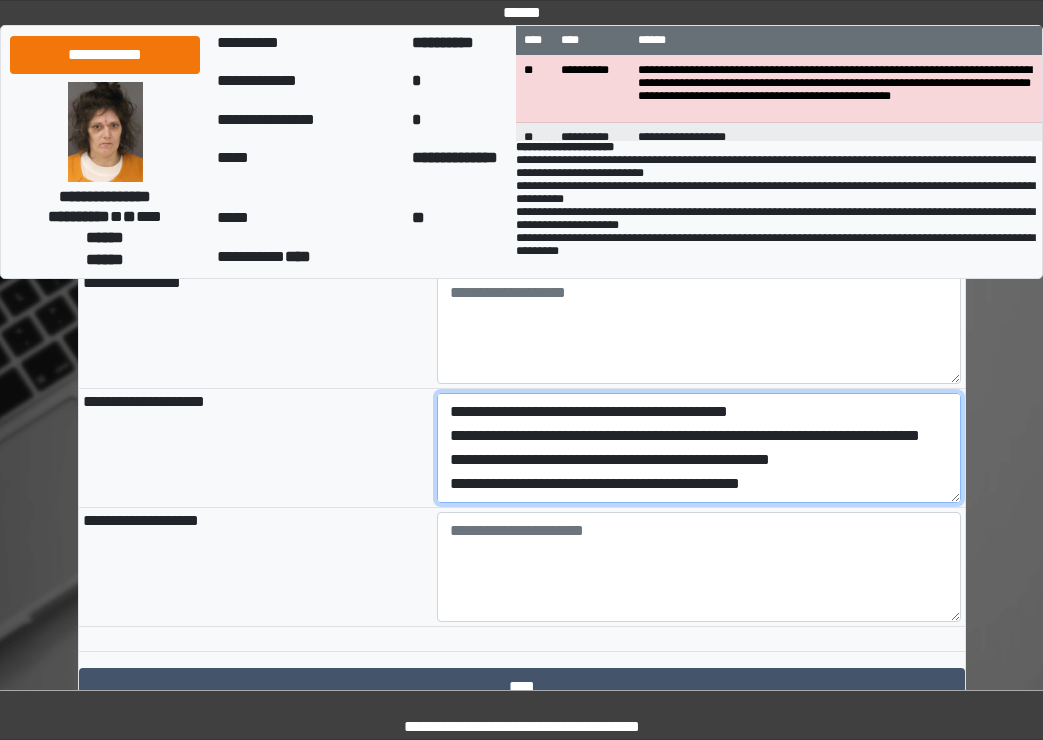 click on "**********" at bounding box center [699, 448] 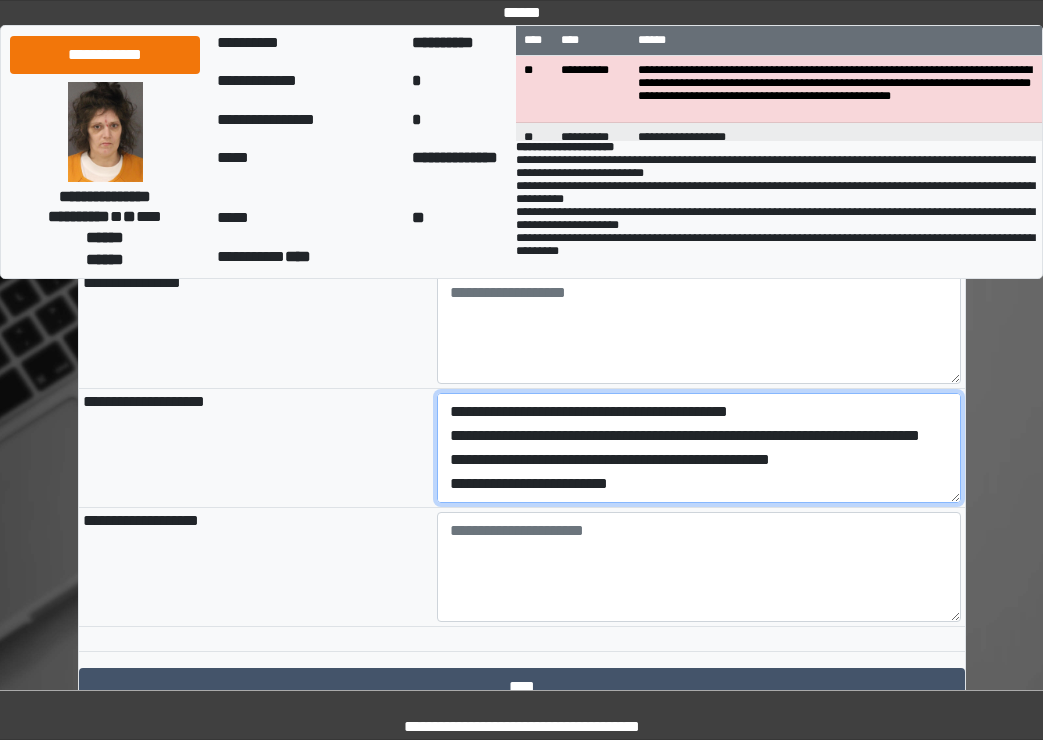 type on "**********" 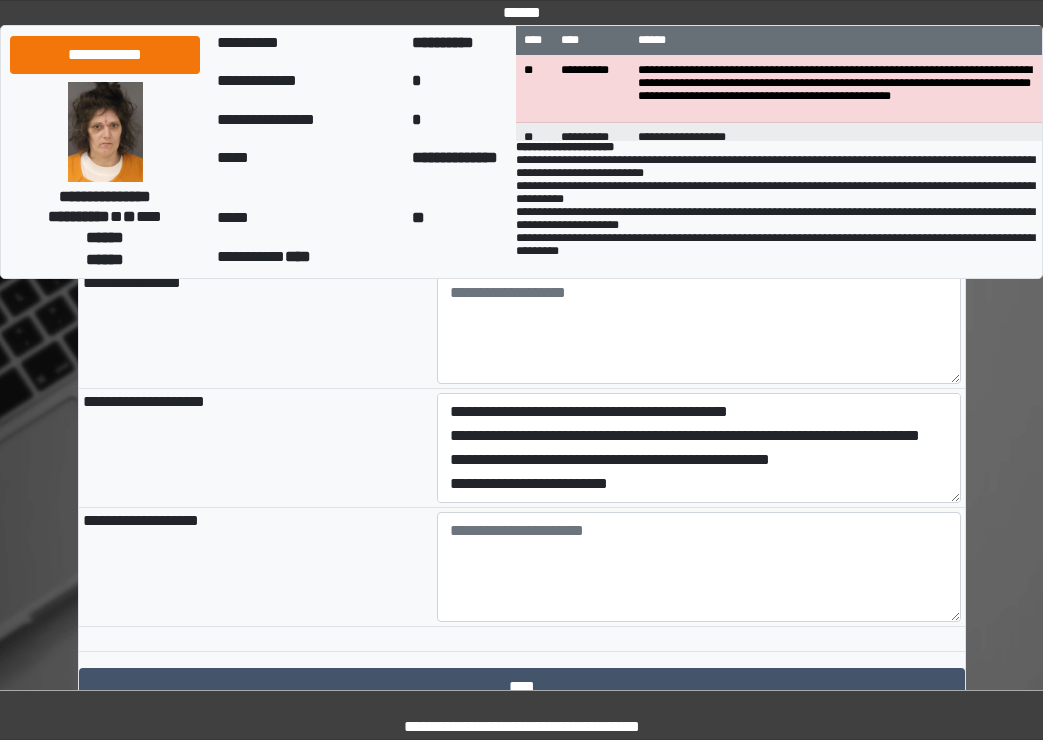 click on "**********" at bounding box center [256, 447] 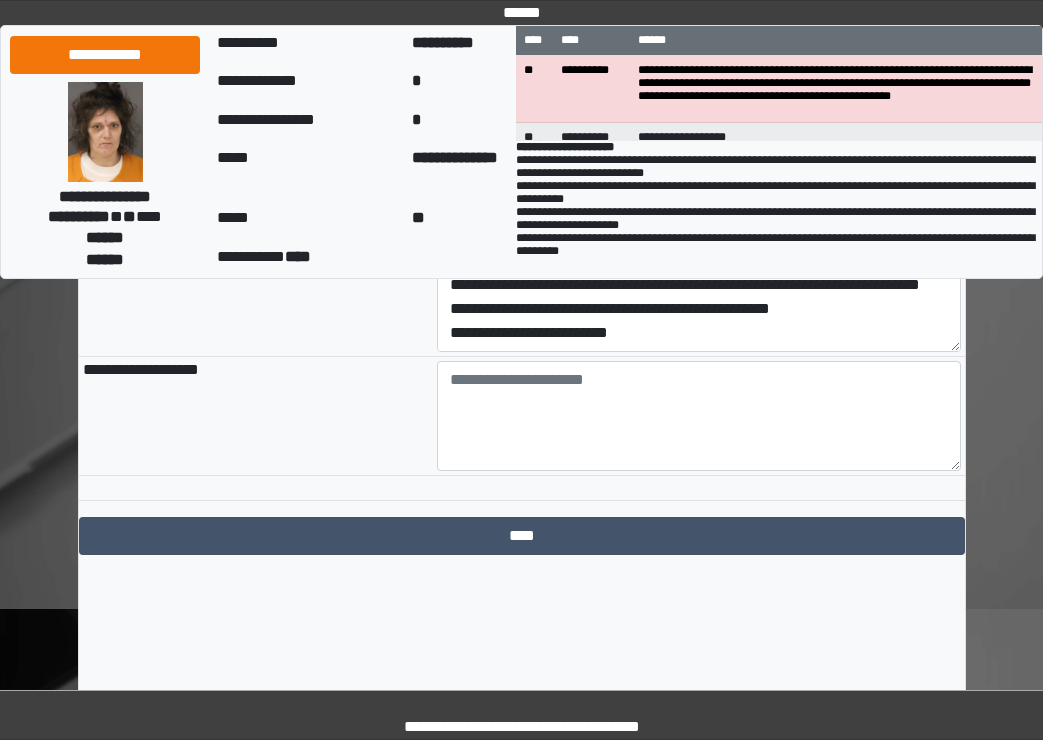 scroll, scrollTop: 2372, scrollLeft: 0, axis: vertical 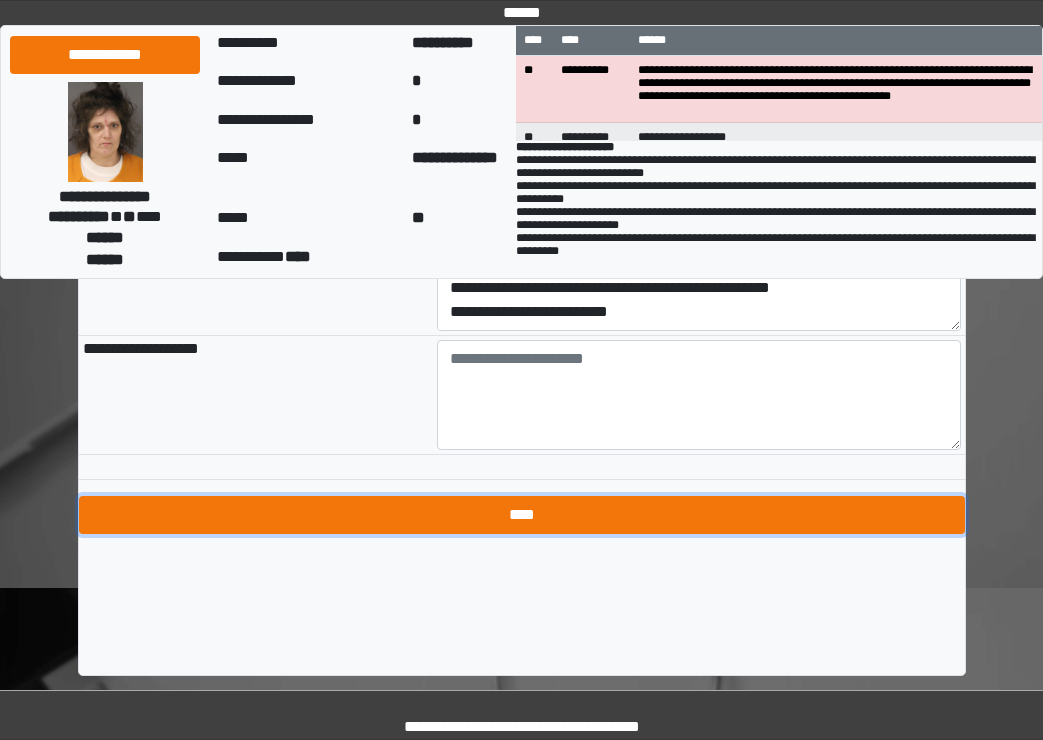 click on "****" at bounding box center [522, 515] 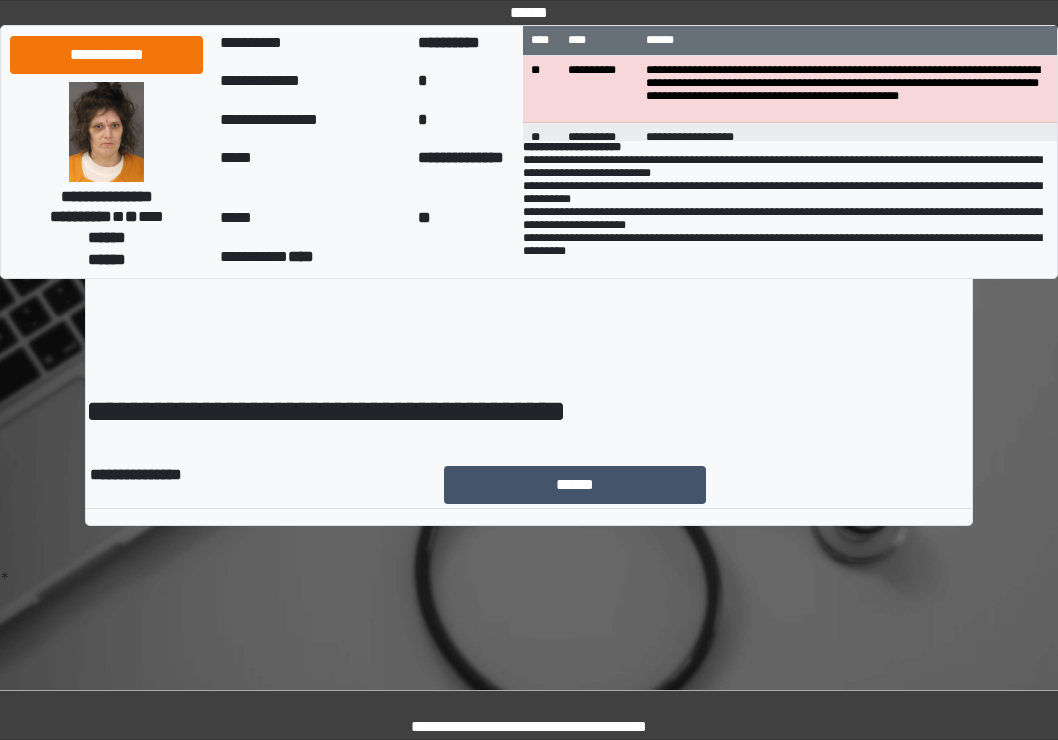 scroll, scrollTop: 0, scrollLeft: 0, axis: both 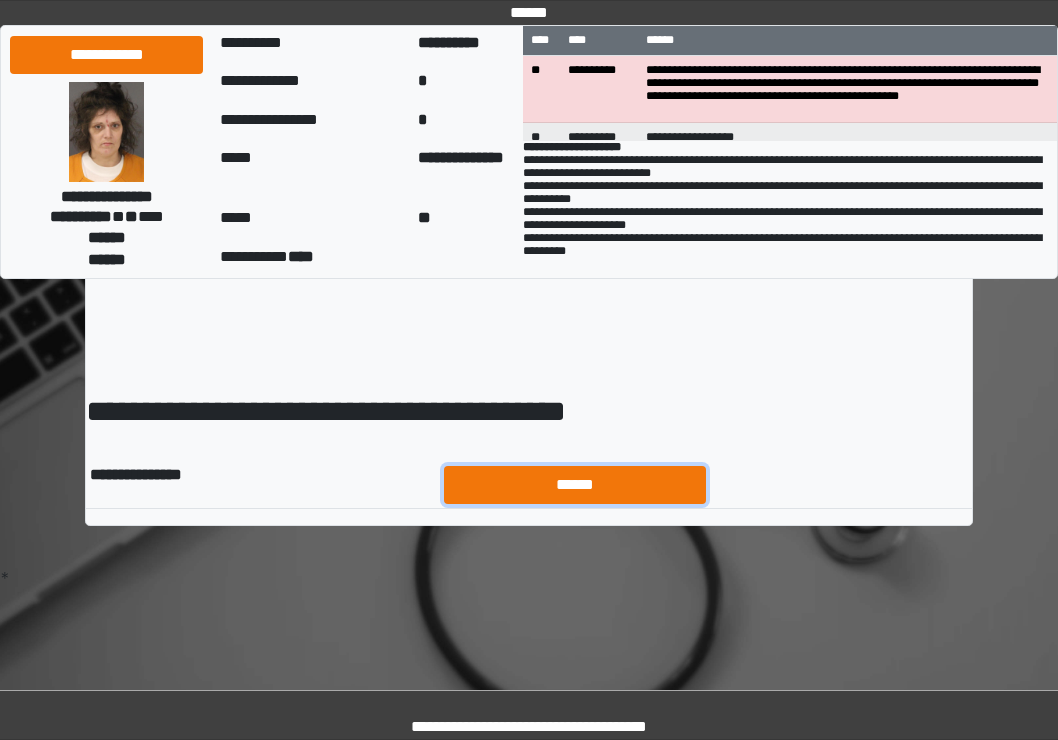 click on "******" at bounding box center (575, 485) 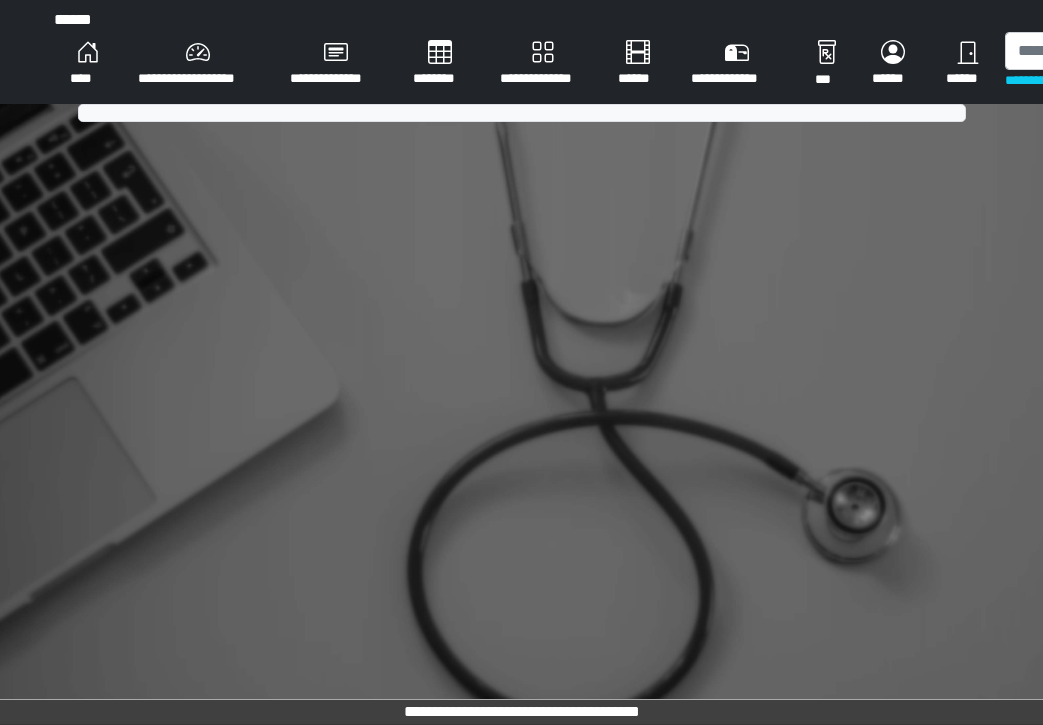 scroll, scrollTop: 0, scrollLeft: 0, axis: both 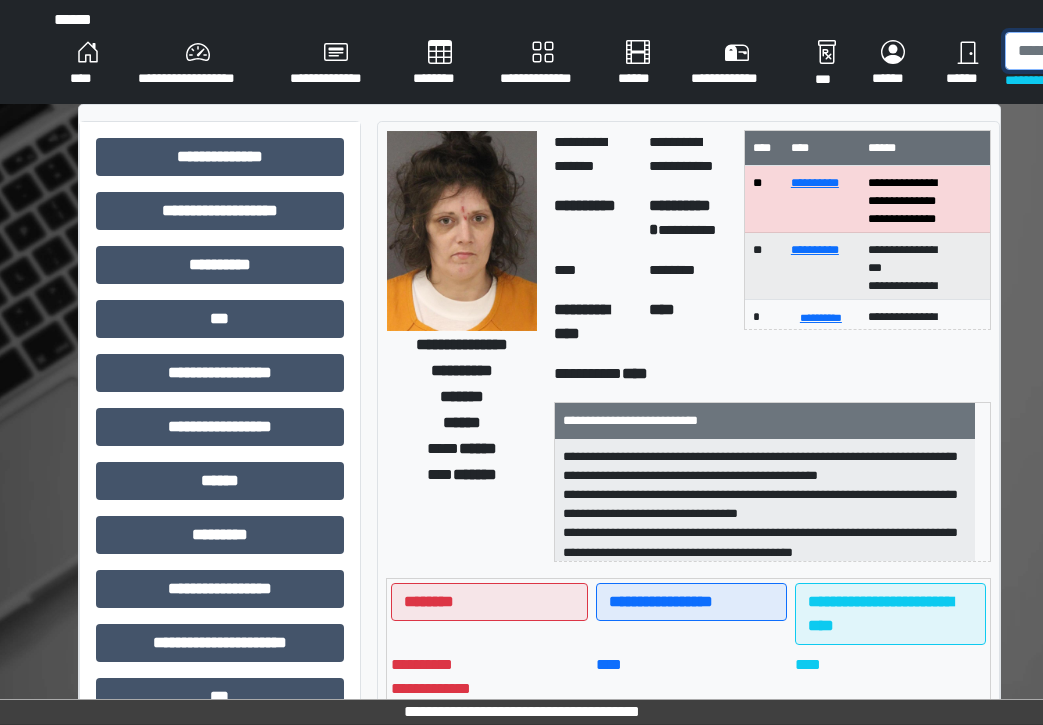 click at bounding box center [1108, 51] 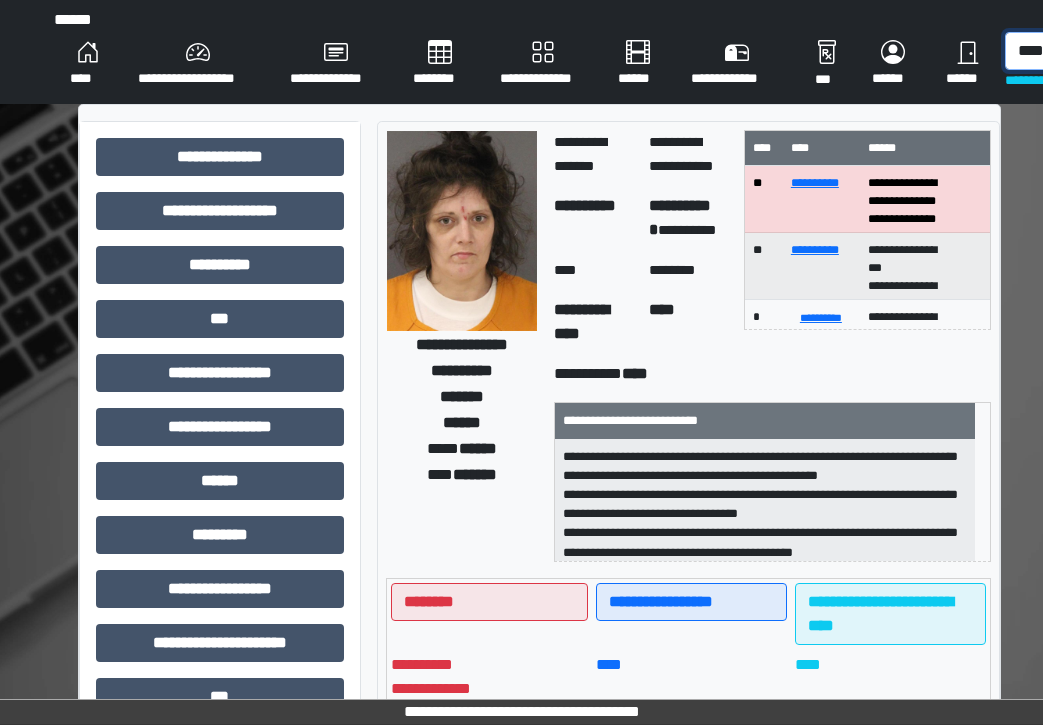 scroll, scrollTop: 0, scrollLeft: 7, axis: horizontal 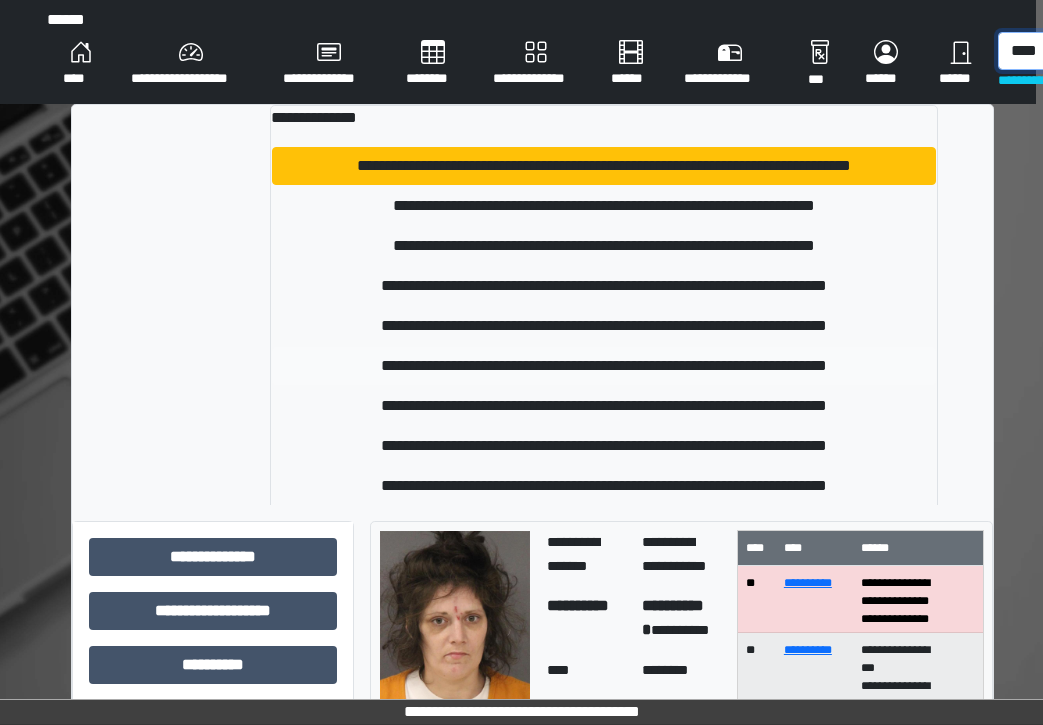 type on "****" 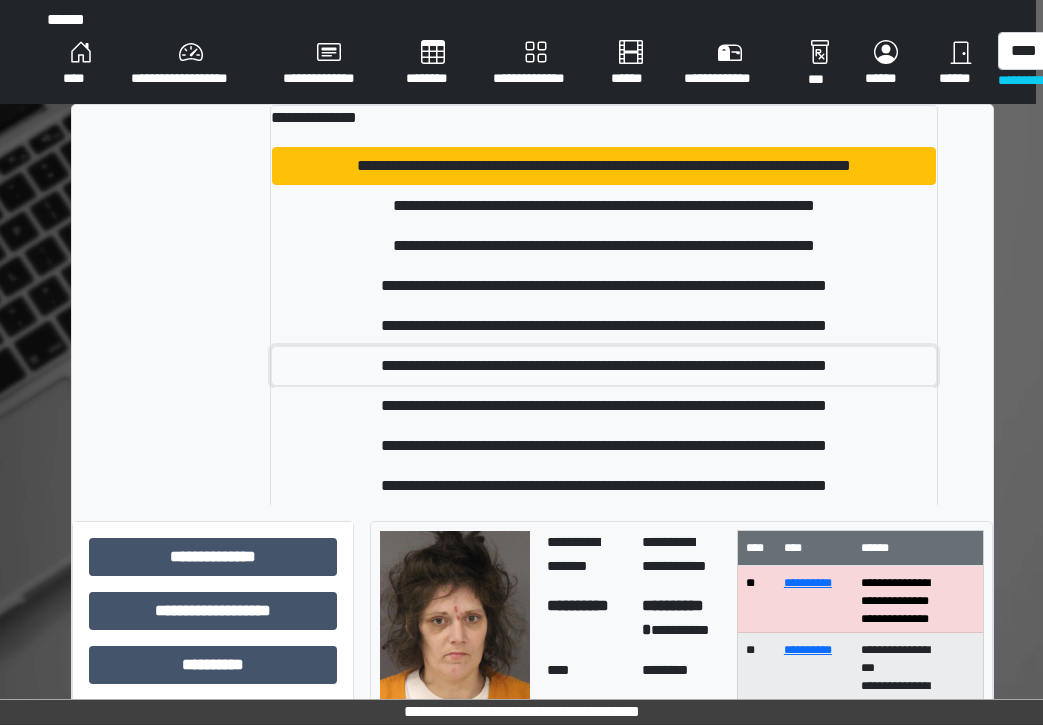 click on "**********" at bounding box center [604, 366] 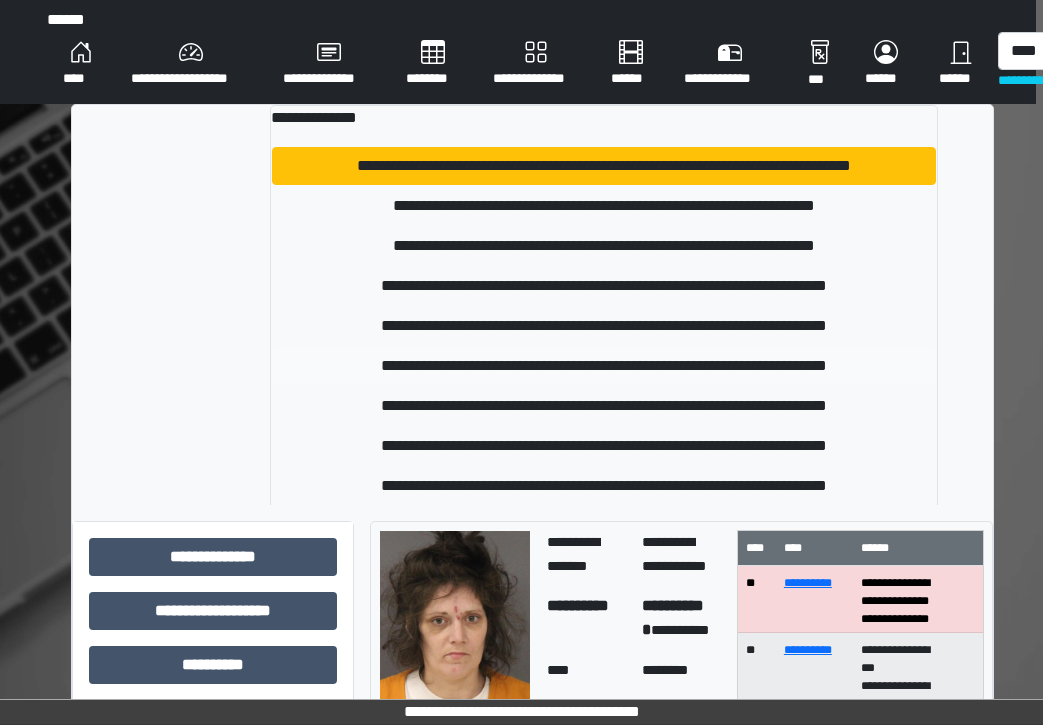 type 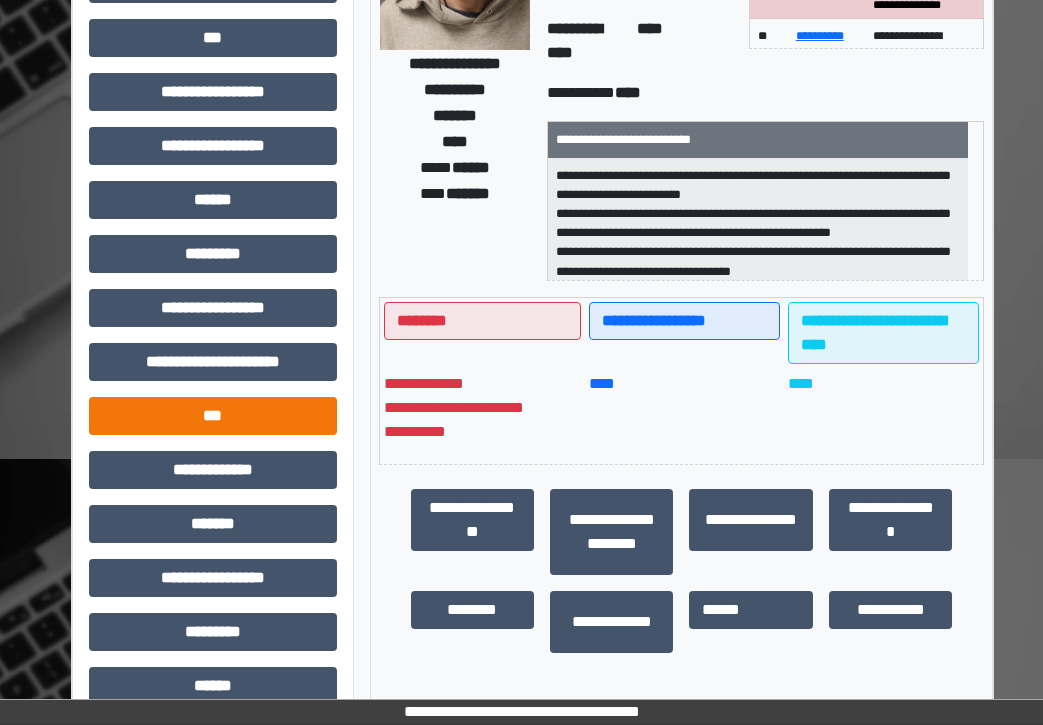 scroll, scrollTop: 400, scrollLeft: 7, axis: both 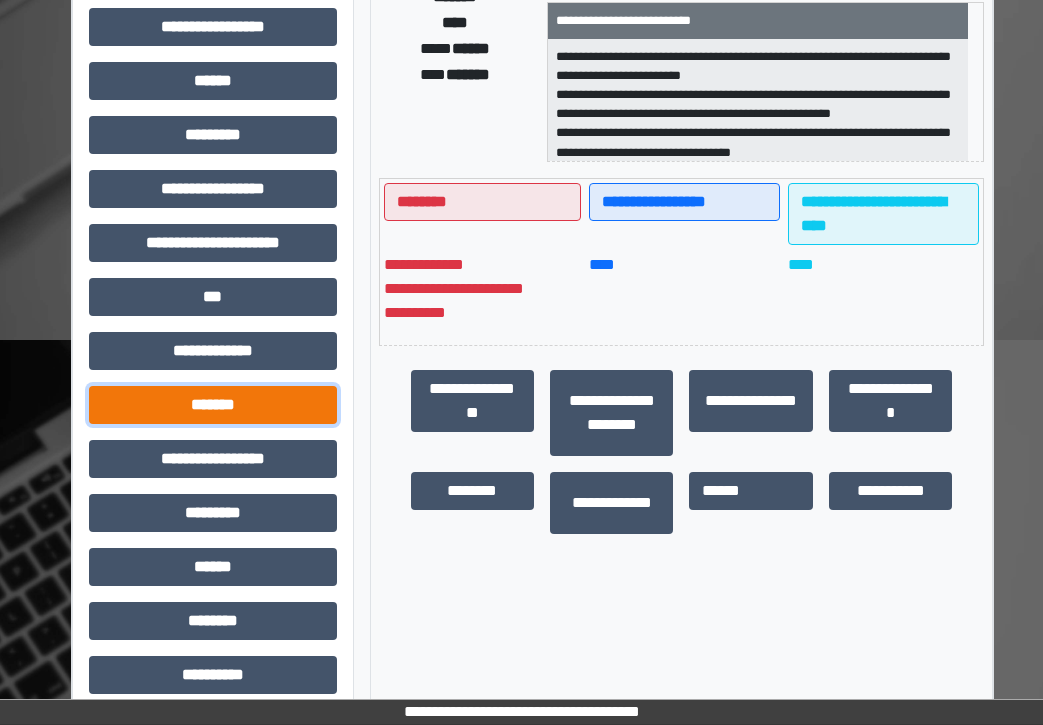 click on "*******" at bounding box center [213, 405] 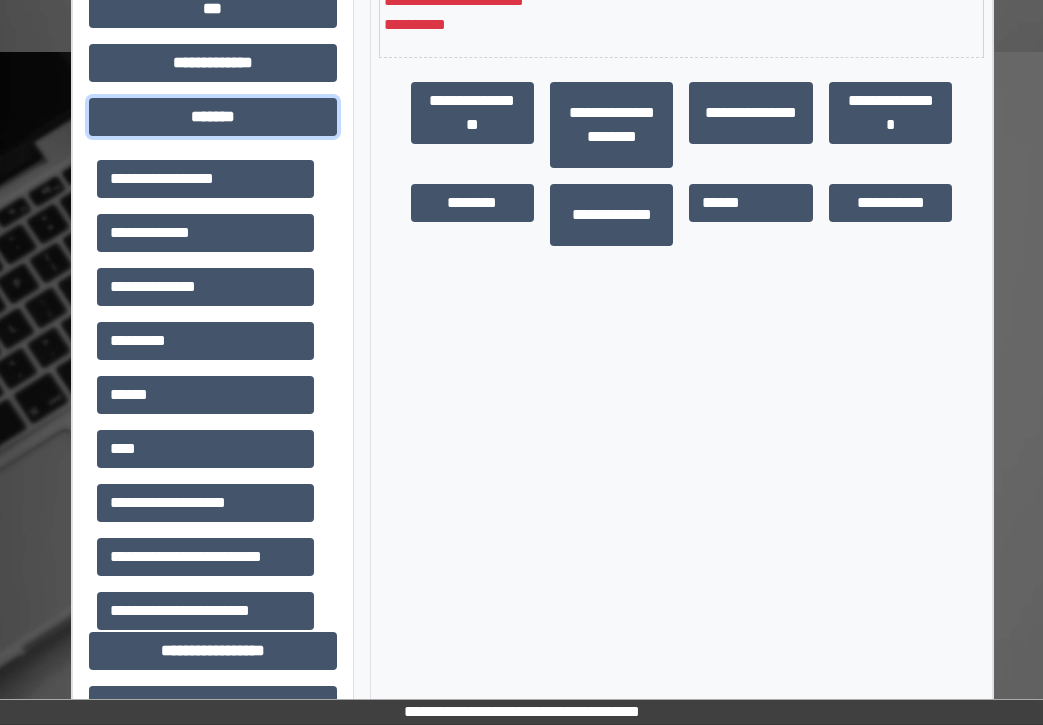 scroll, scrollTop: 700, scrollLeft: 7, axis: both 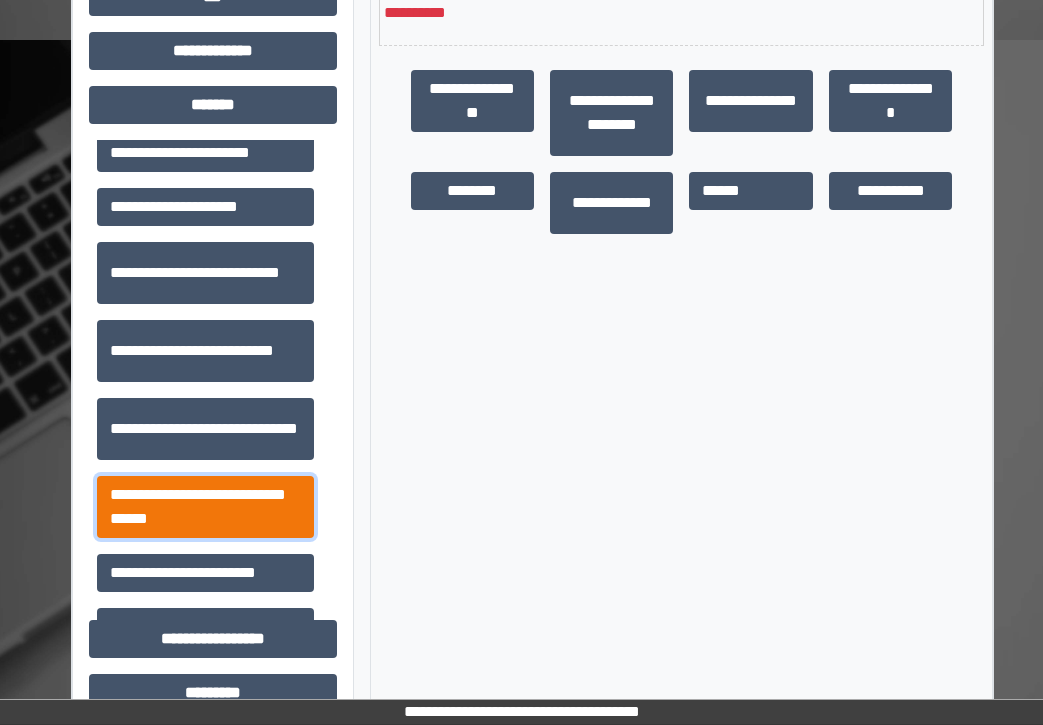 click on "**********" at bounding box center [205, 507] 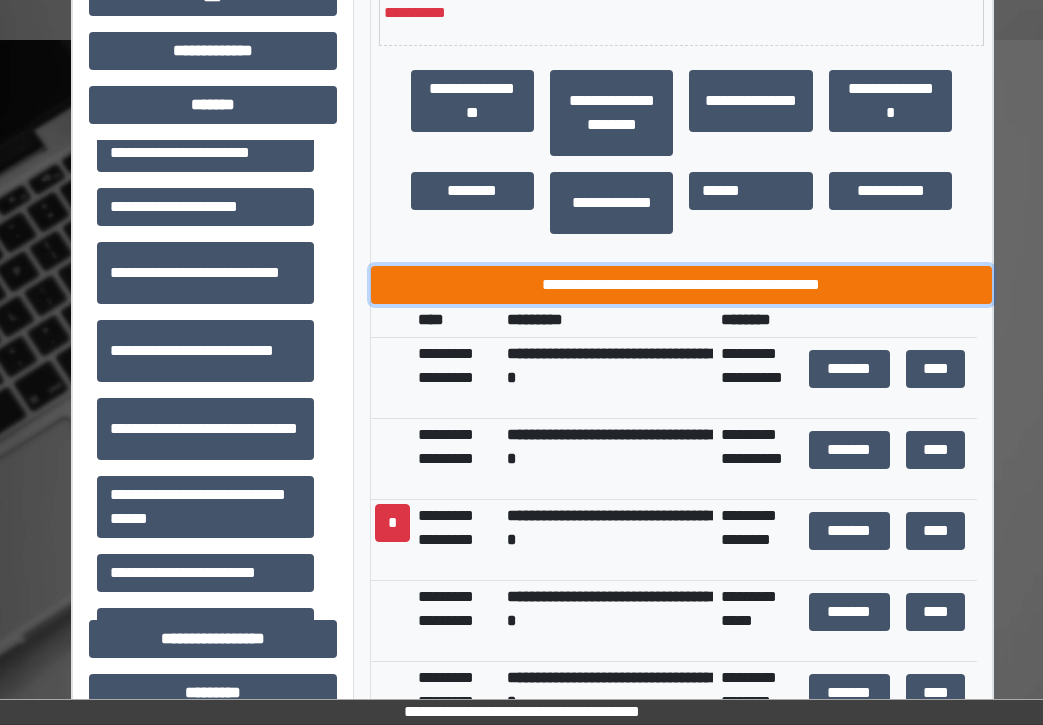 click on "**********" at bounding box center [682, 285] 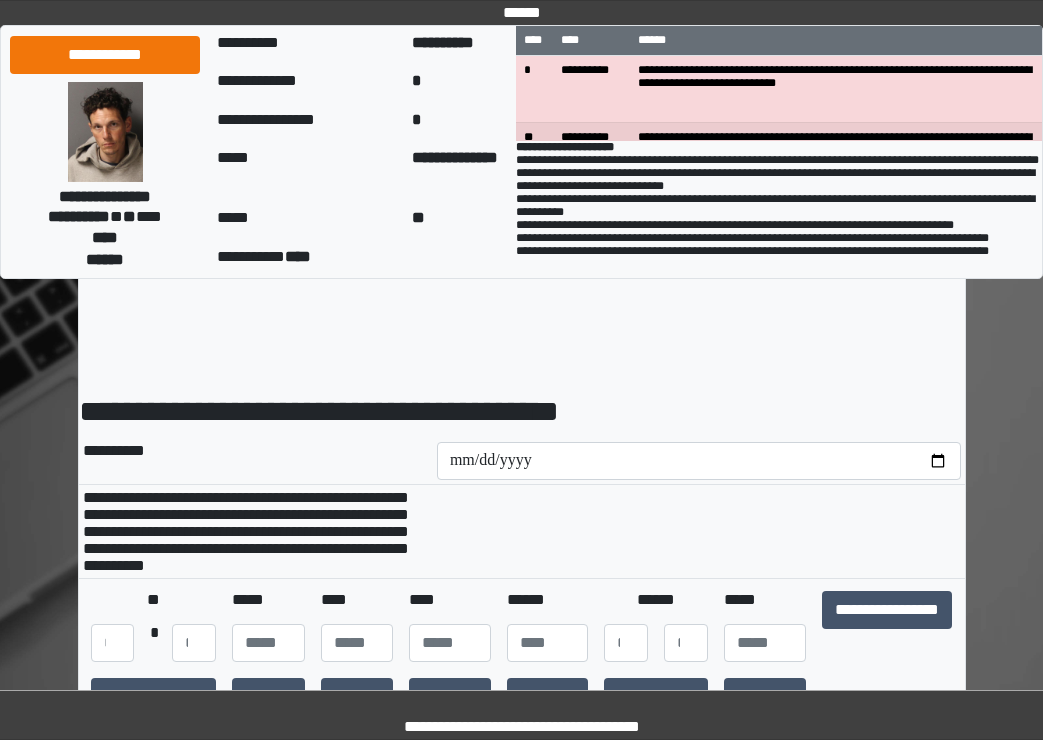 scroll, scrollTop: 0, scrollLeft: 0, axis: both 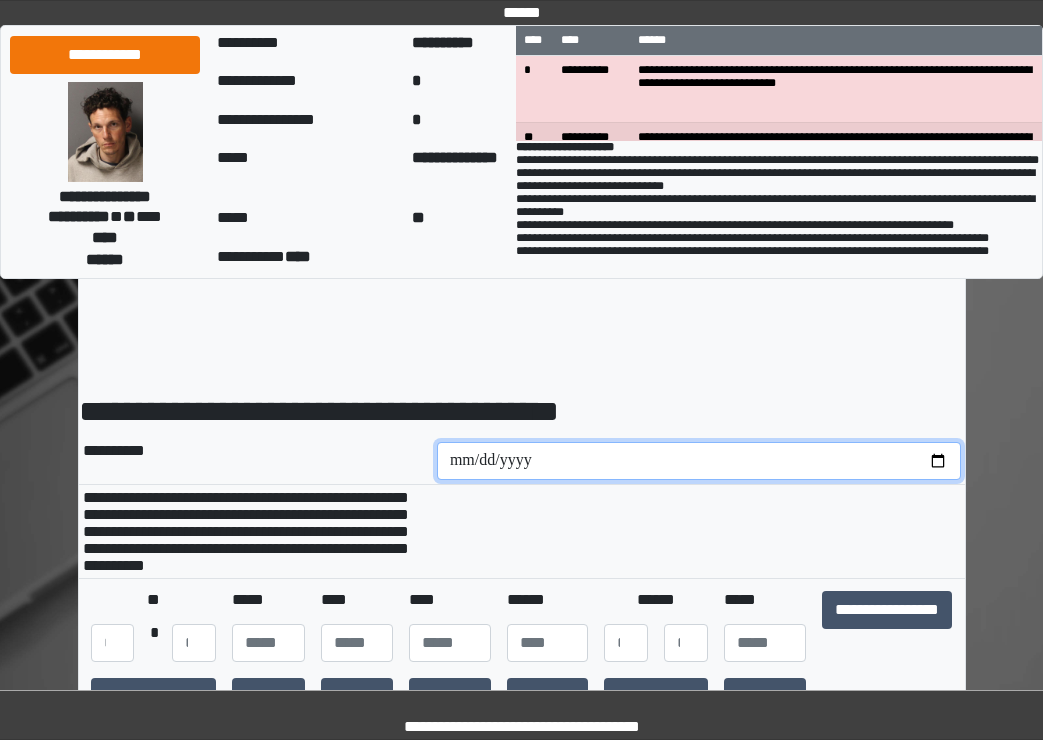 click at bounding box center (699, 461) 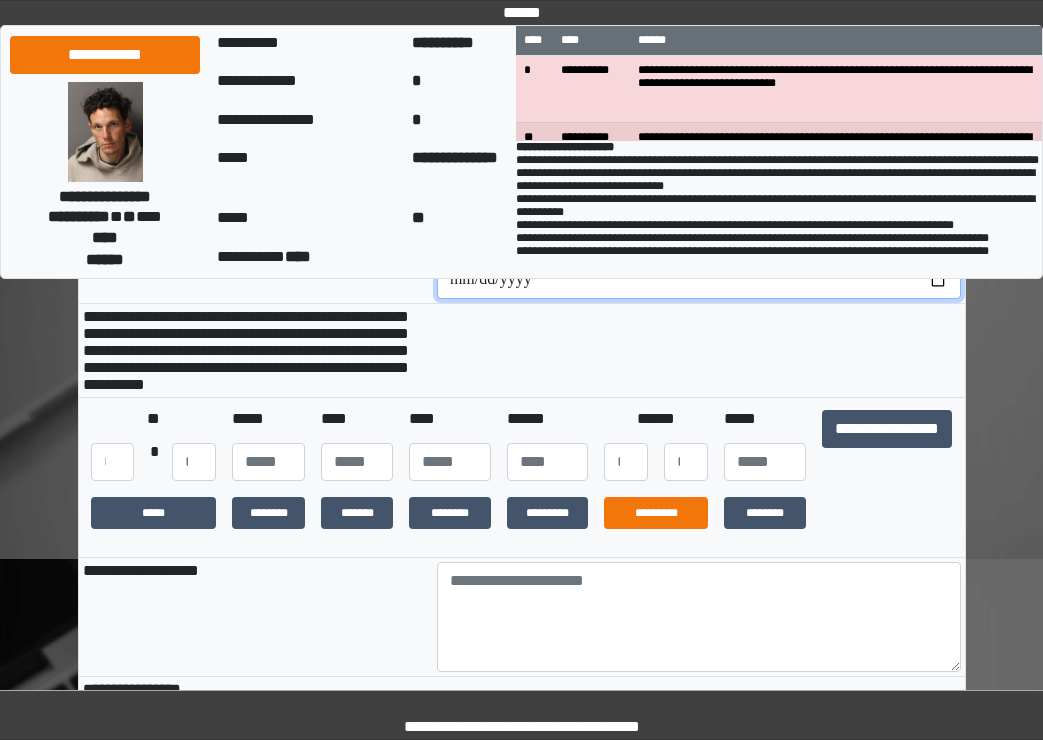 scroll, scrollTop: 200, scrollLeft: 0, axis: vertical 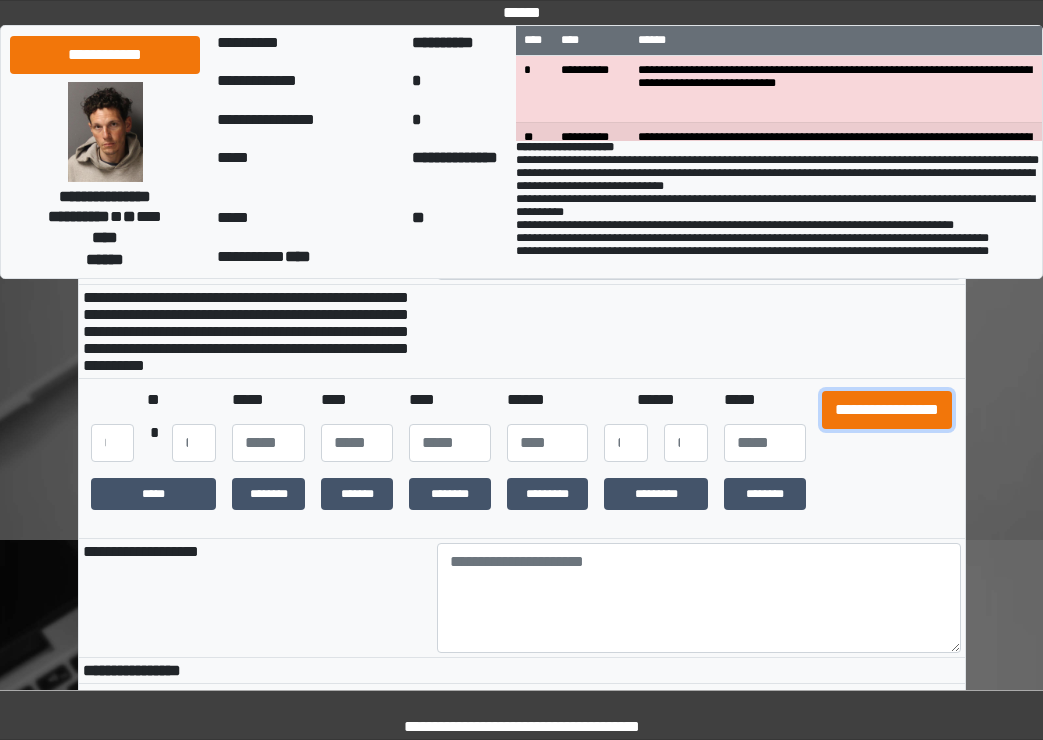 click on "**********" at bounding box center [887, 410] 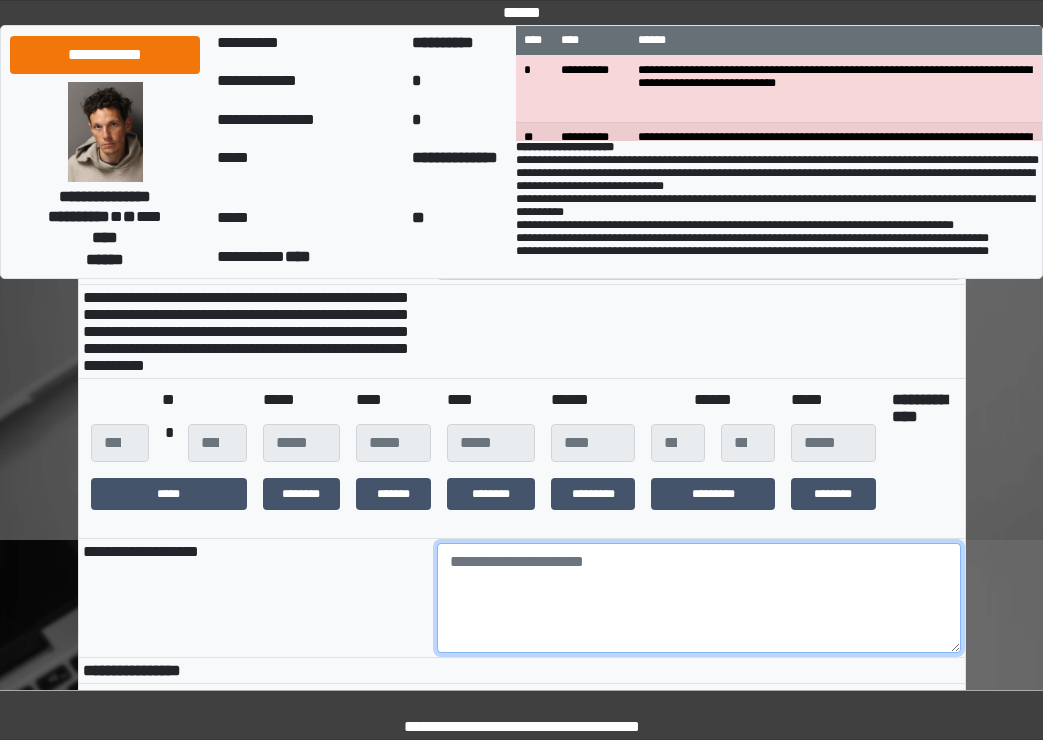 drag, startPoint x: 813, startPoint y: 597, endPoint x: 826, endPoint y: 599, distance: 13.152946 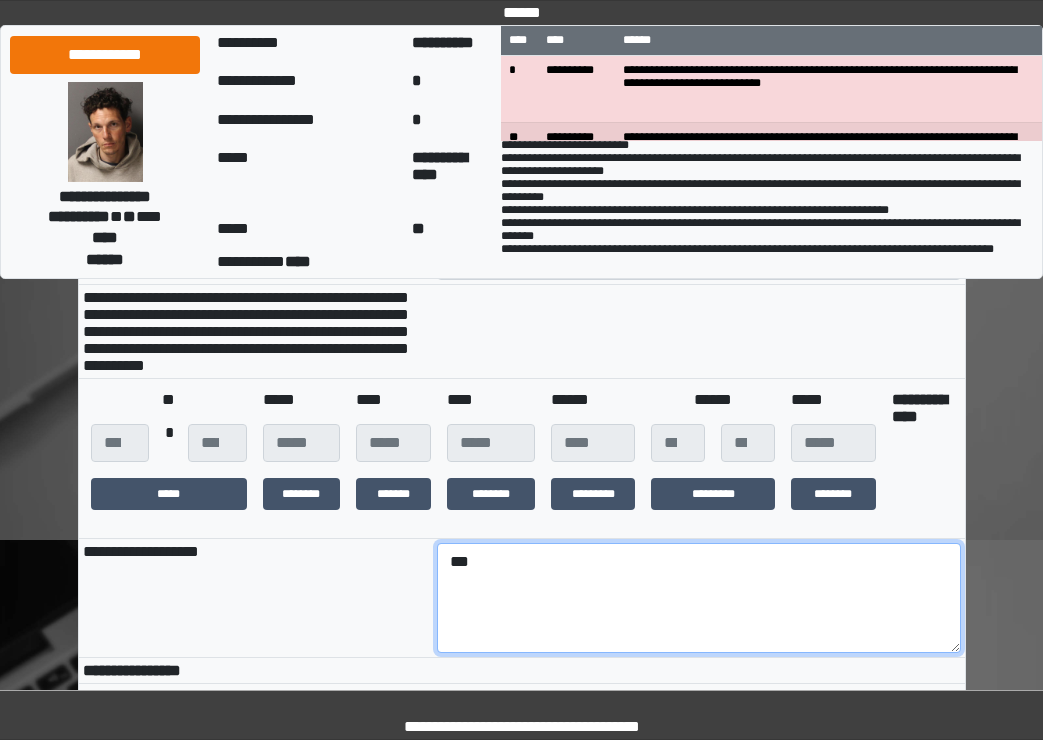 scroll, scrollTop: 237, scrollLeft: 0, axis: vertical 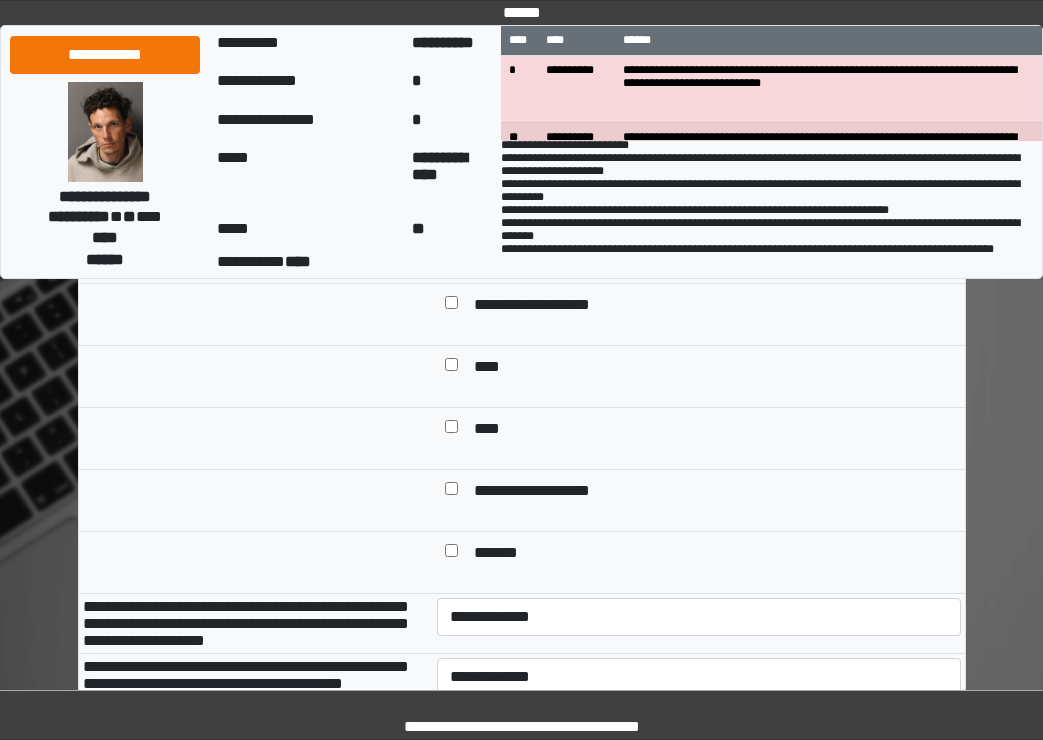 type on "***" 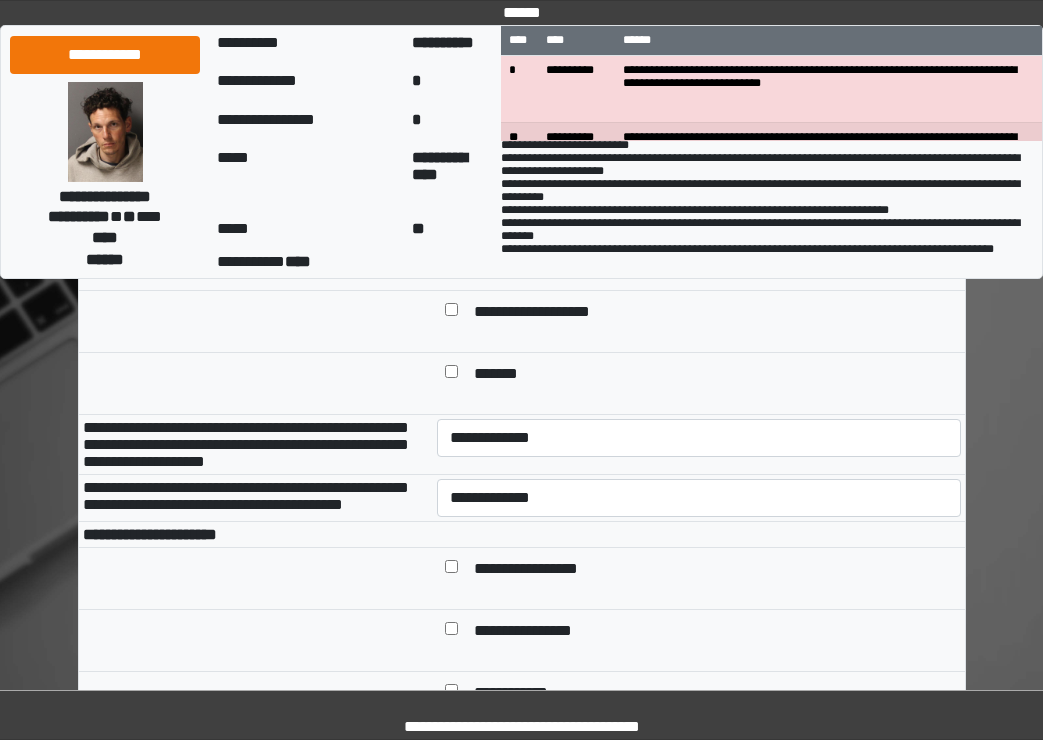 scroll, scrollTop: 900, scrollLeft: 0, axis: vertical 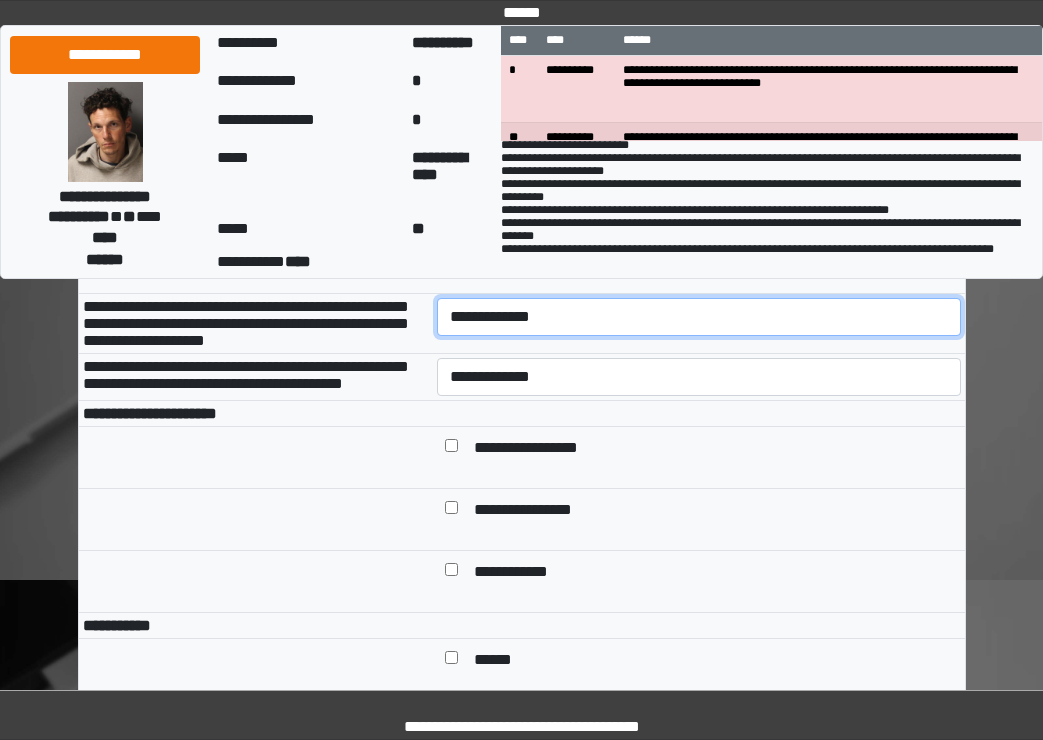 click on "**********" at bounding box center (699, 317) 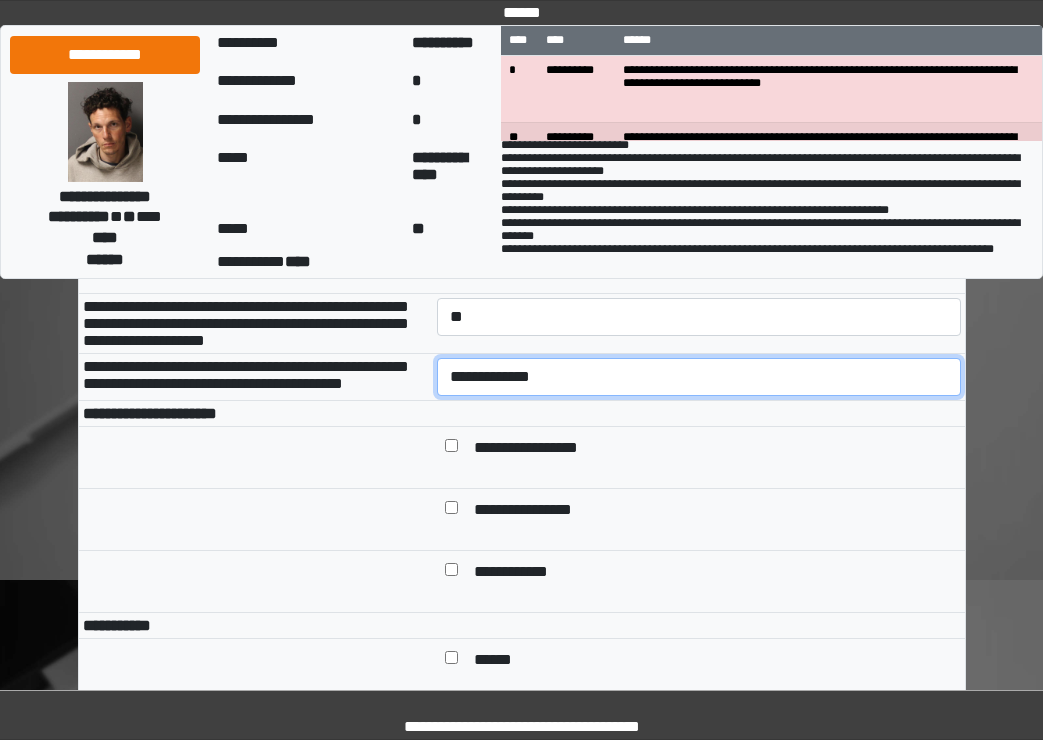 click on "**********" at bounding box center [699, 377] 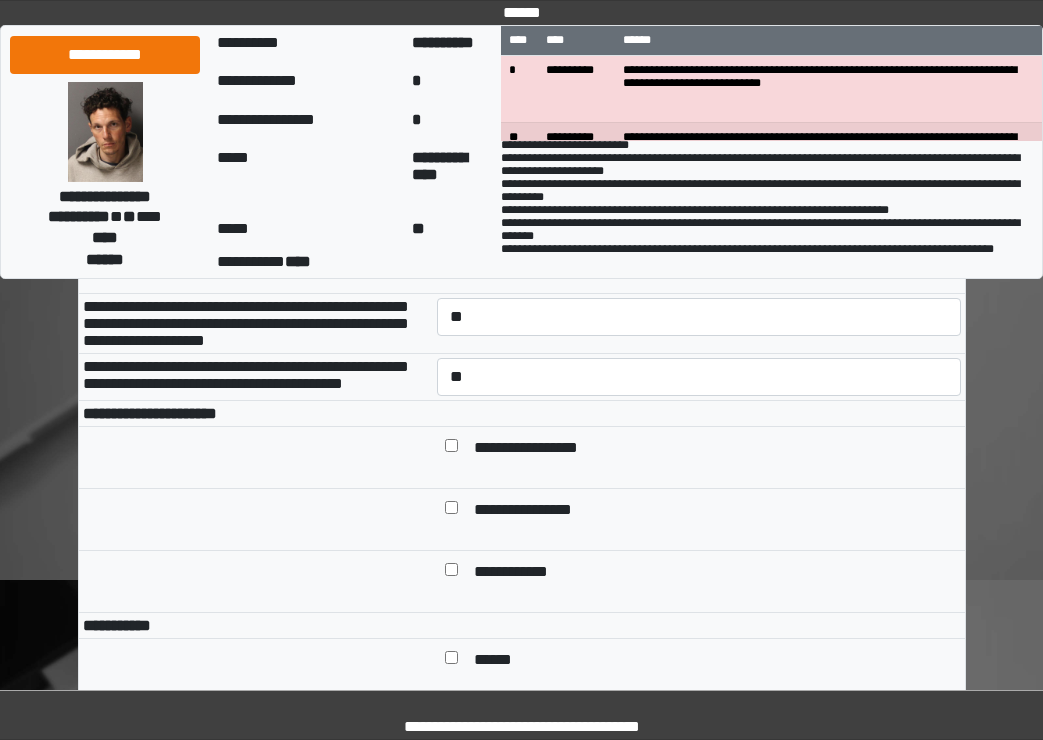 click at bounding box center (451, 449) 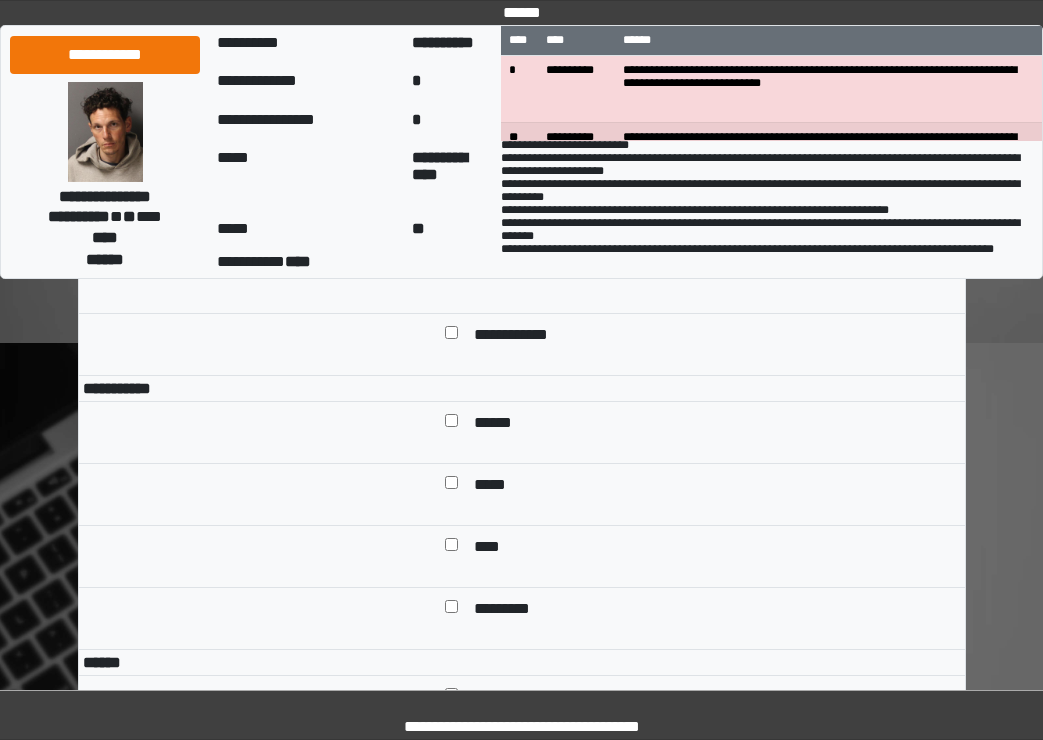 scroll, scrollTop: 1200, scrollLeft: 0, axis: vertical 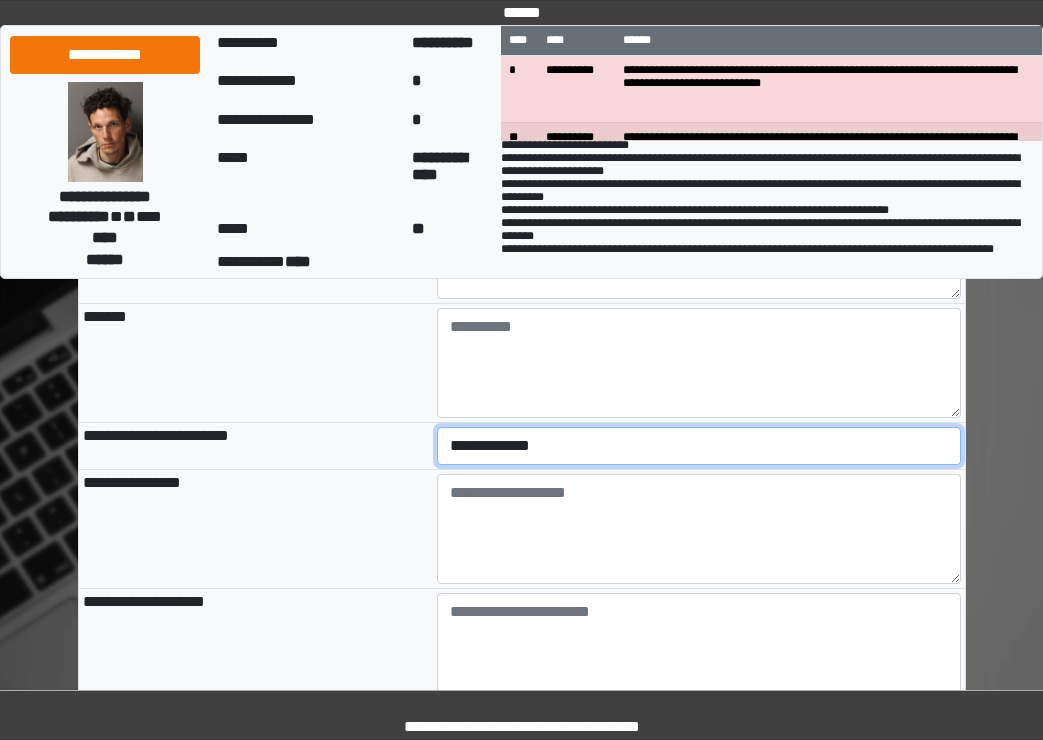click on "**********" at bounding box center [699, 446] 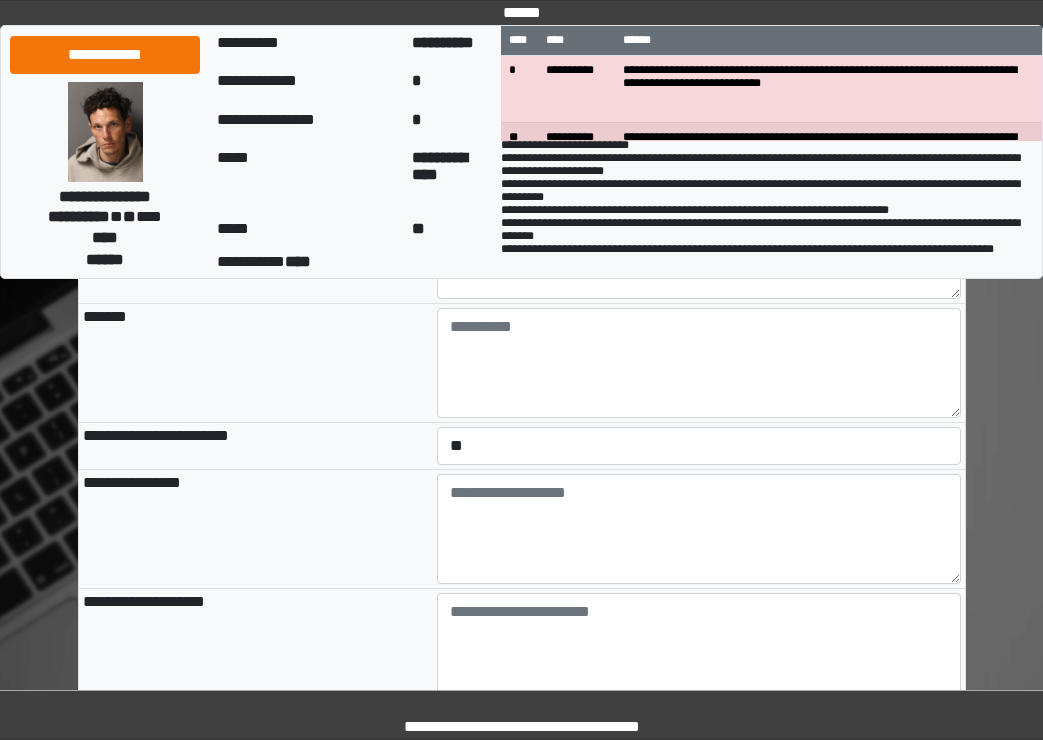 click on "**********" at bounding box center [256, 528] 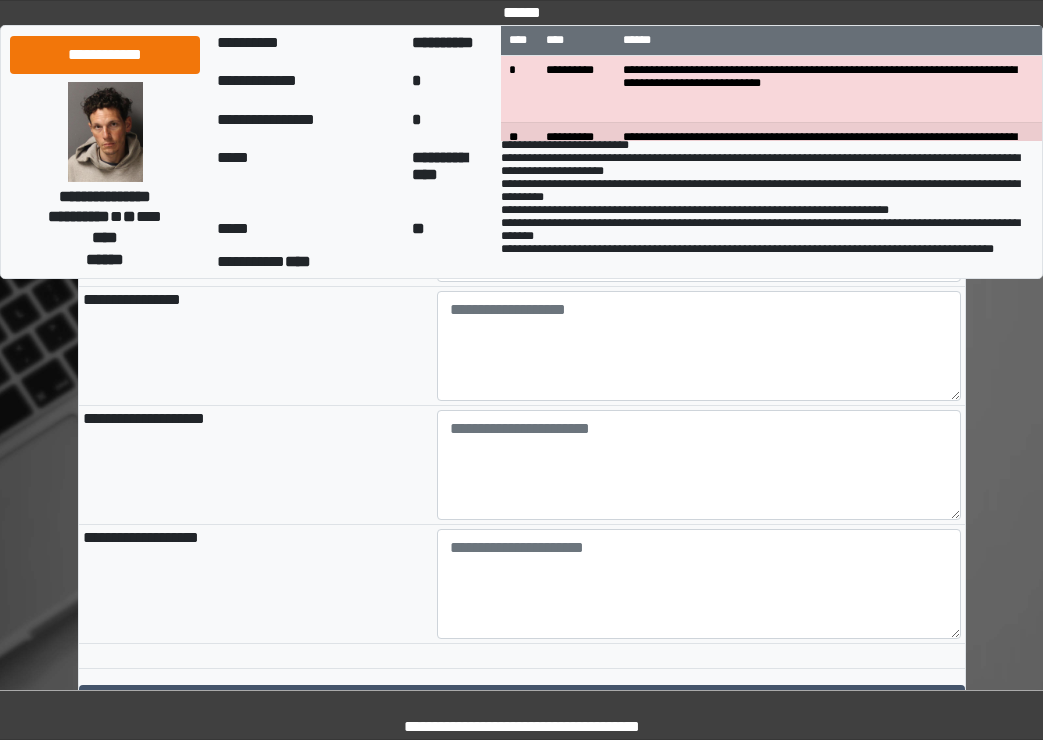 scroll, scrollTop: 2200, scrollLeft: 0, axis: vertical 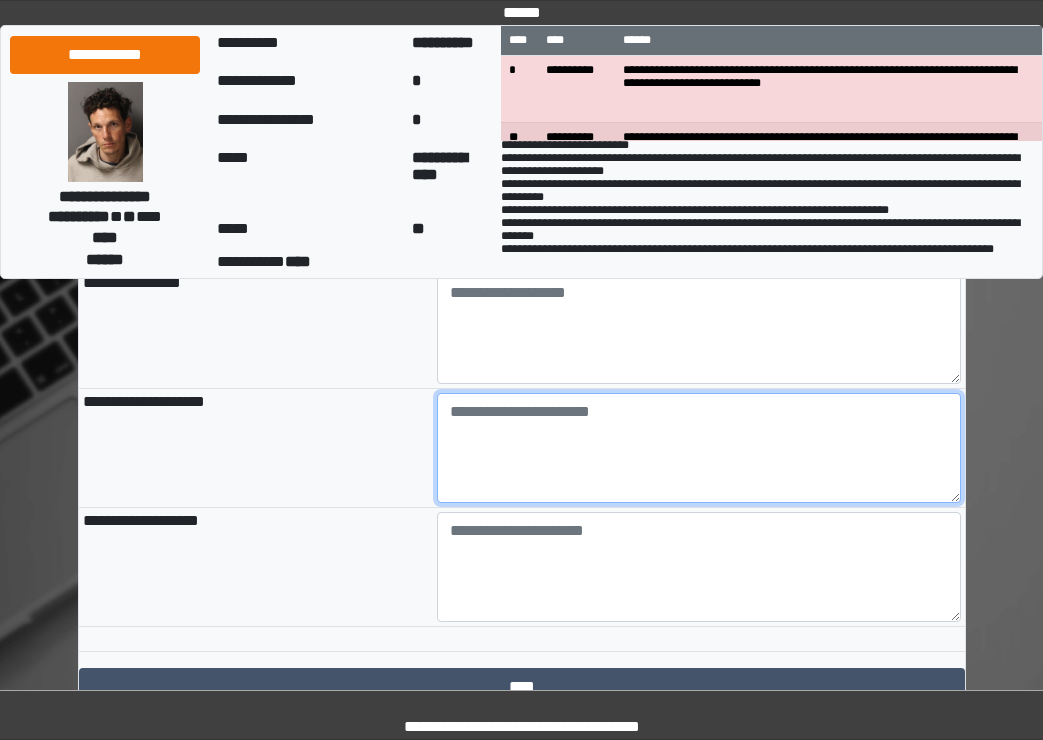 paste on "**********" 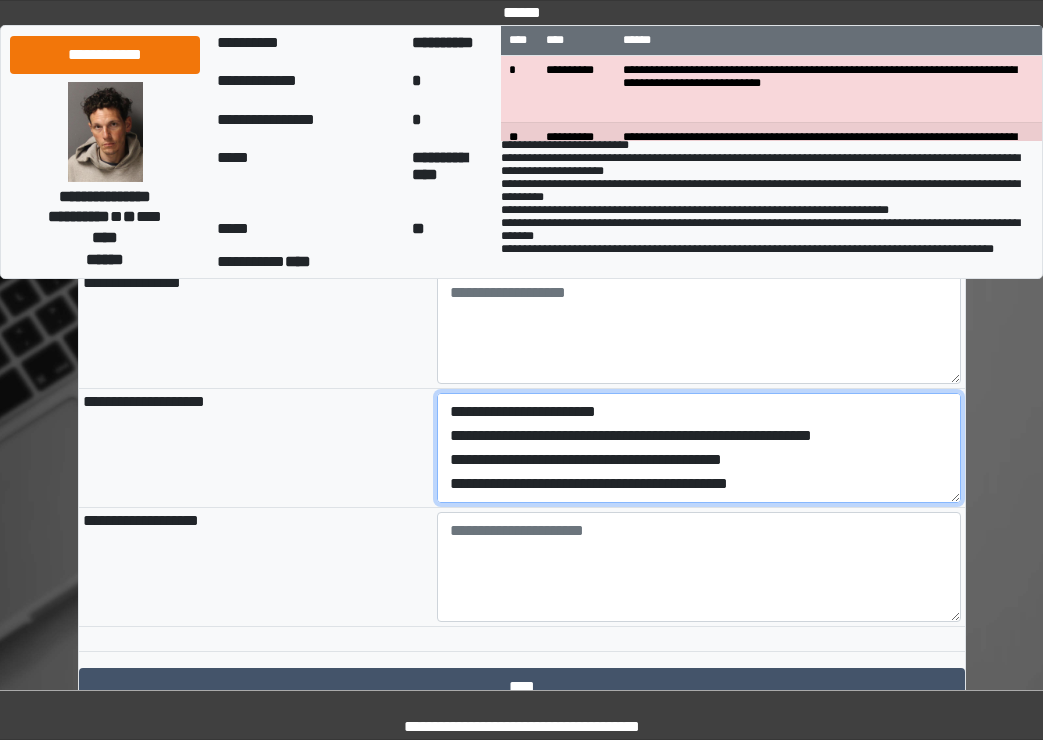 scroll, scrollTop: 88, scrollLeft: 0, axis: vertical 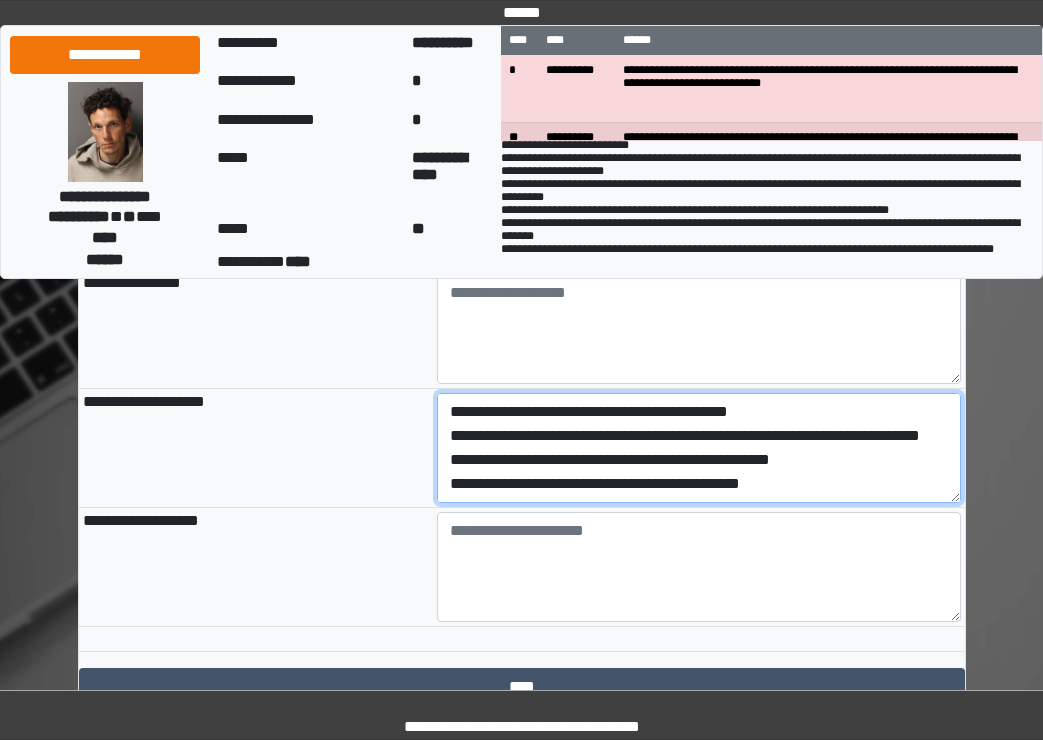 click on "**********" at bounding box center [699, 448] 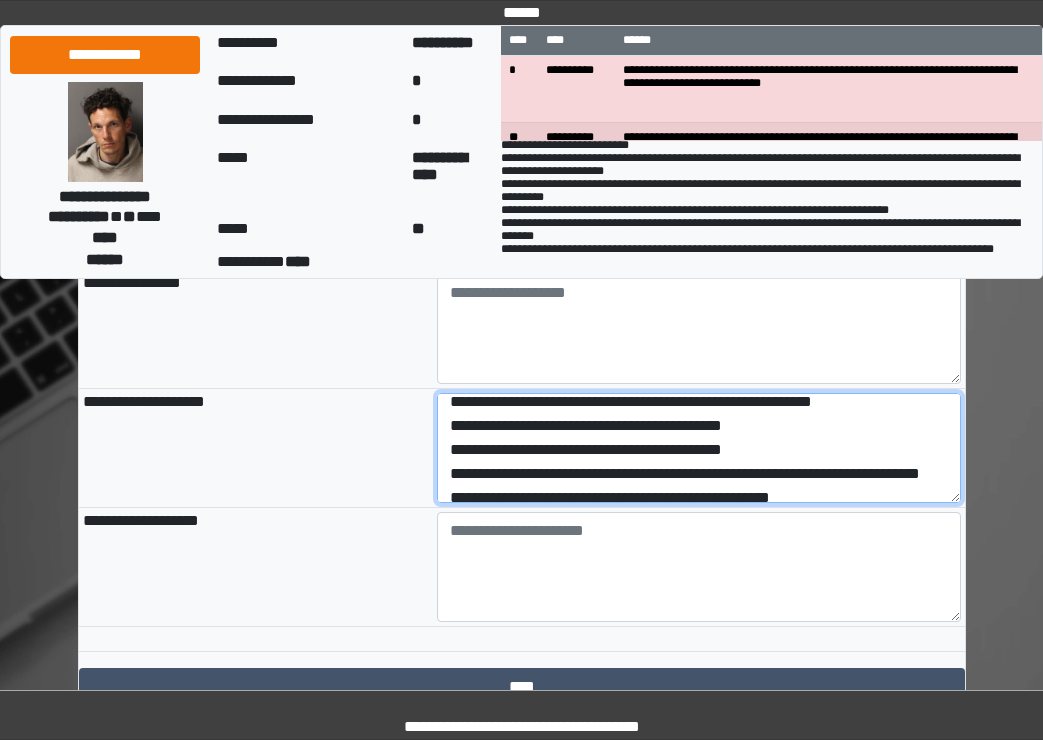 scroll, scrollTop: 0, scrollLeft: 0, axis: both 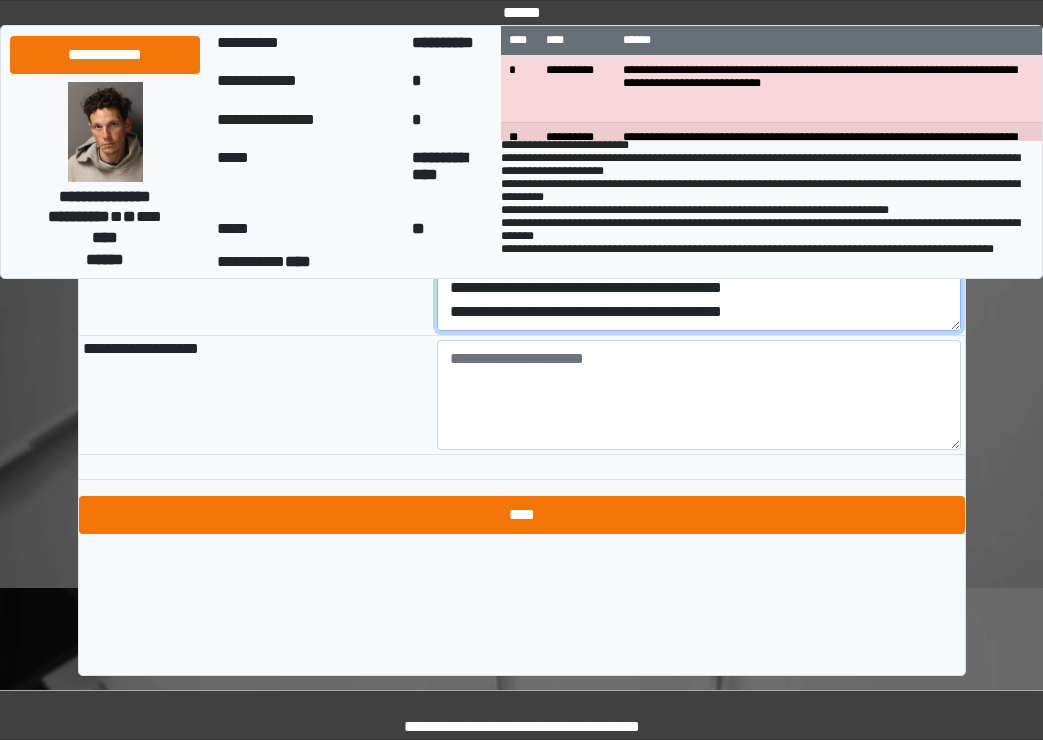 type on "**********" 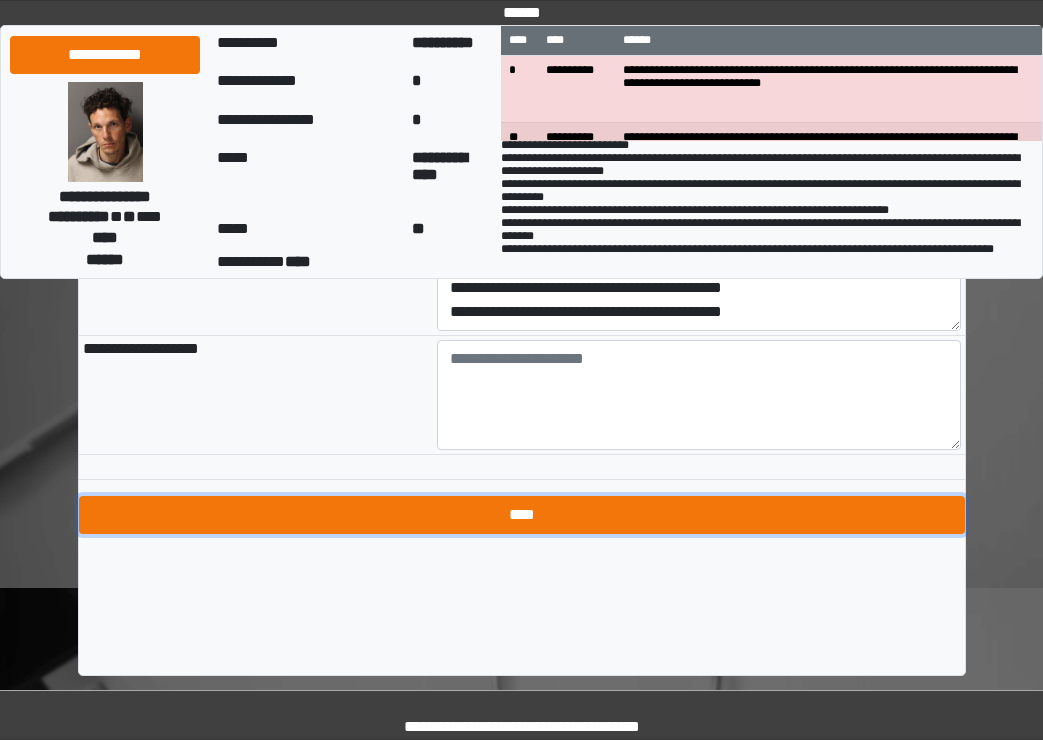click on "****" at bounding box center [522, 515] 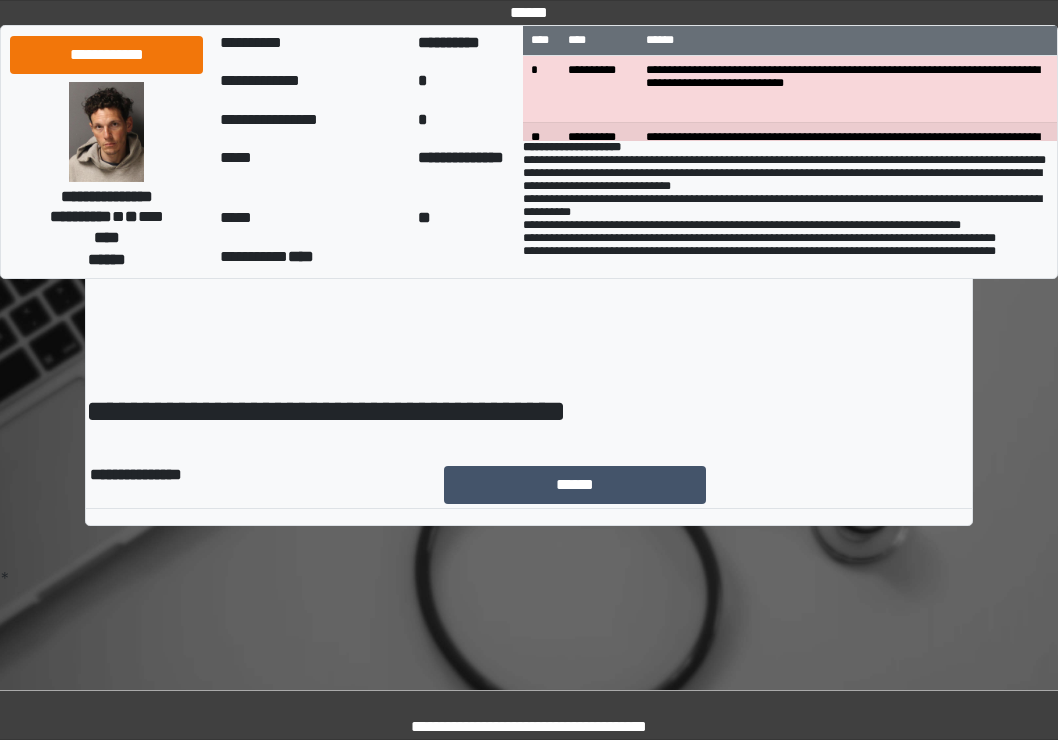 scroll, scrollTop: 0, scrollLeft: 0, axis: both 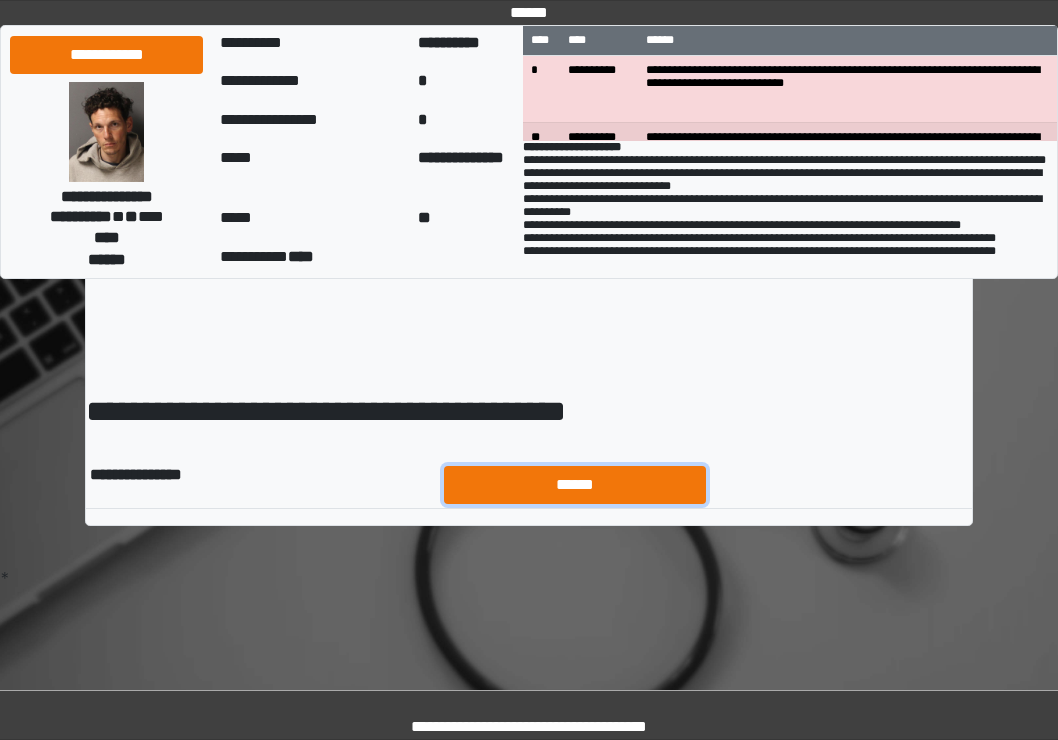 click on "******" at bounding box center (575, 485) 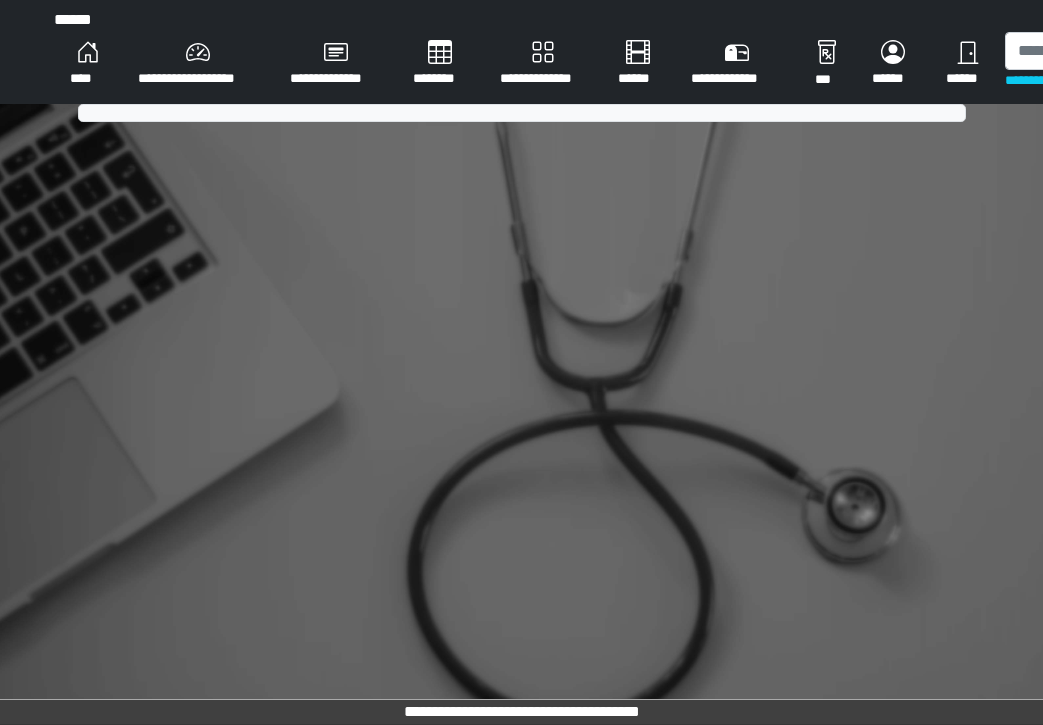 scroll, scrollTop: 0, scrollLeft: 0, axis: both 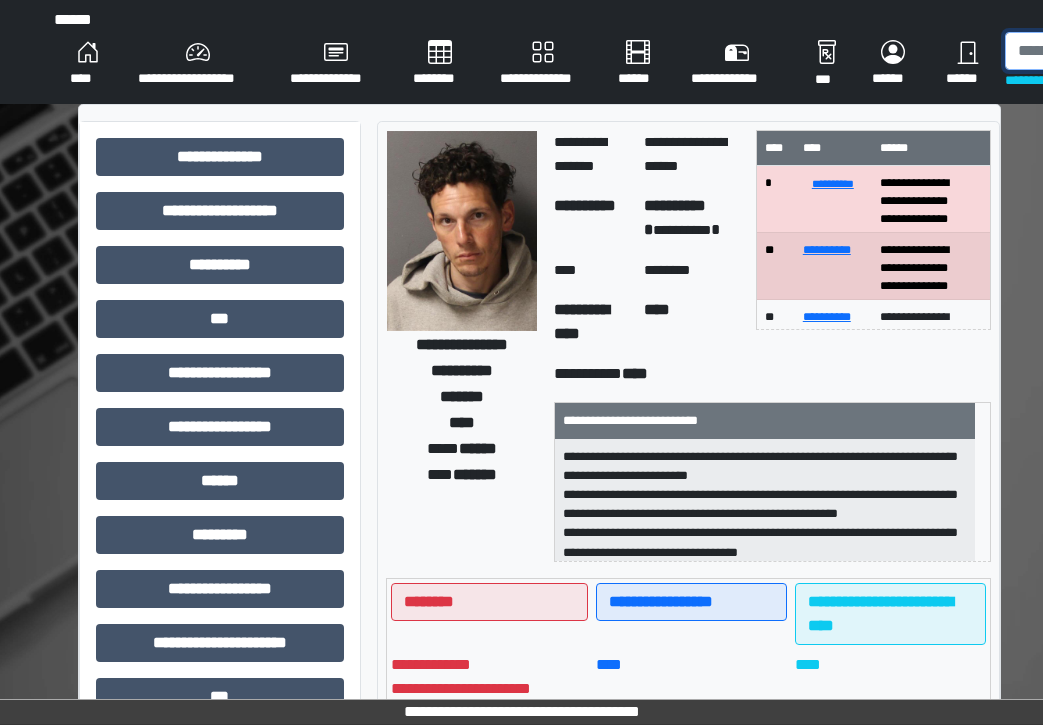 click at bounding box center (1108, 51) 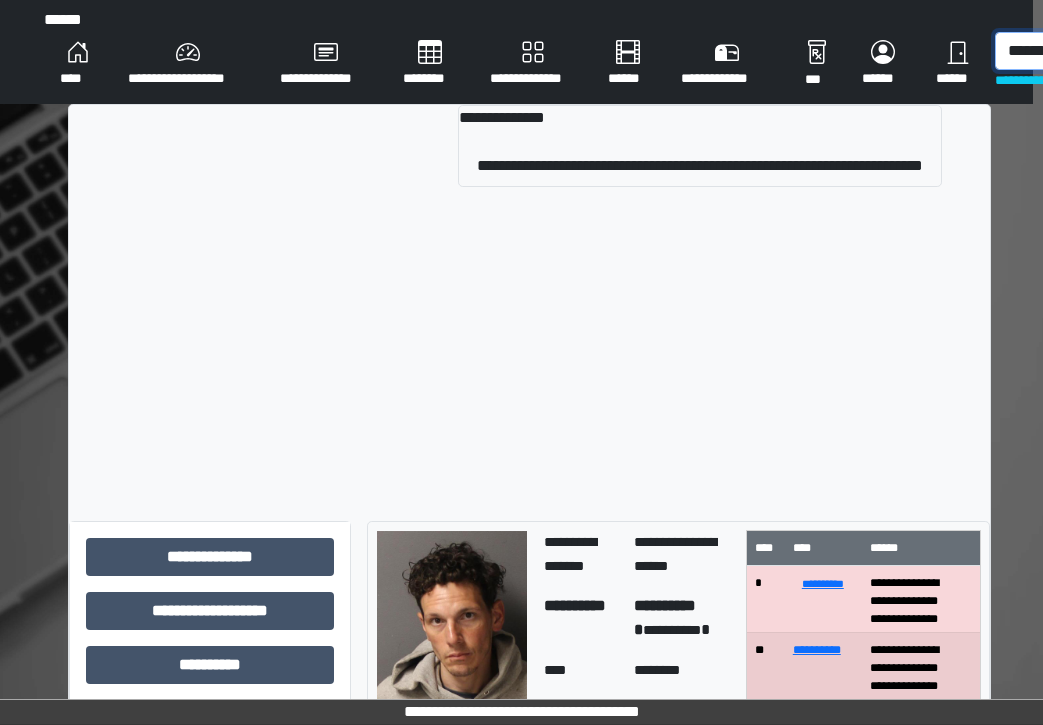 scroll, scrollTop: 0, scrollLeft: 18, axis: horizontal 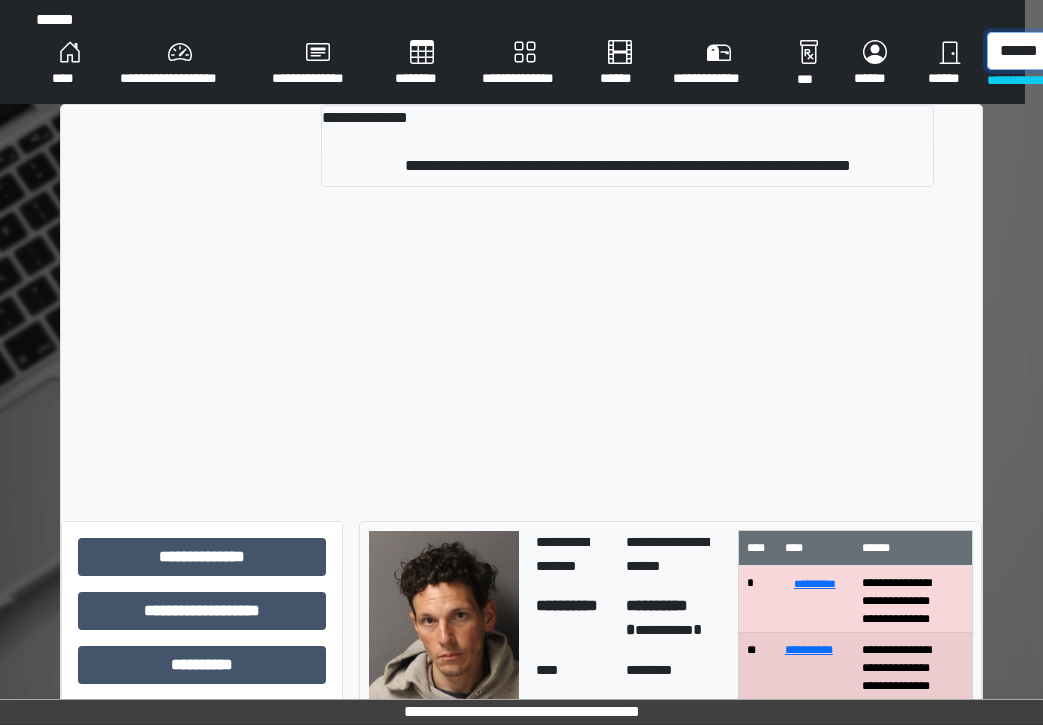 type on "******" 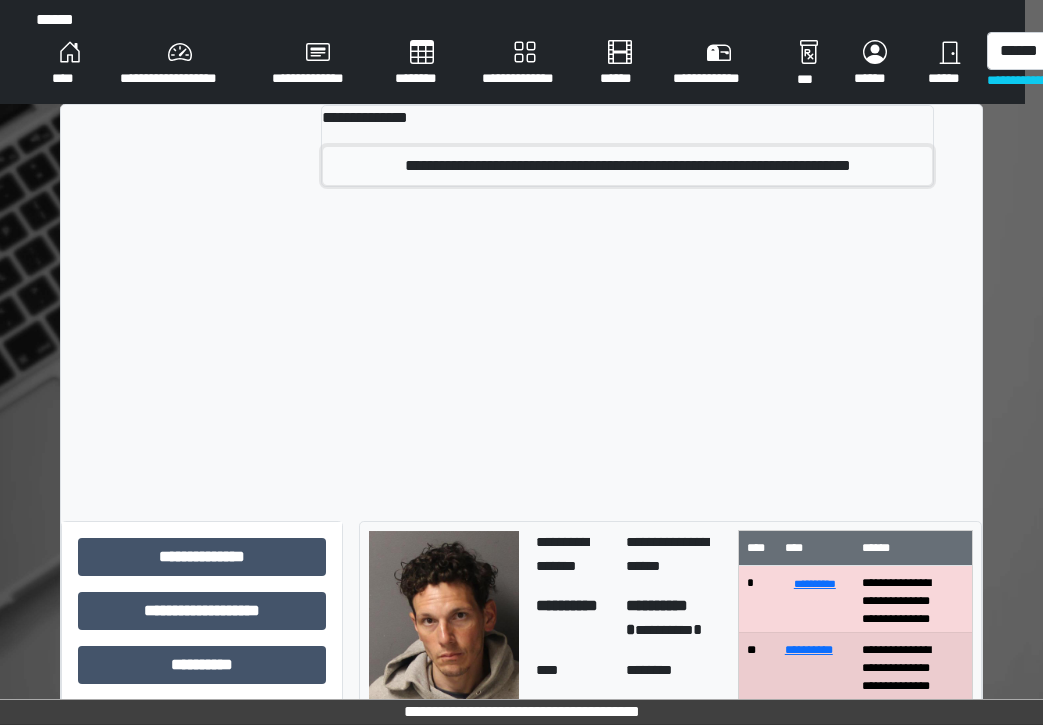 click on "**********" at bounding box center (627, 166) 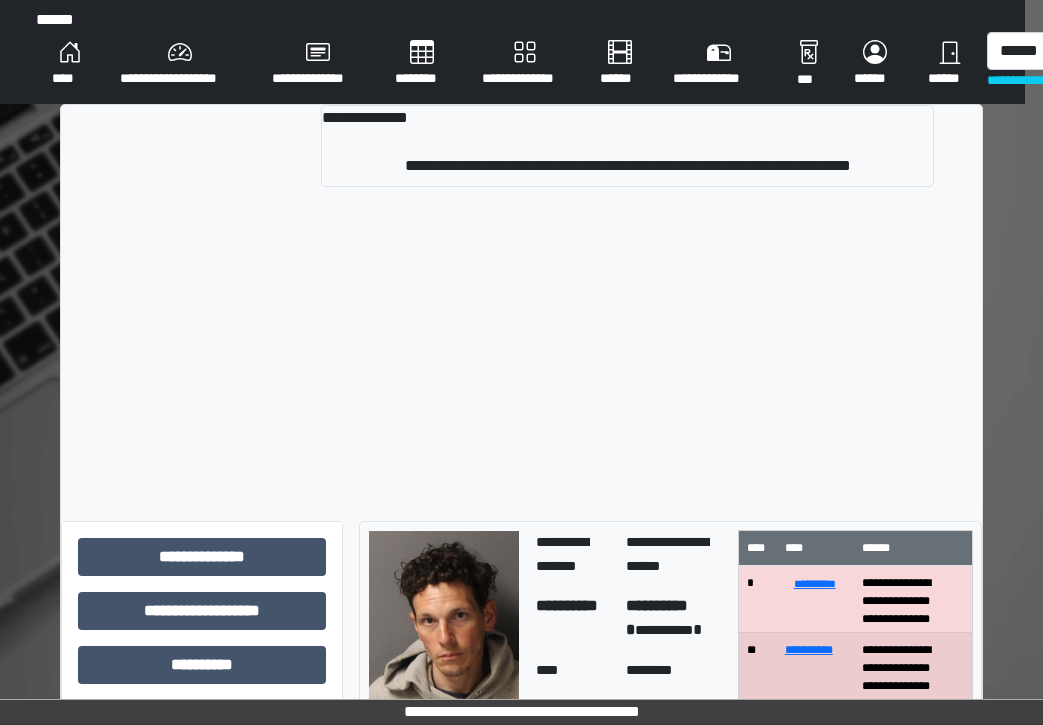 type 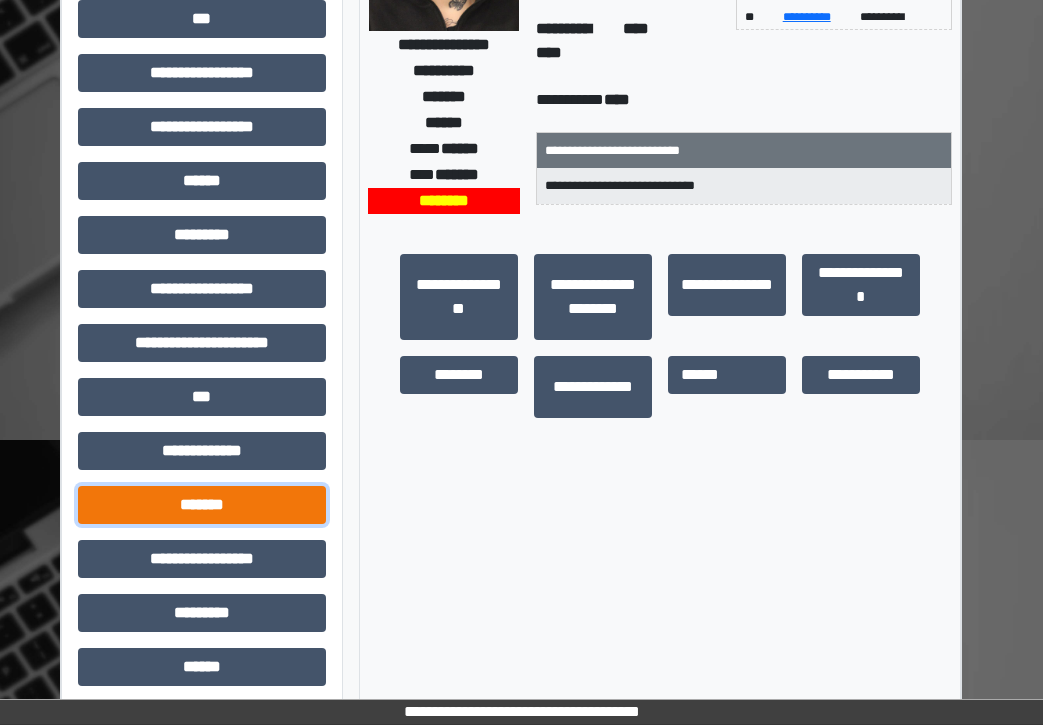 click on "*******" at bounding box center (202, 505) 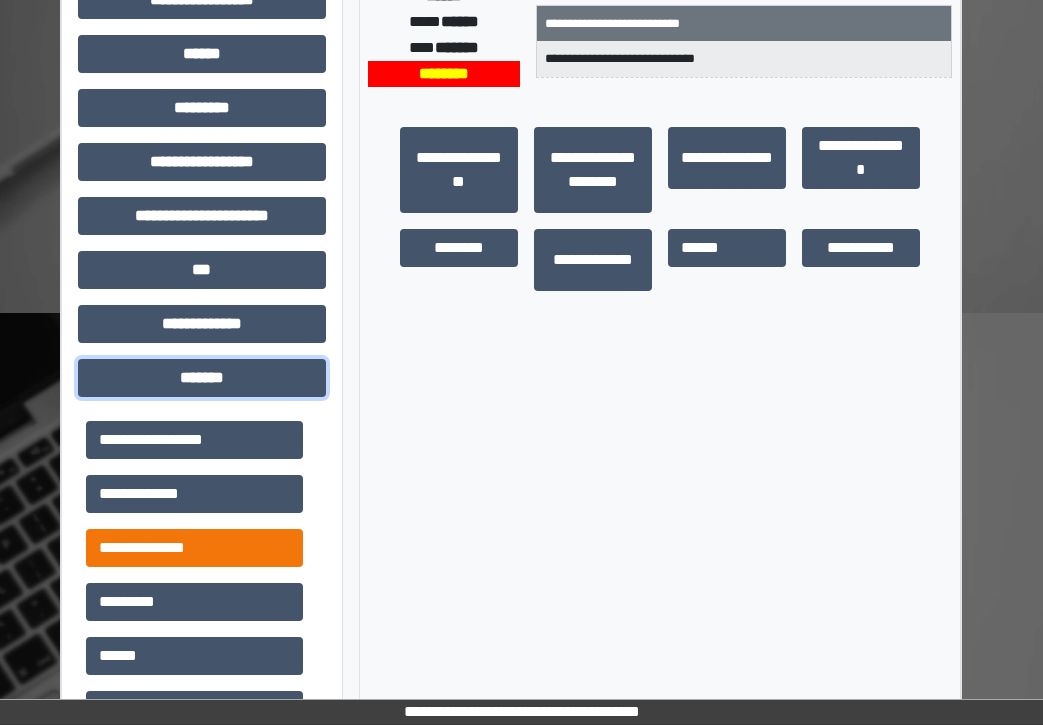scroll, scrollTop: 600, scrollLeft: 18, axis: both 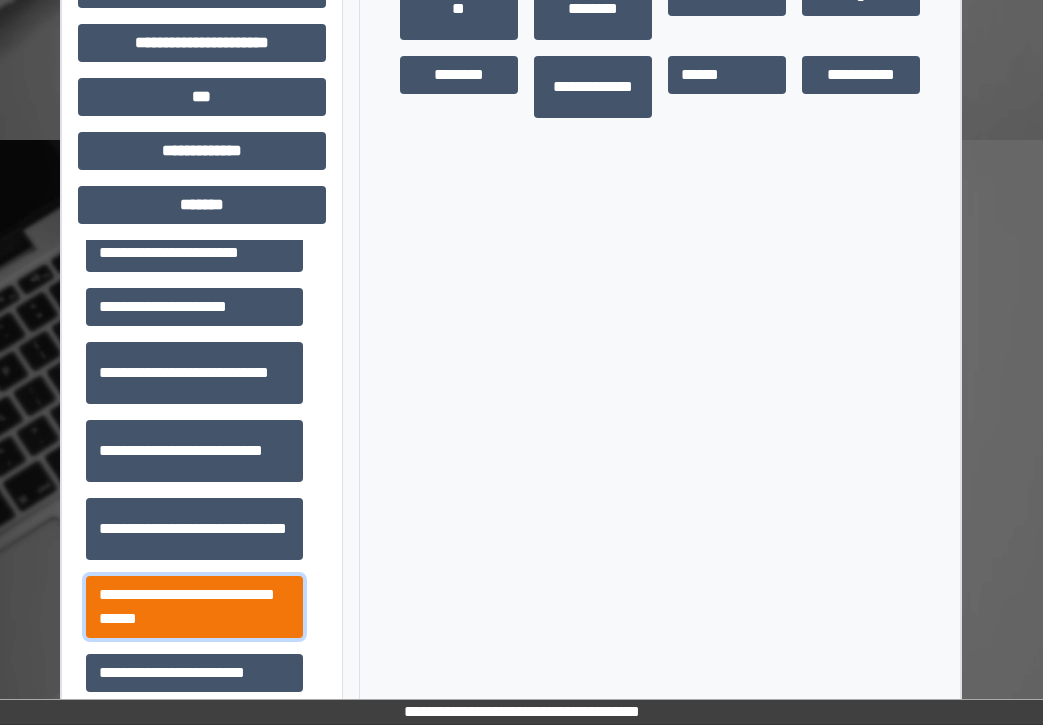 click on "**********" at bounding box center [194, 607] 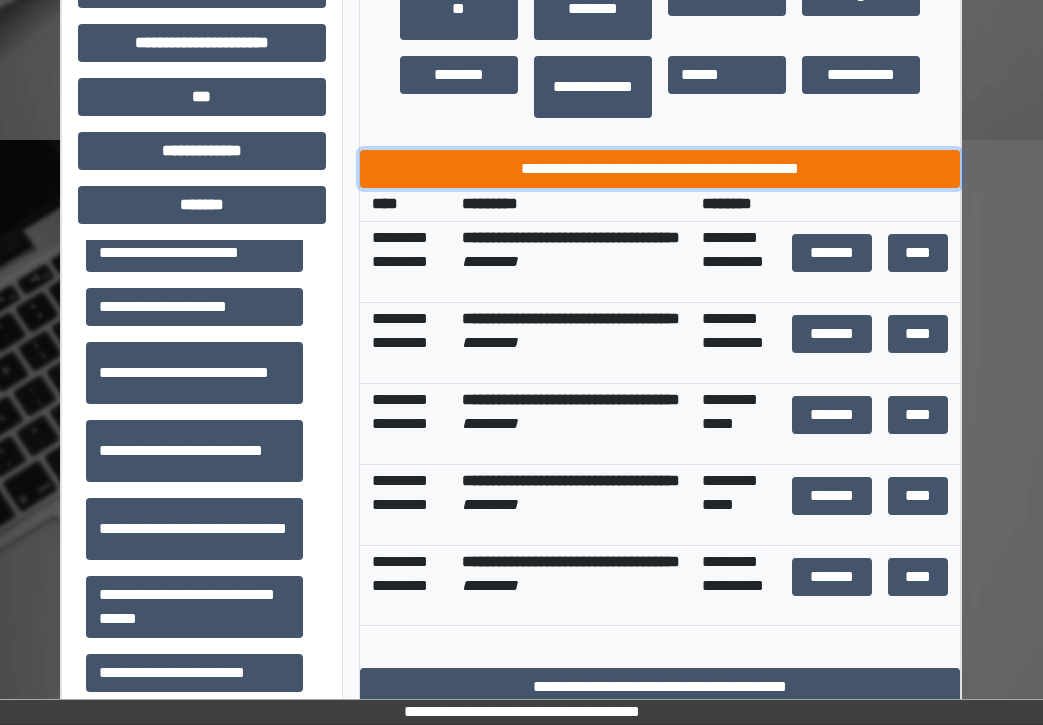 click on "**********" at bounding box center [660, 169] 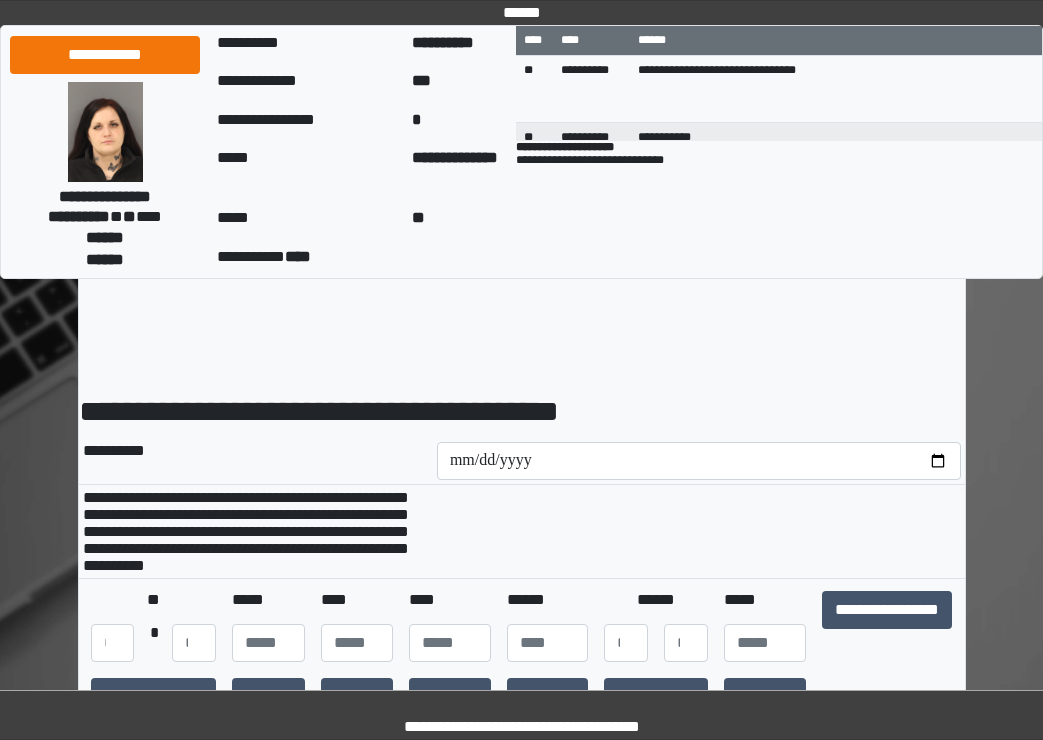 scroll, scrollTop: 0, scrollLeft: 0, axis: both 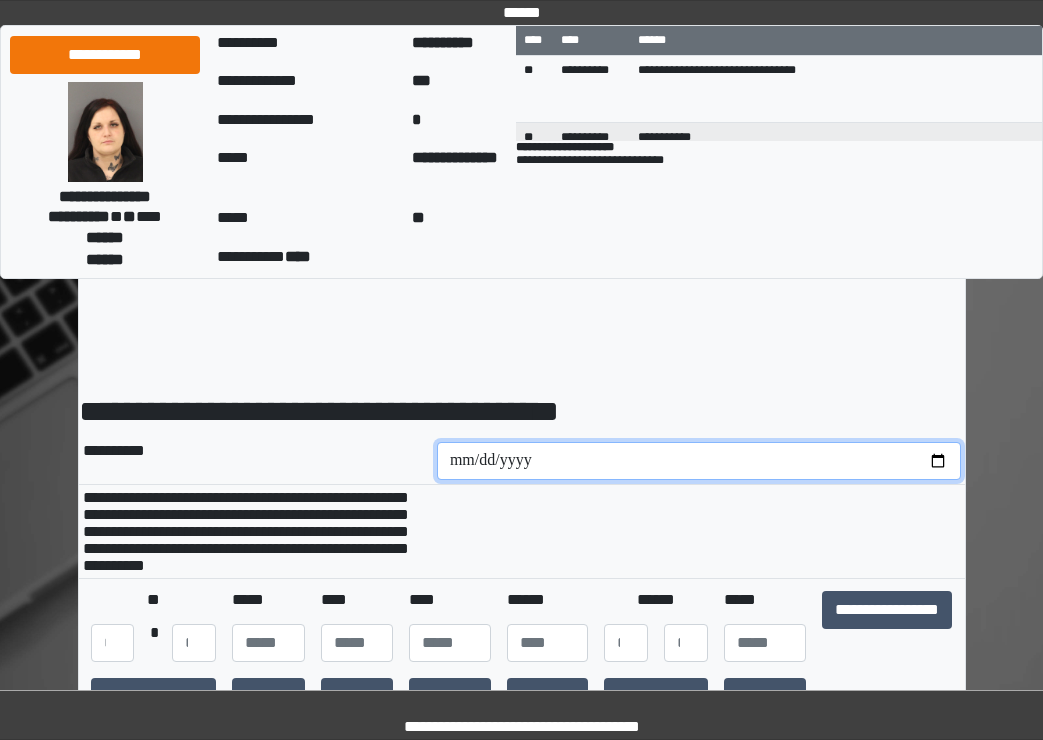 click at bounding box center (699, 461) 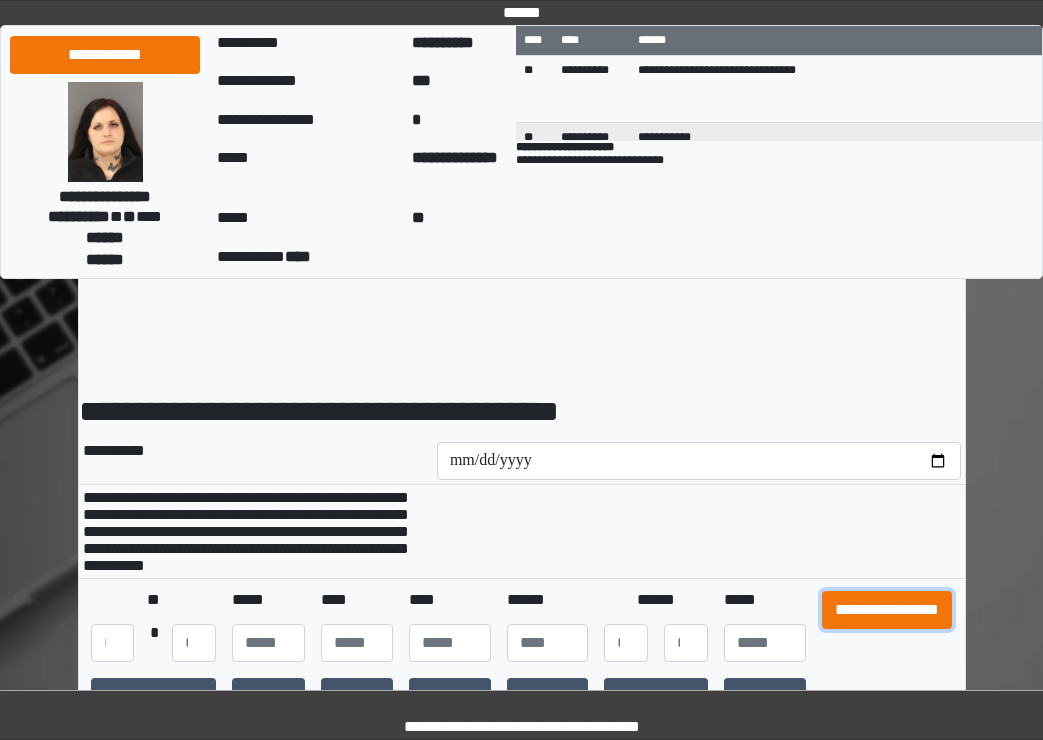 click on "**********" at bounding box center [887, 610] 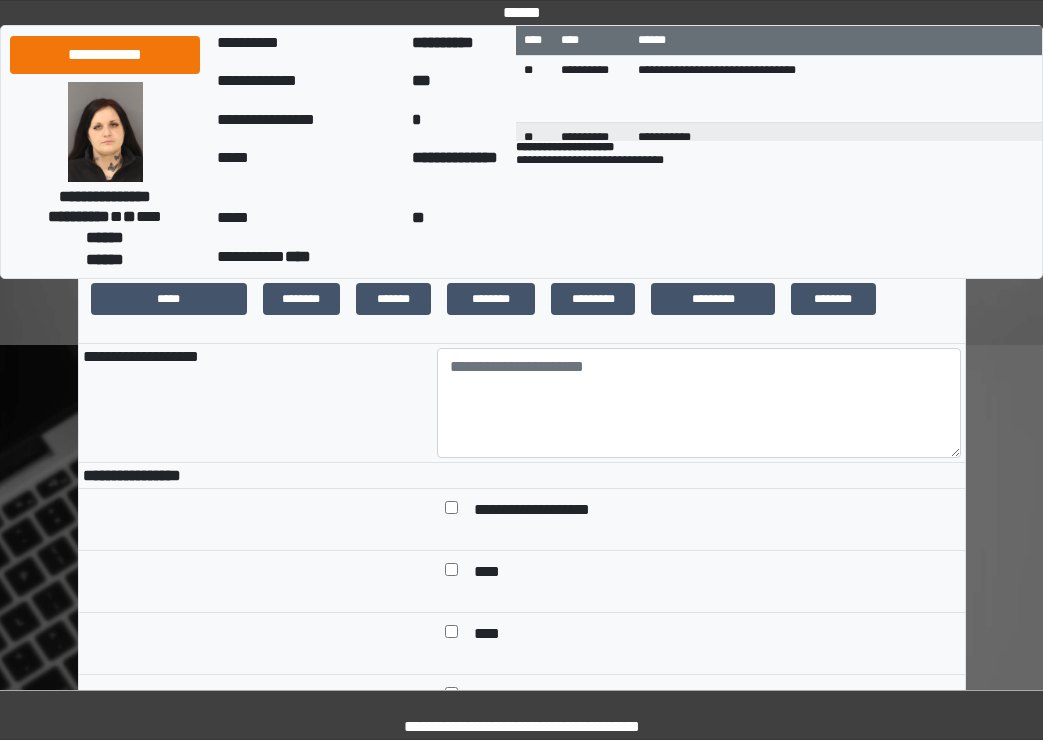 scroll, scrollTop: 400, scrollLeft: 0, axis: vertical 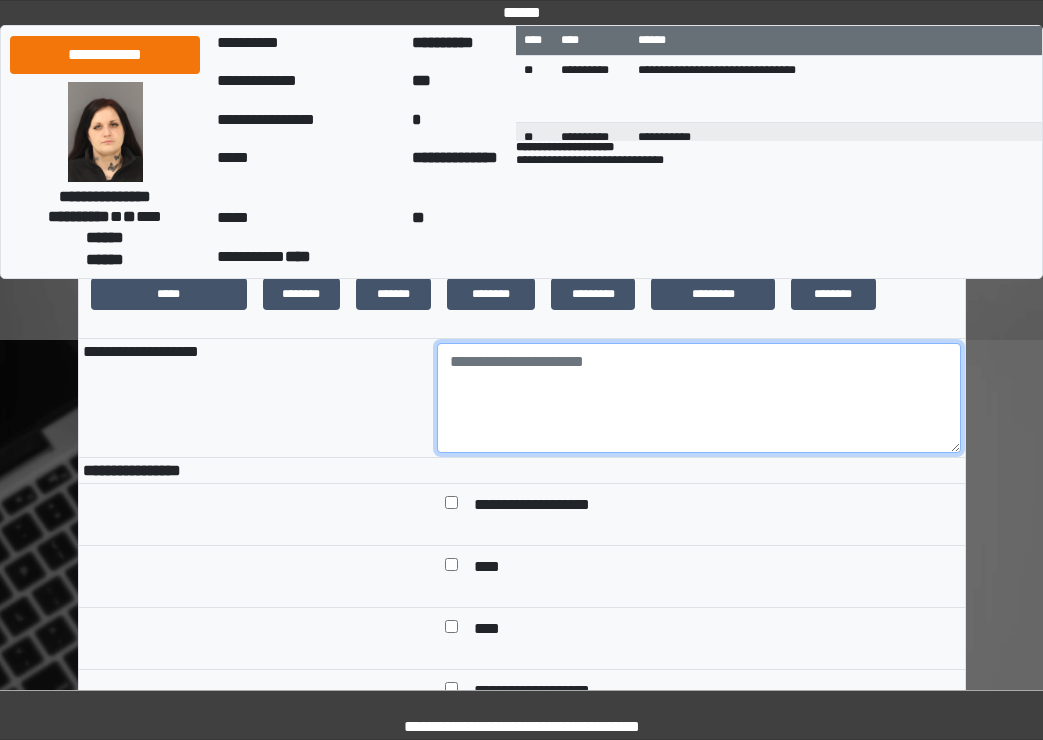 click at bounding box center (699, 398) 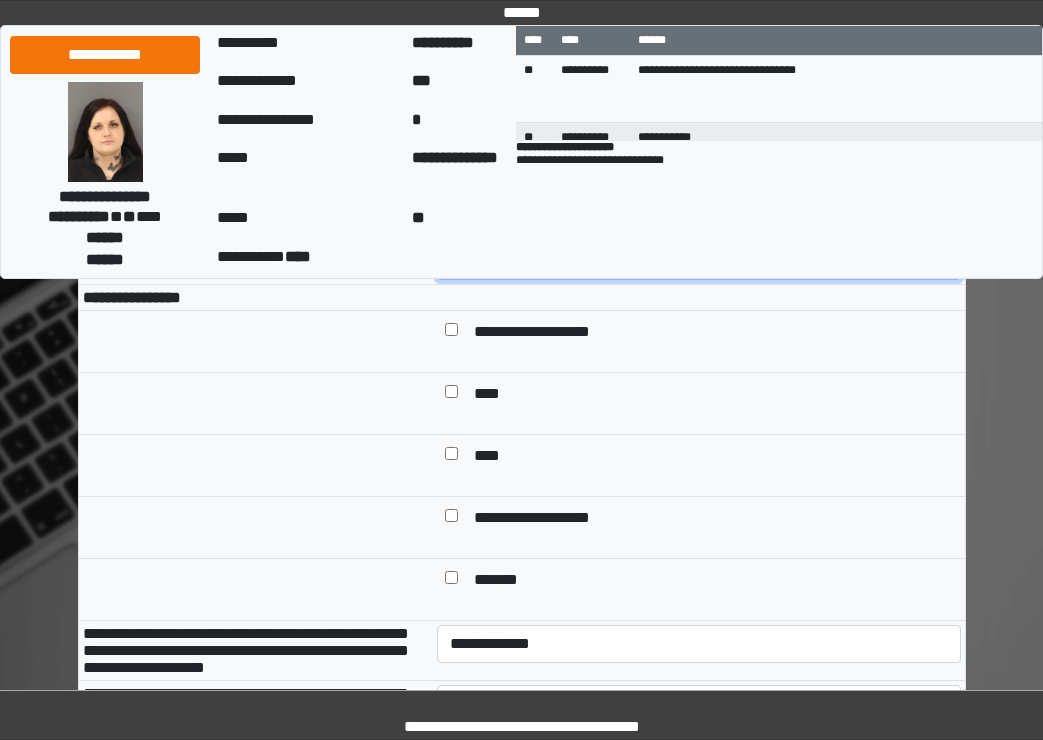 scroll, scrollTop: 700, scrollLeft: 0, axis: vertical 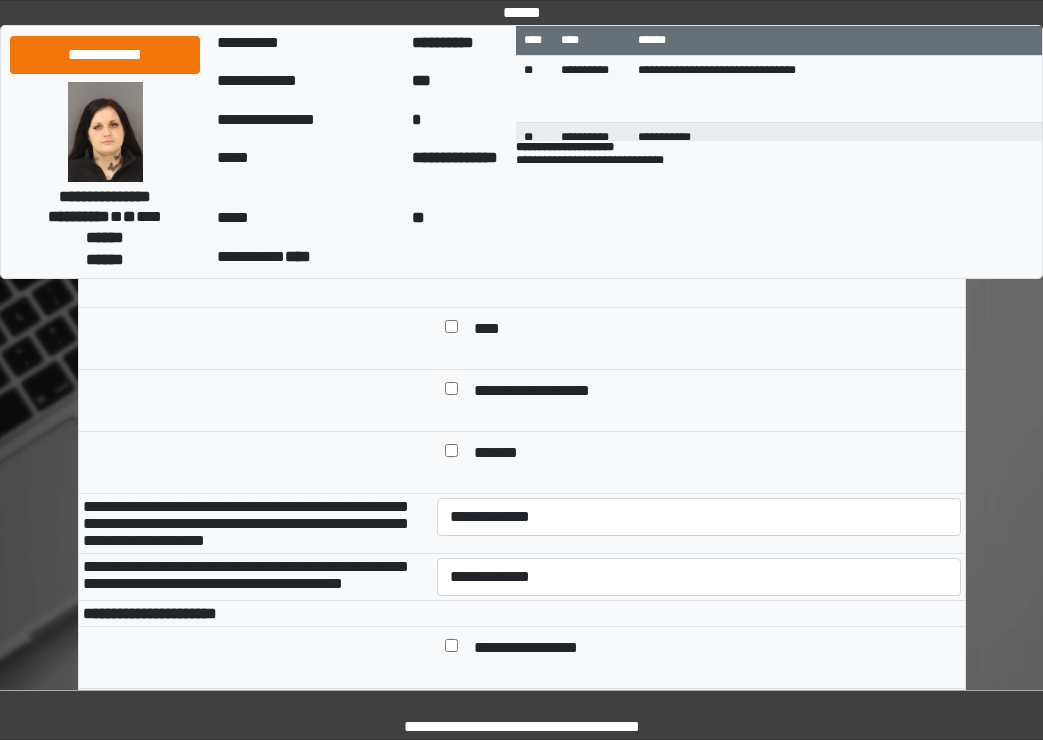 type on "***" 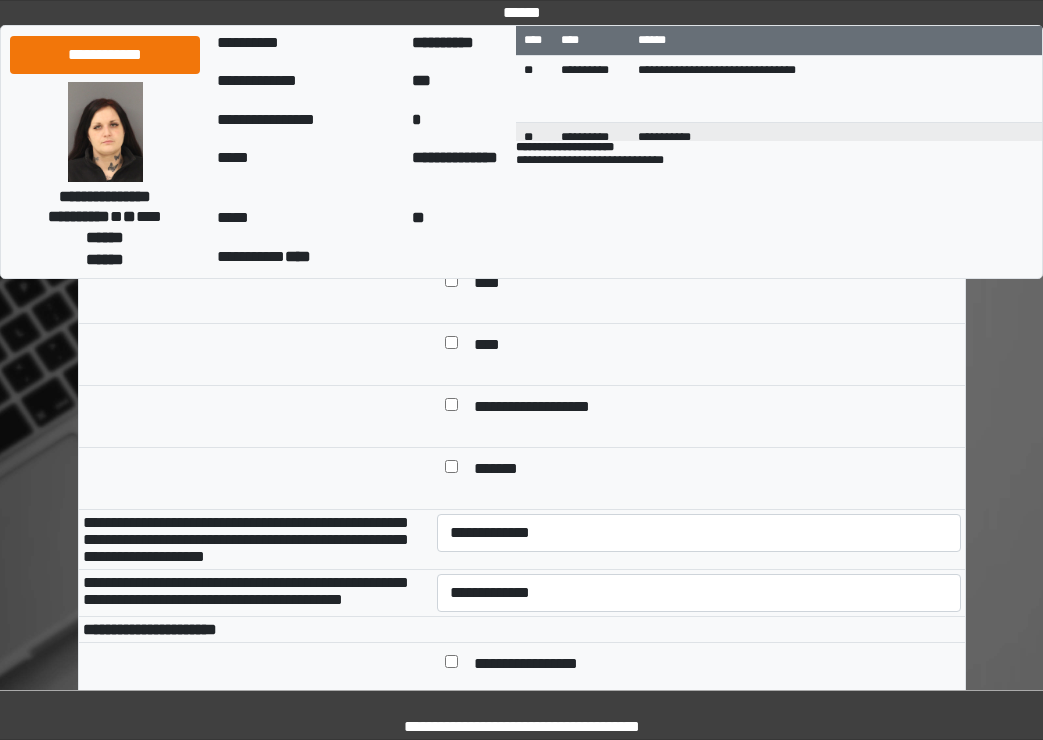 scroll, scrollTop: 800, scrollLeft: 0, axis: vertical 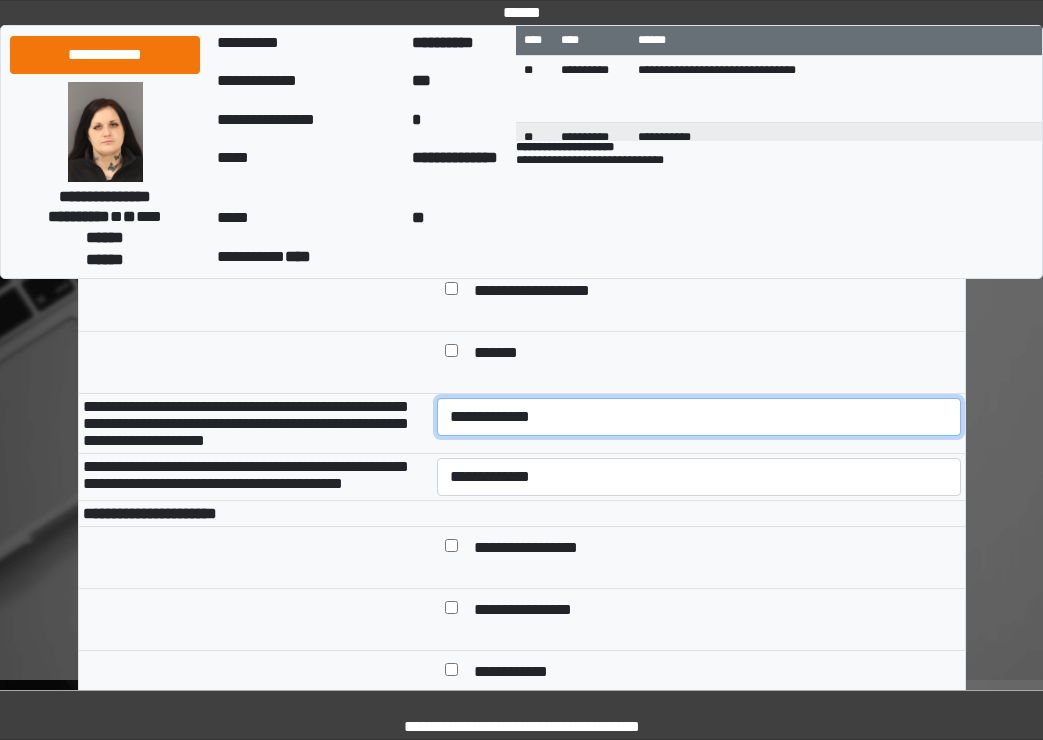 click on "**********" at bounding box center (699, 417) 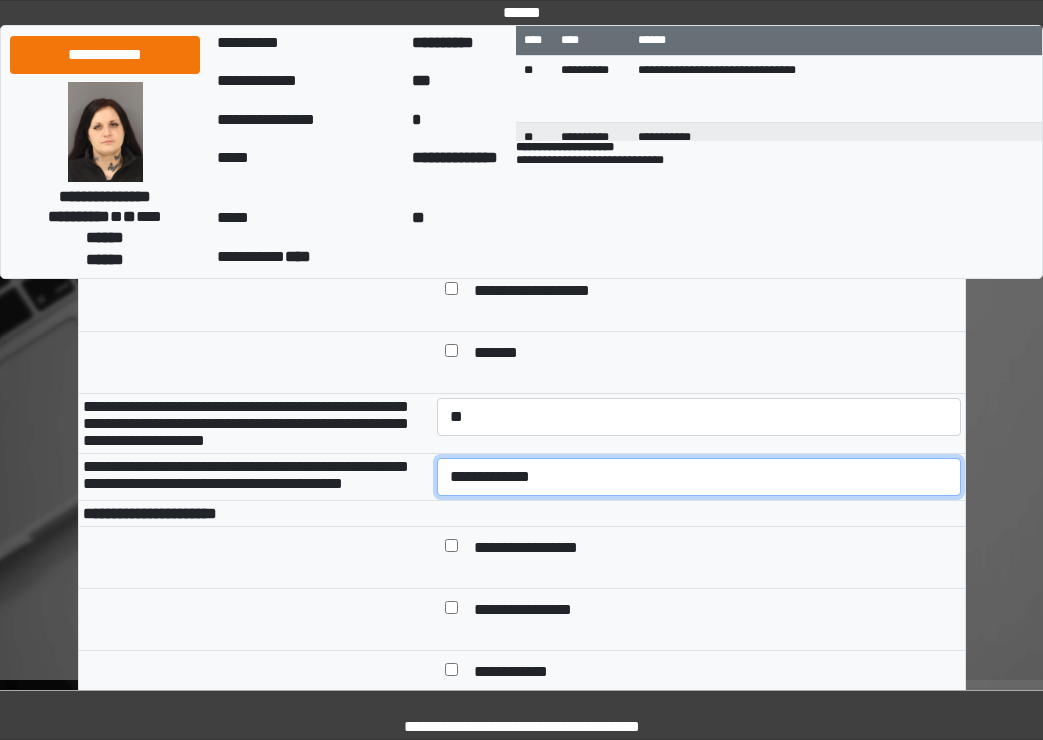 drag, startPoint x: 503, startPoint y: 508, endPoint x: 508, endPoint y: 520, distance: 13 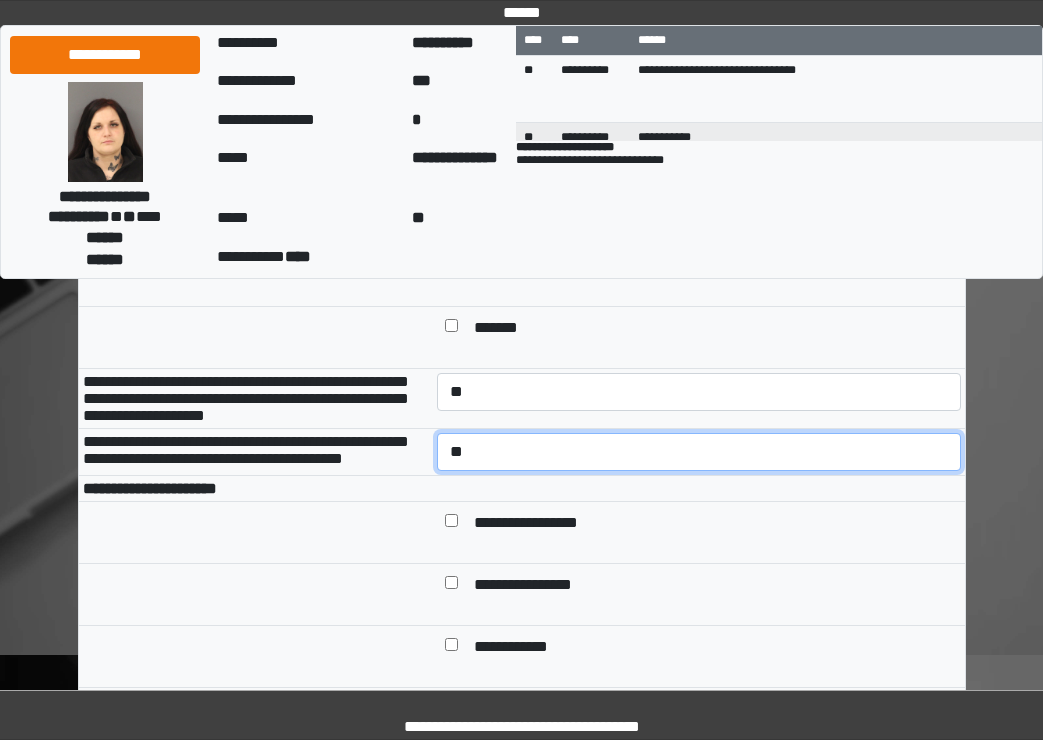 scroll, scrollTop: 1000, scrollLeft: 0, axis: vertical 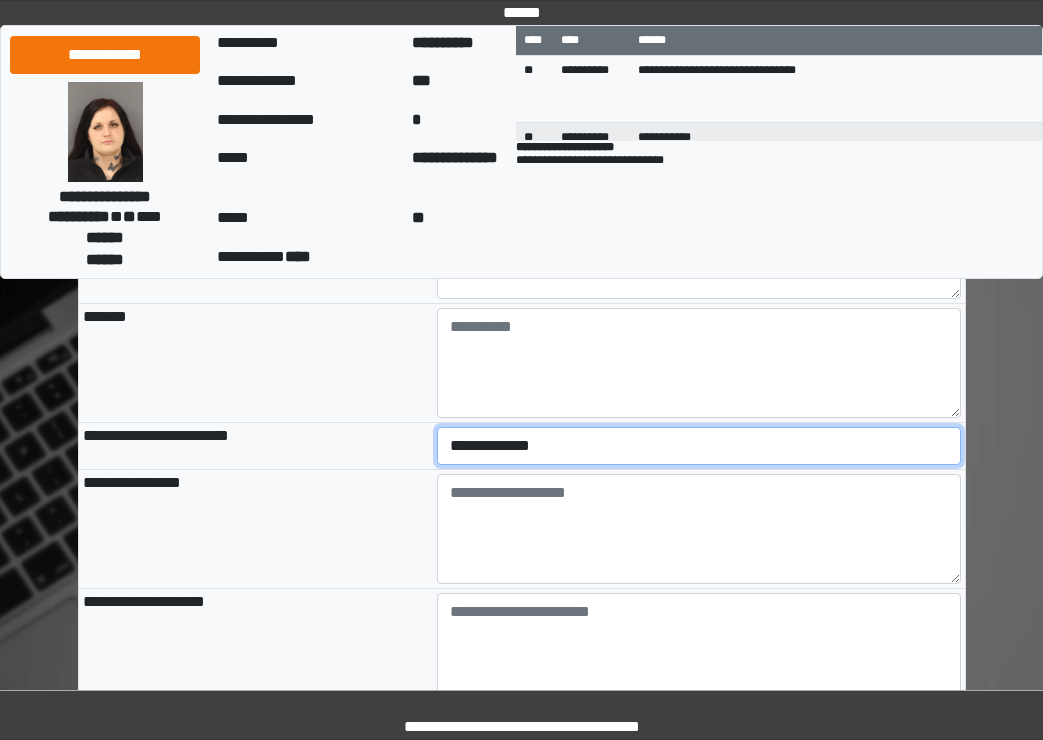 drag, startPoint x: 517, startPoint y: 515, endPoint x: 513, endPoint y: 532, distance: 17.464249 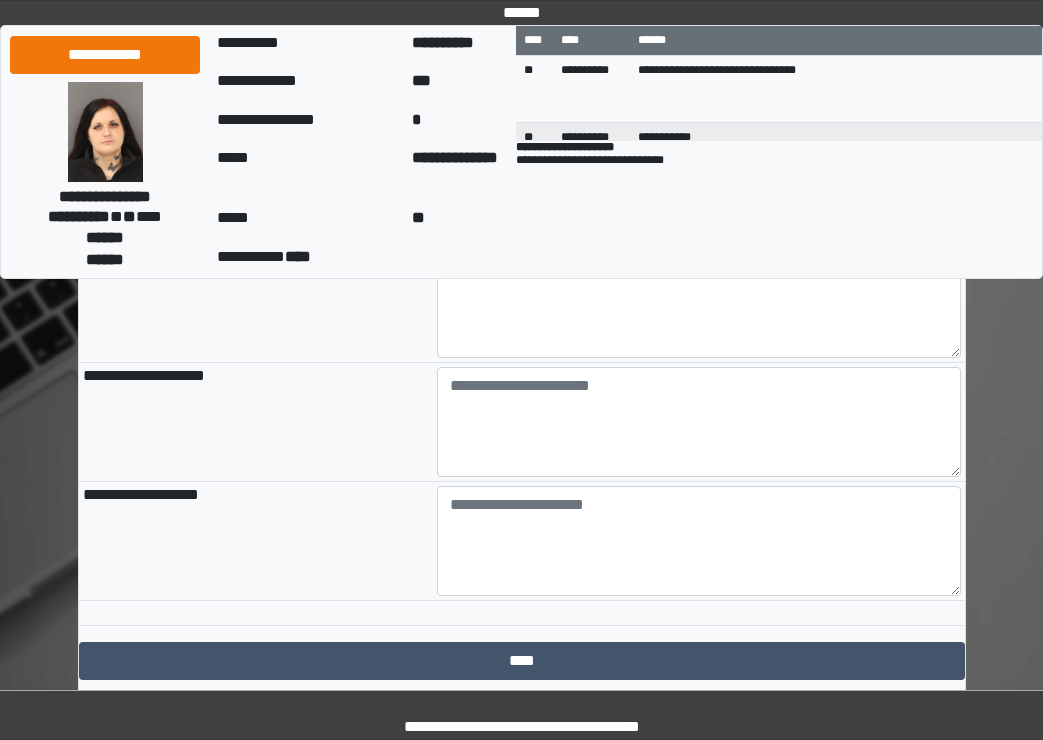 scroll, scrollTop: 2300, scrollLeft: 0, axis: vertical 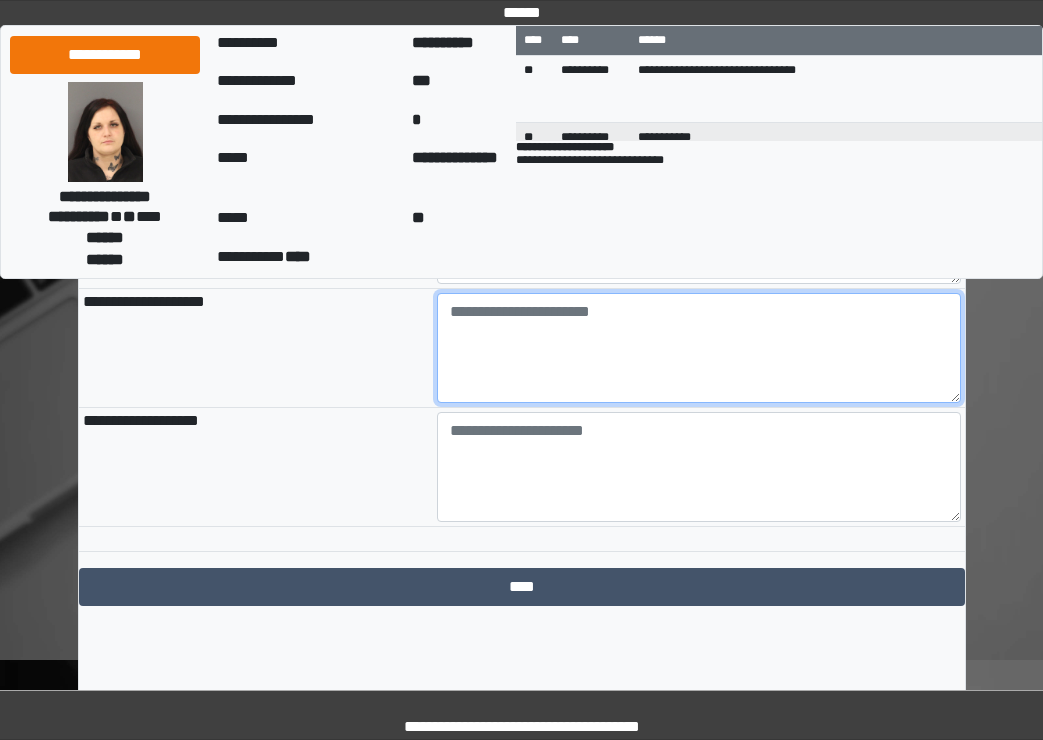 click at bounding box center [699, 348] 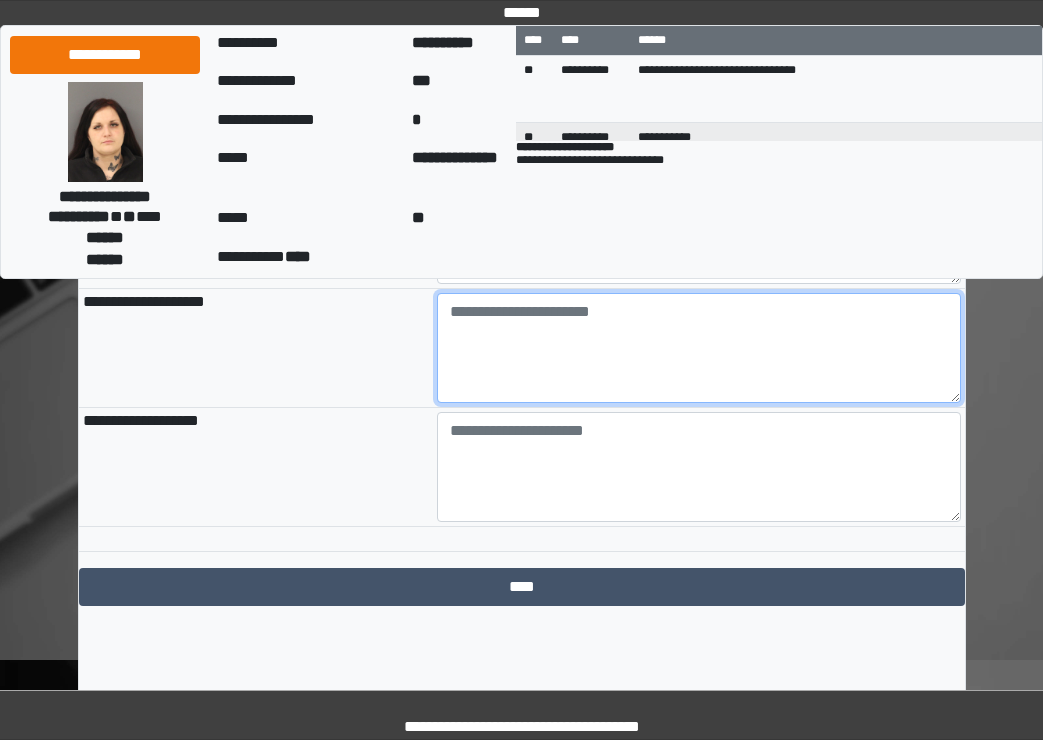 paste on "**********" 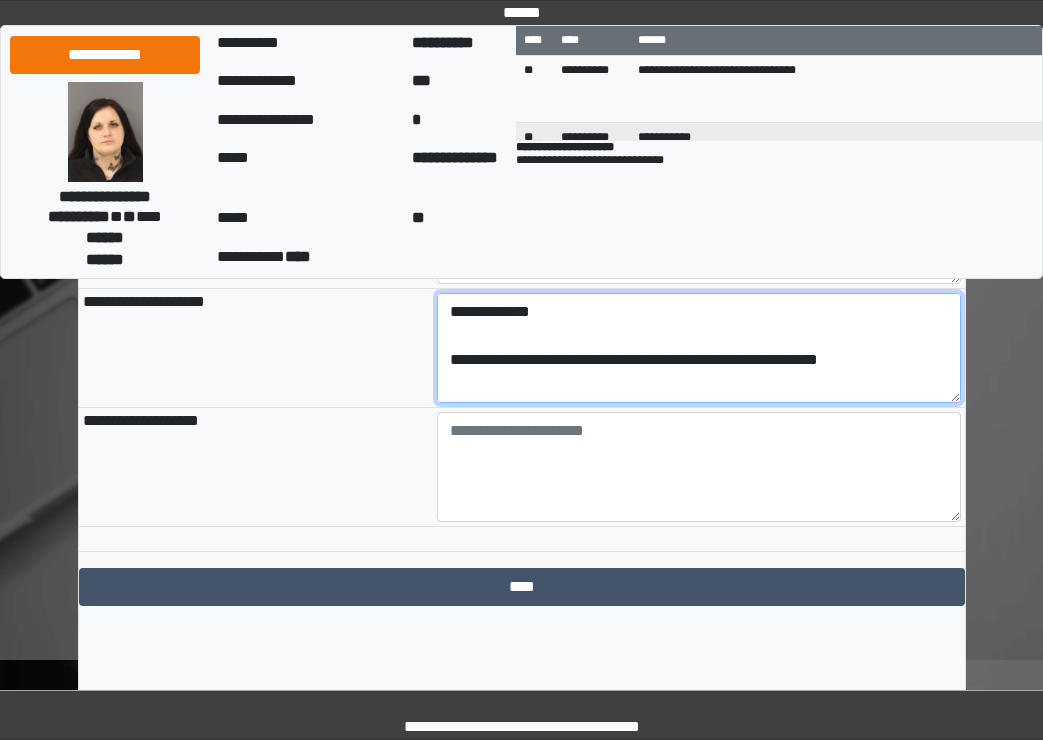 scroll, scrollTop: 112, scrollLeft: 0, axis: vertical 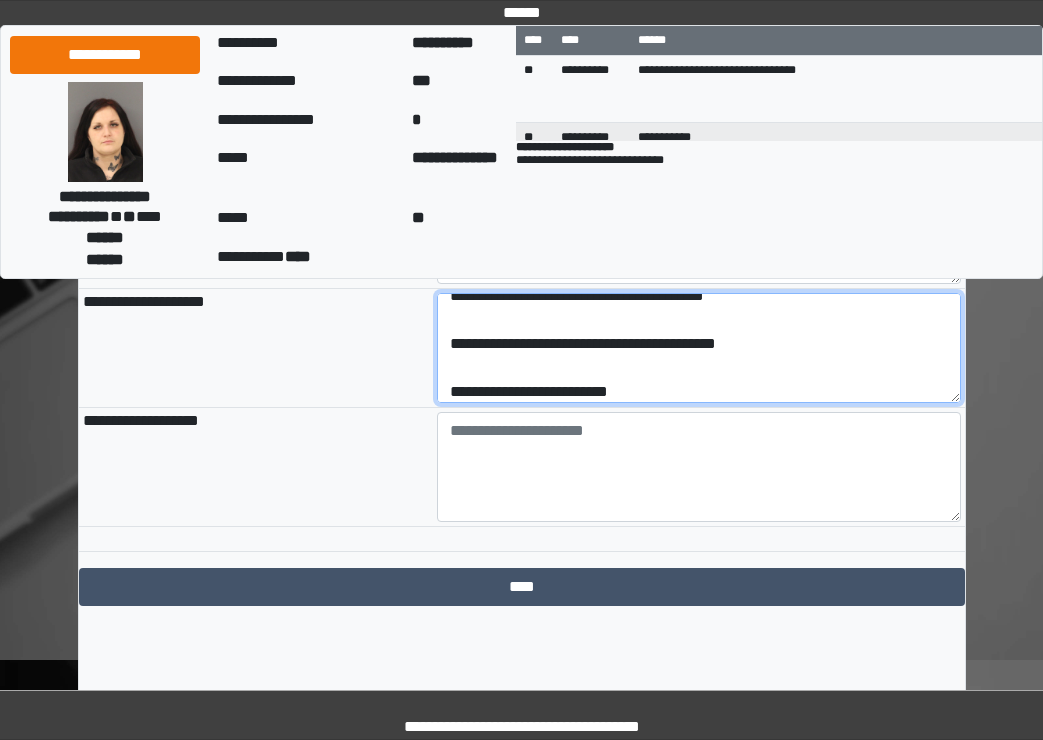 click on "**********" at bounding box center (699, 348) 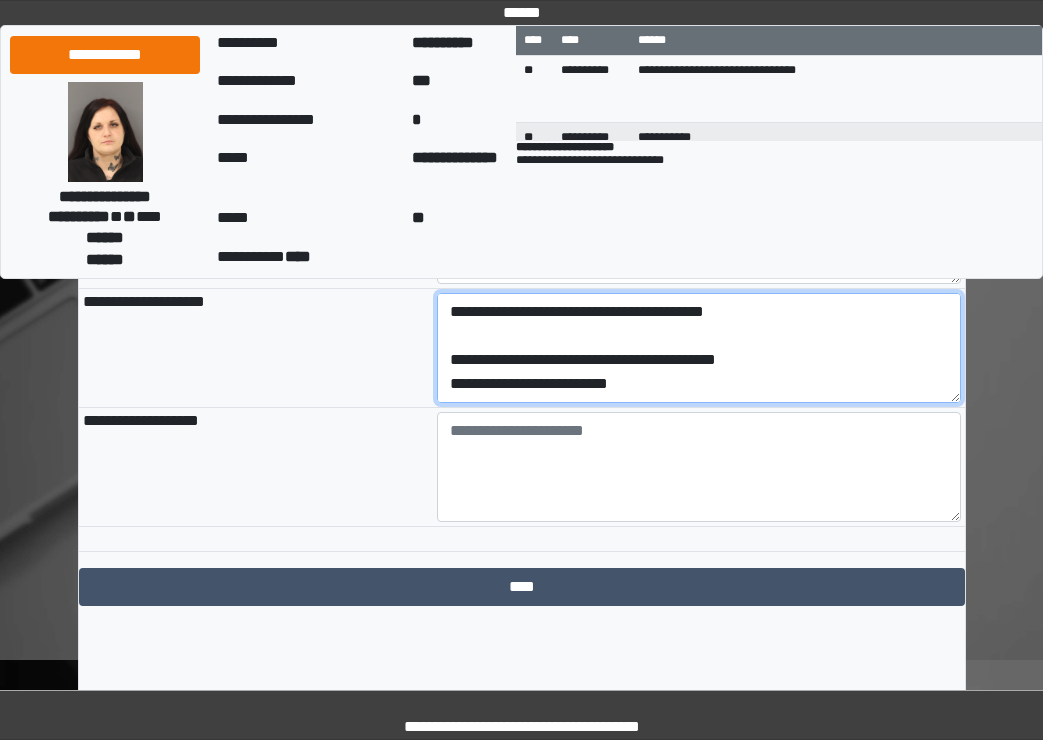 click on "**********" at bounding box center [699, 348] 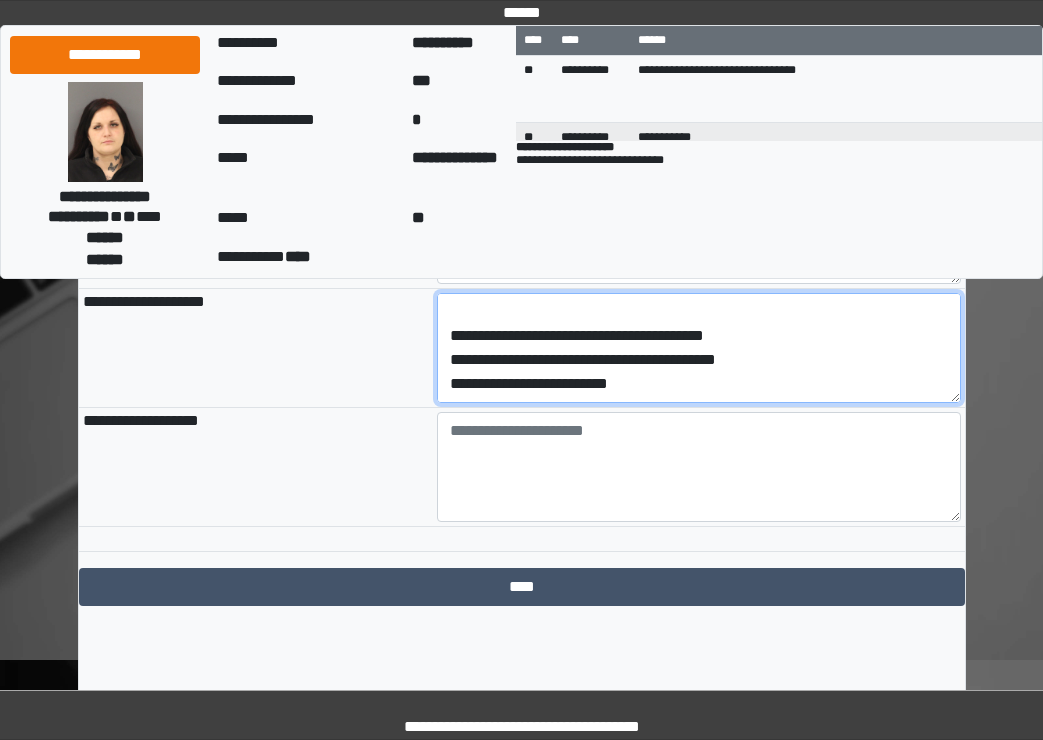 click on "**********" at bounding box center [699, 348] 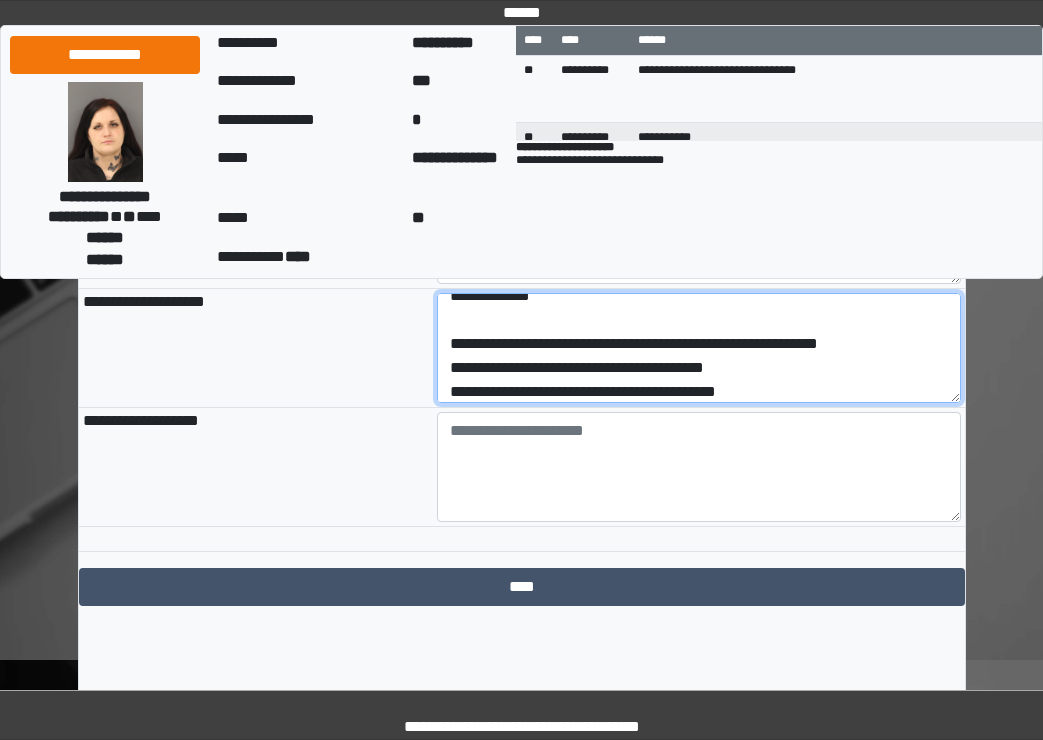 scroll, scrollTop: 0, scrollLeft: 0, axis: both 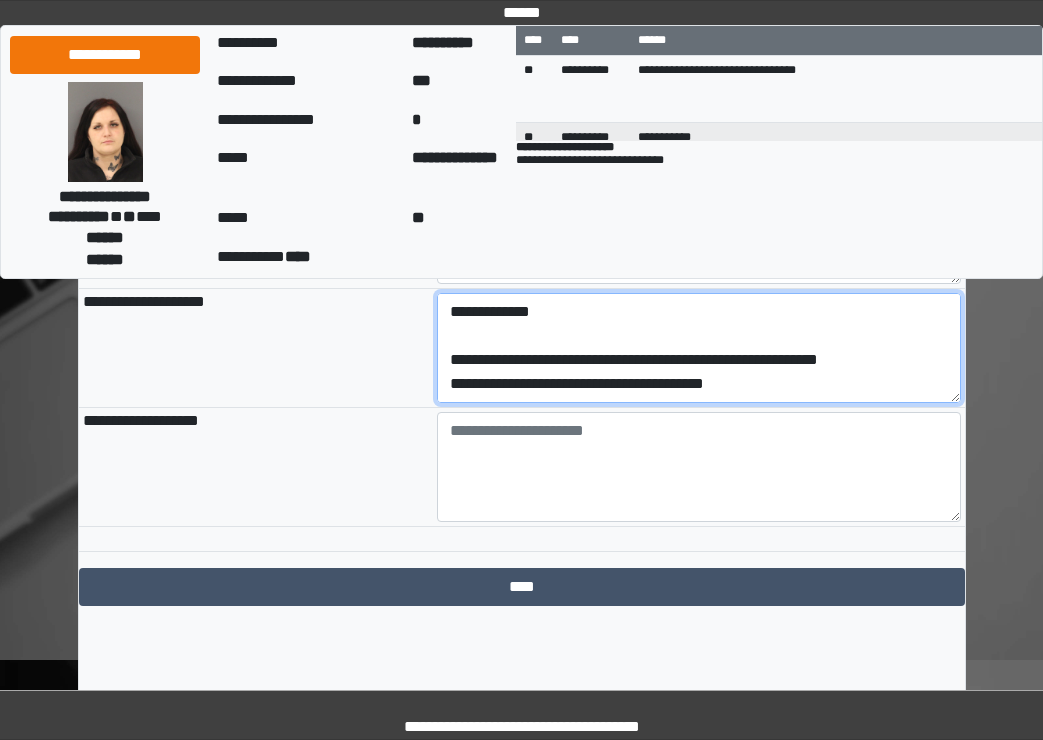 click on "**********" at bounding box center (699, 348) 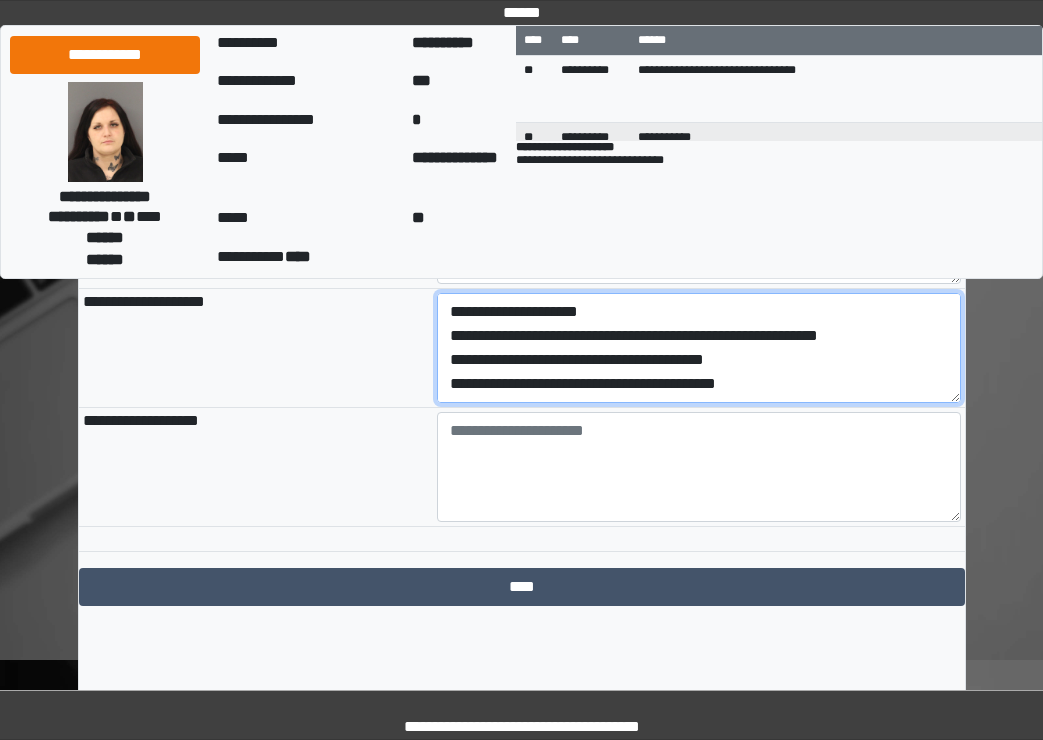 scroll, scrollTop: 24, scrollLeft: 0, axis: vertical 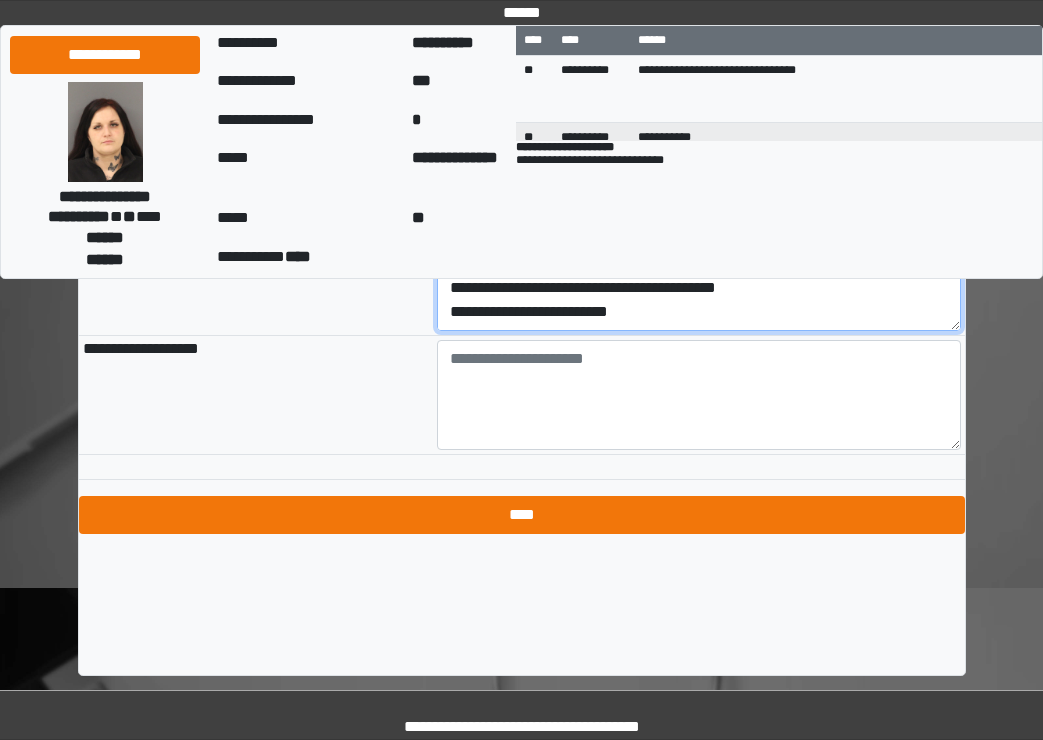 type on "**********" 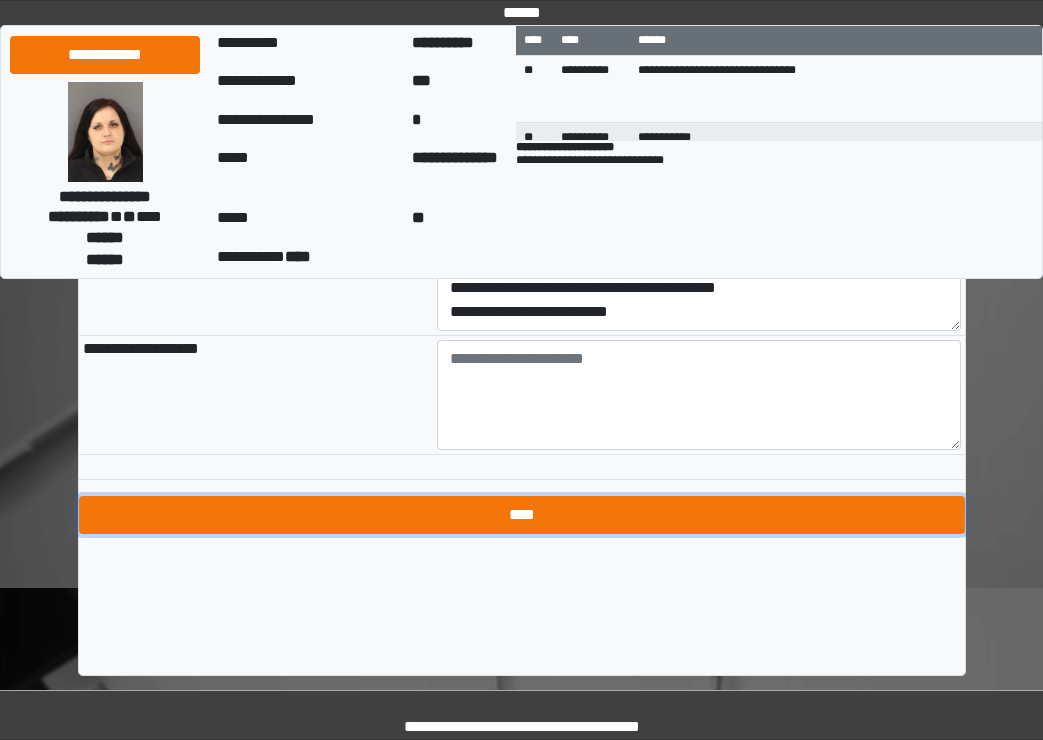 click on "****" at bounding box center (522, 515) 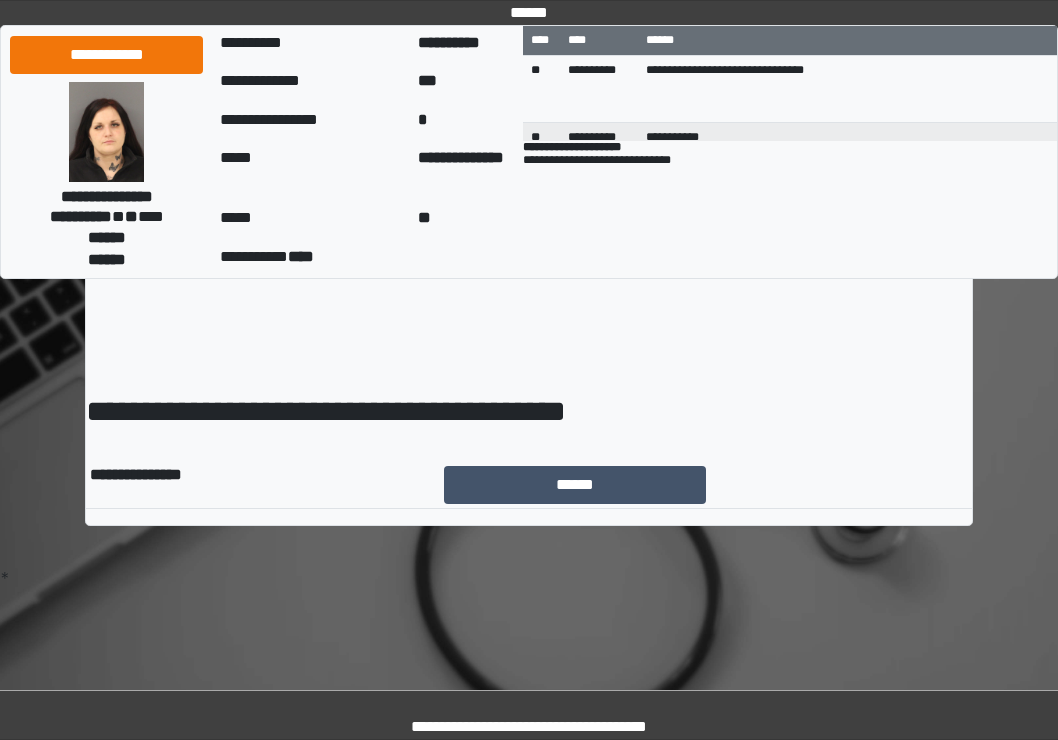 scroll, scrollTop: 0, scrollLeft: 0, axis: both 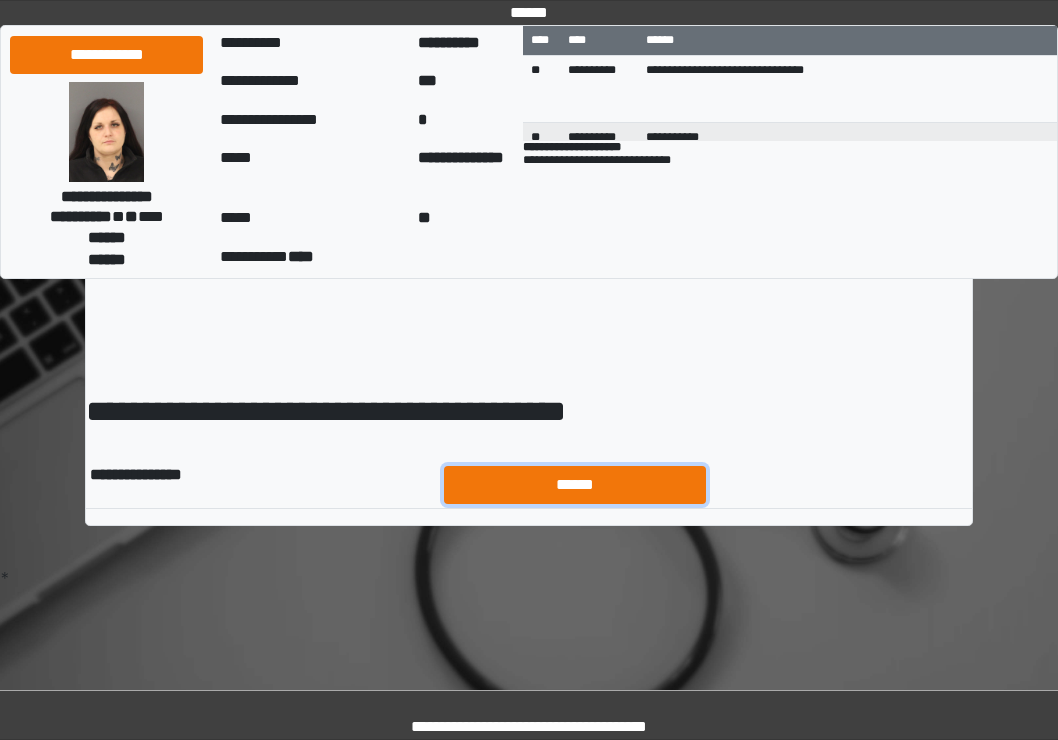 click on "******" at bounding box center (575, 485) 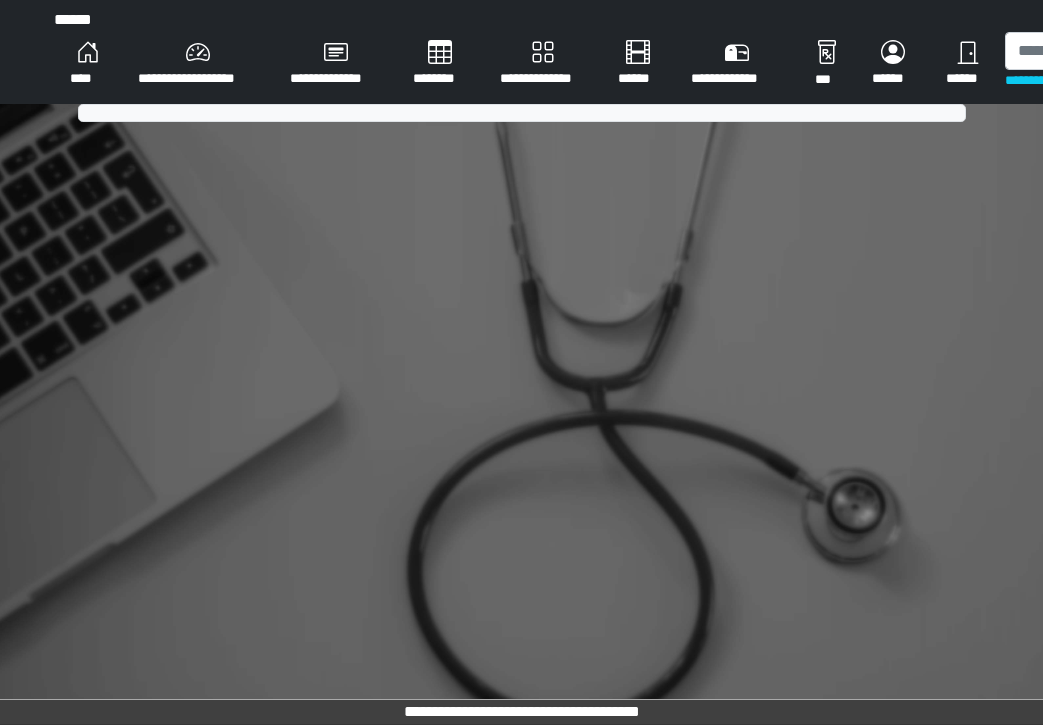 scroll, scrollTop: 0, scrollLeft: 0, axis: both 